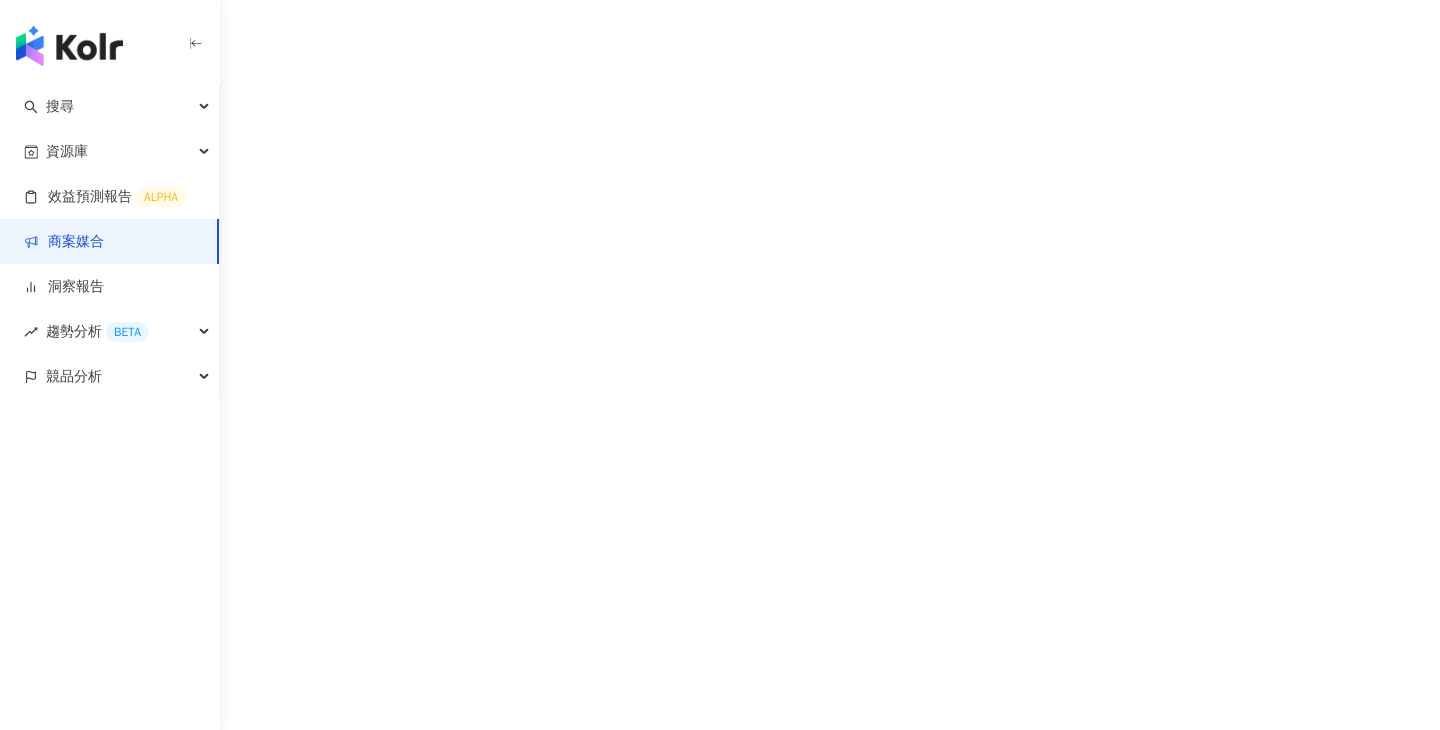 scroll, scrollTop: 0, scrollLeft: 0, axis: both 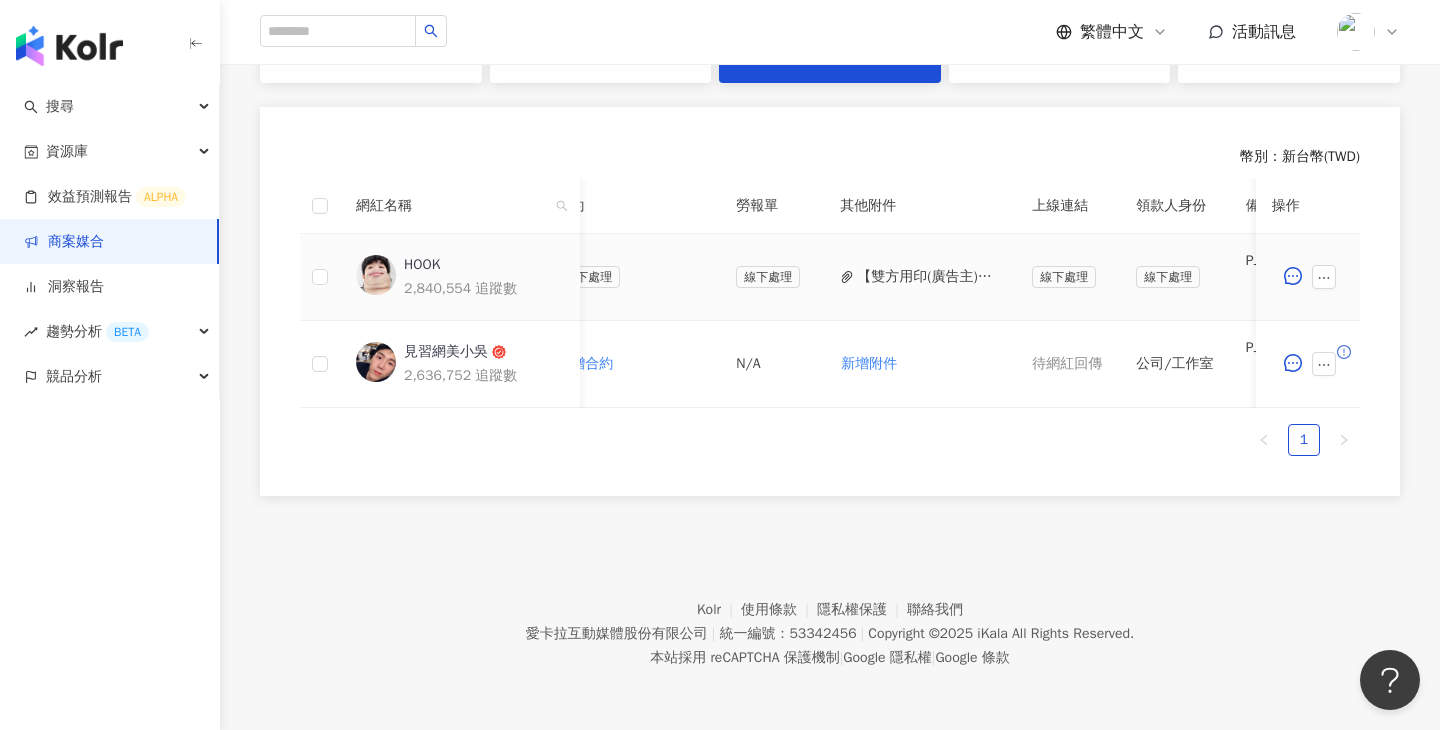 click on "【雙方用印(廣告主)】HOOK_PJ0001455_HALEON_舒酸定_專業抗敏護齦強化琺瑯質牙膏_202507.pdf" at bounding box center (928, 277) 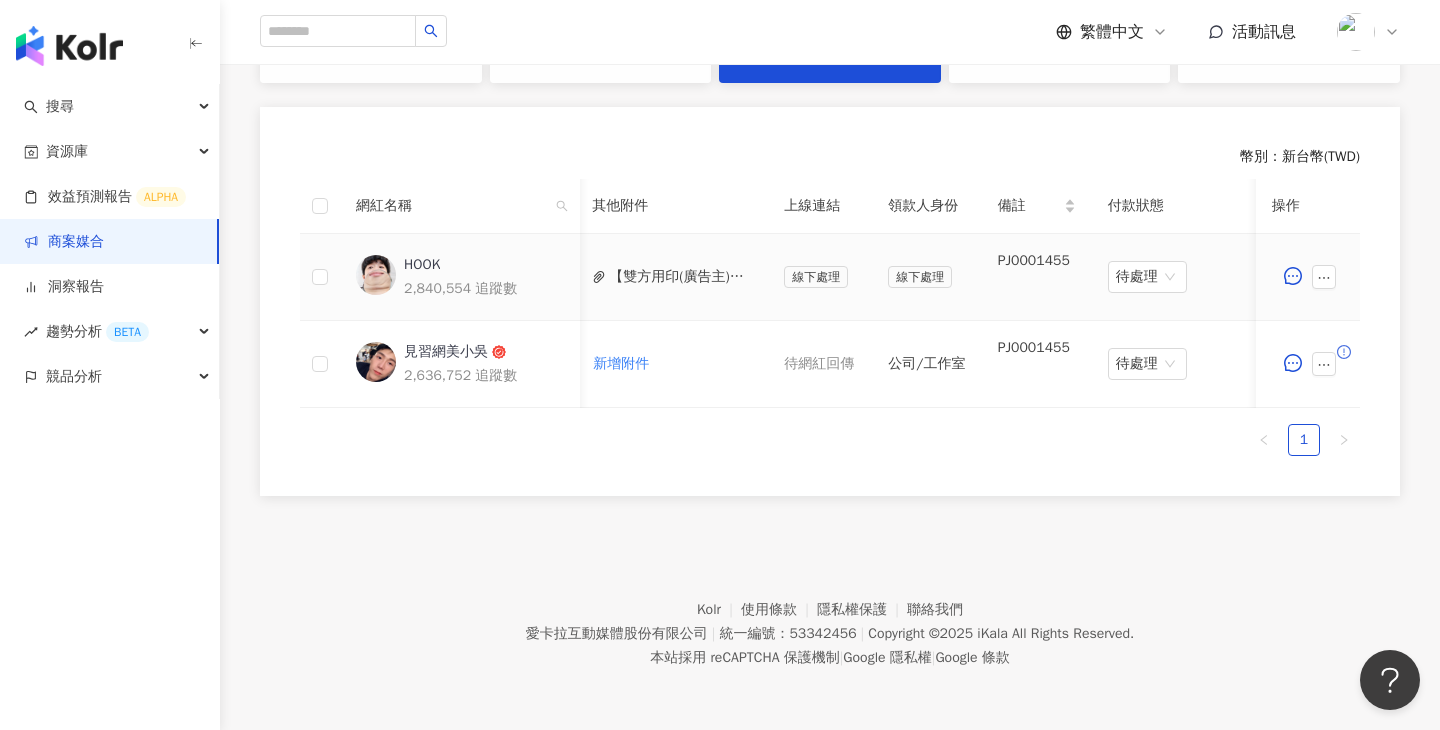 scroll, scrollTop: 0, scrollLeft: 884, axis: horizontal 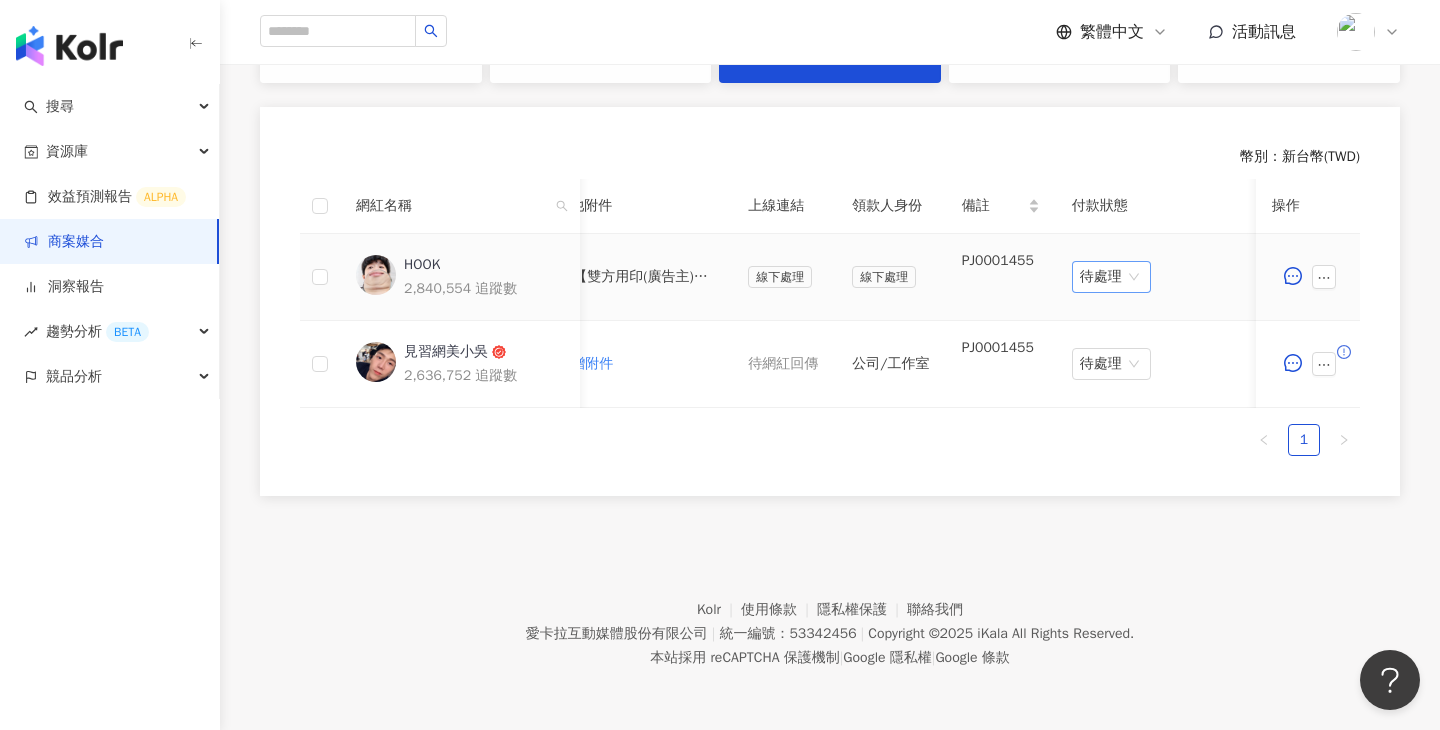 click on "待處理" at bounding box center (1111, 277) 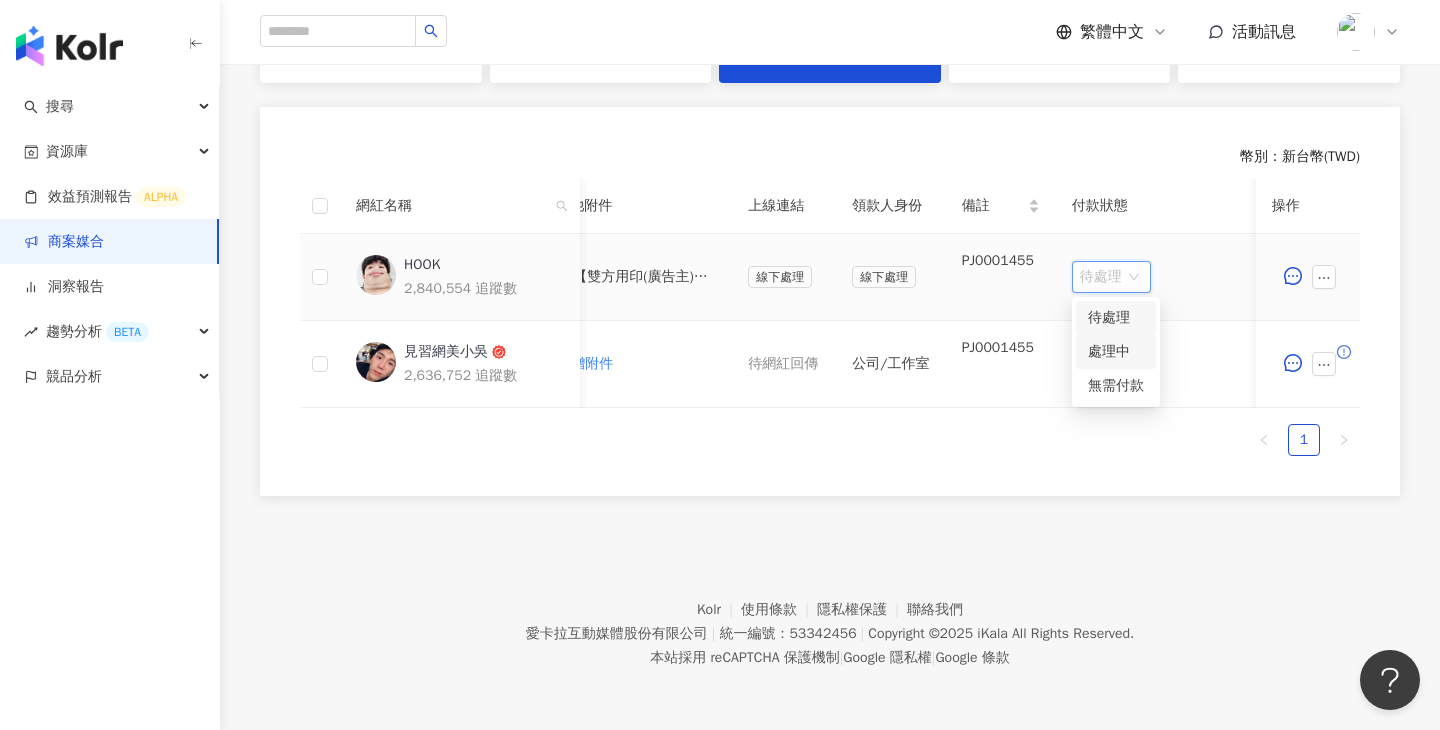 click on "處理中" at bounding box center (1116, 352) 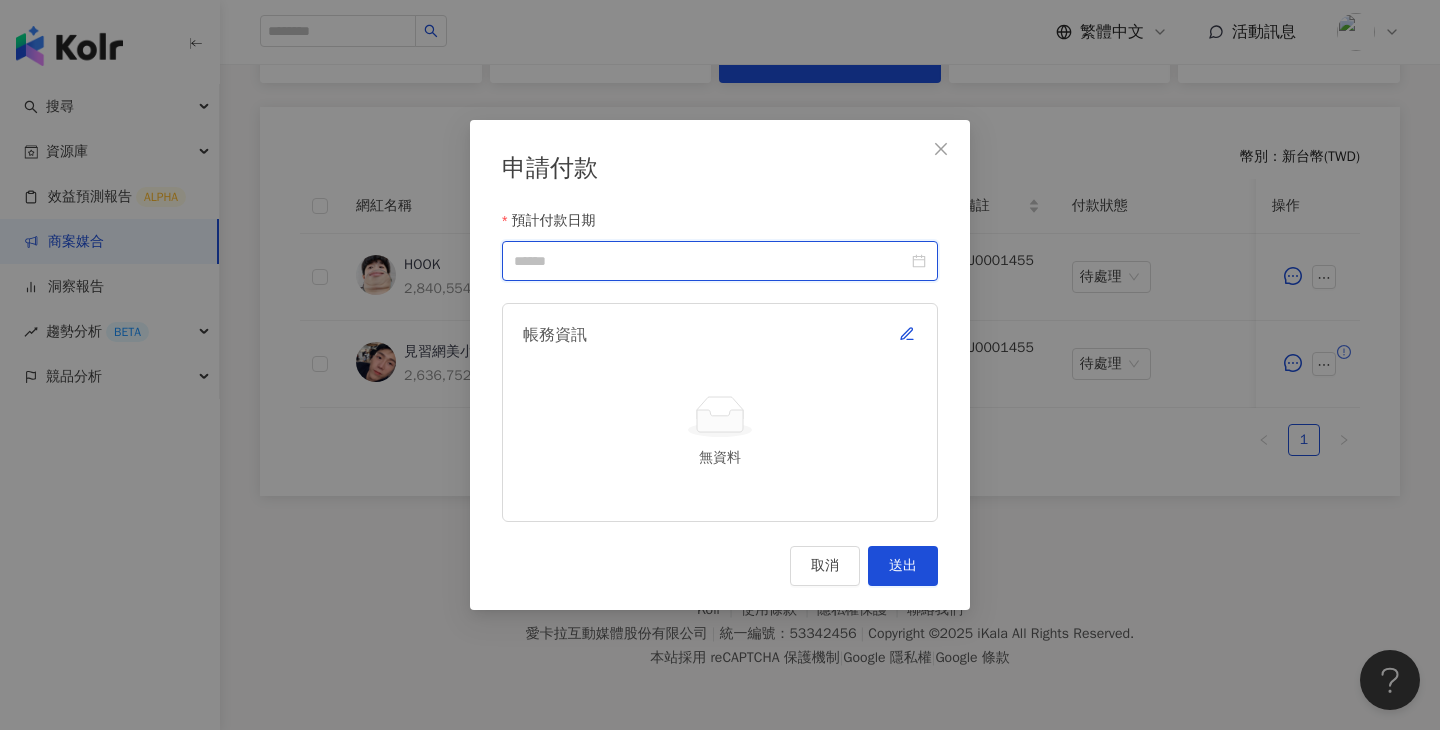 click on "預計付款日期" at bounding box center (711, 261) 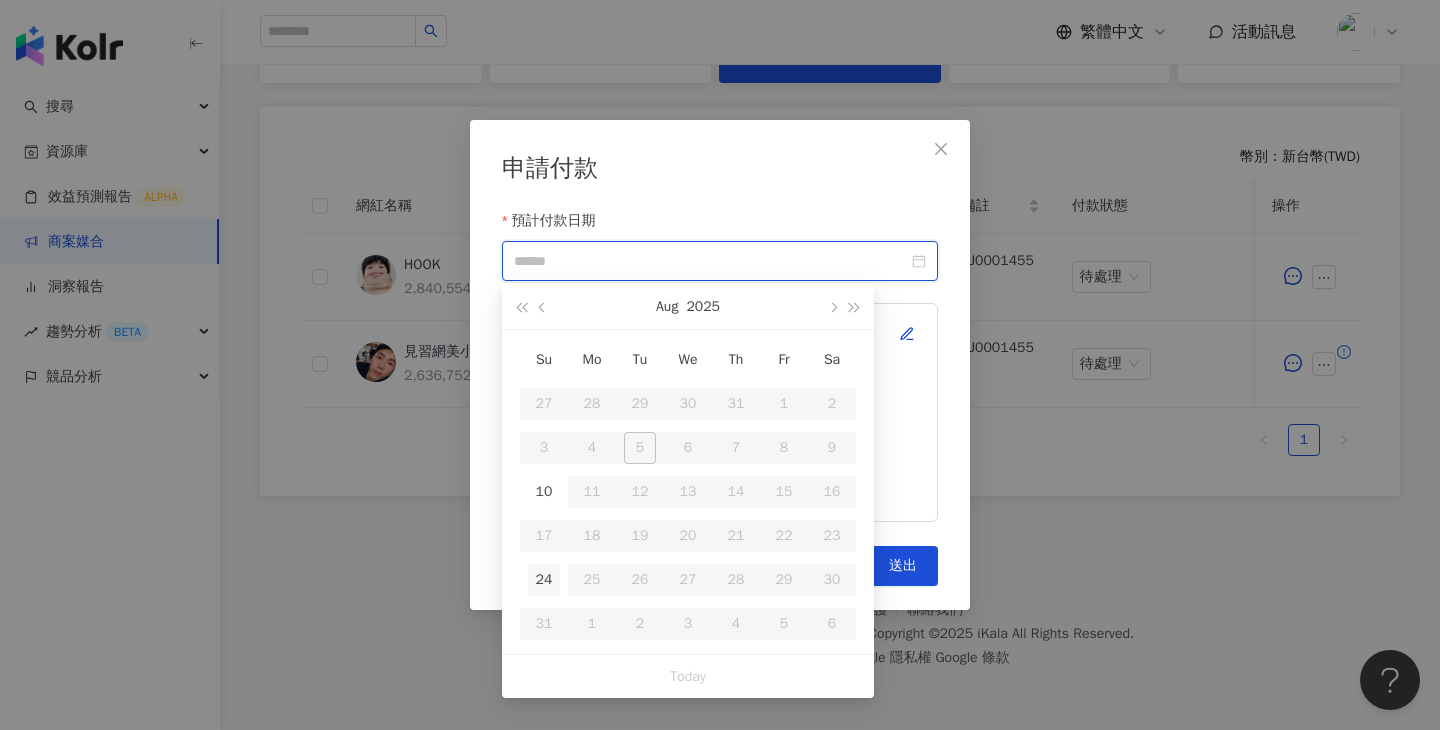 type on "**********" 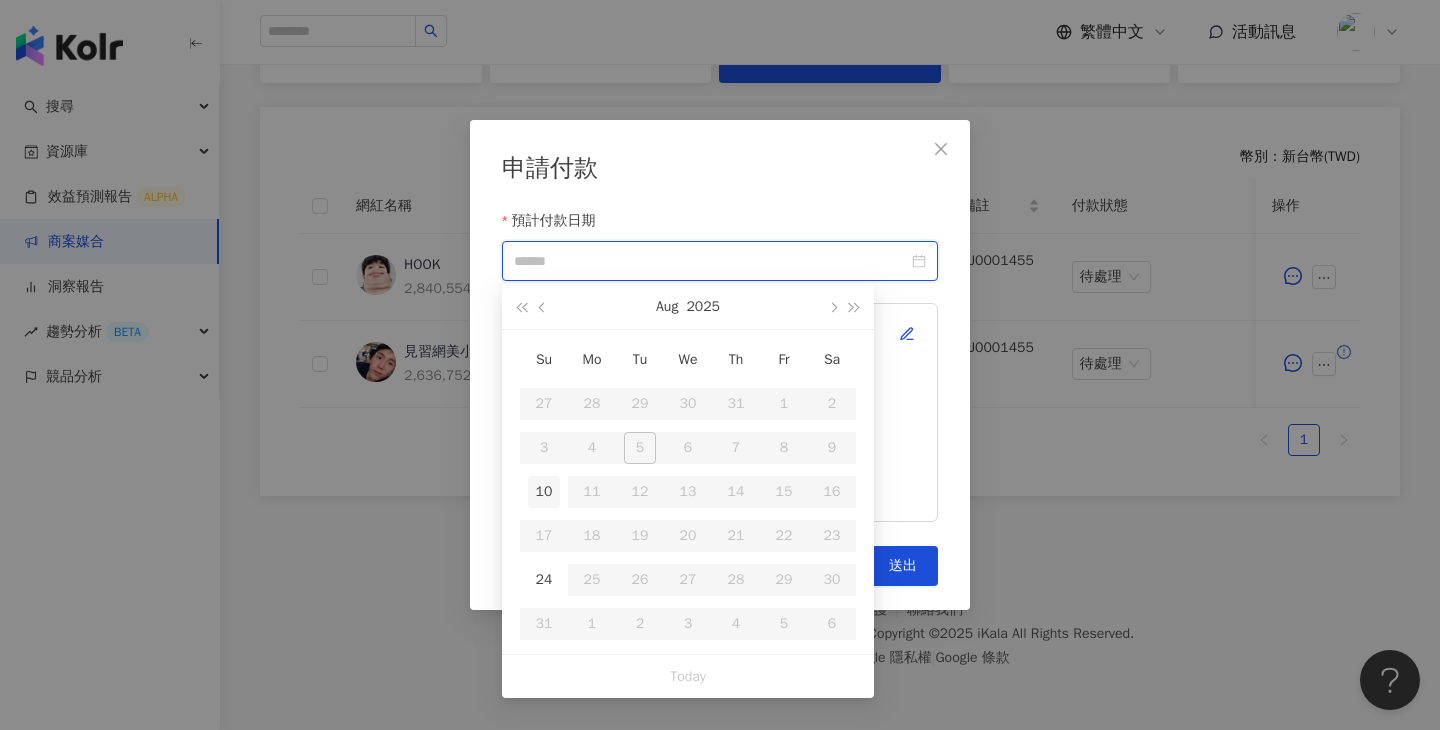type on "**********" 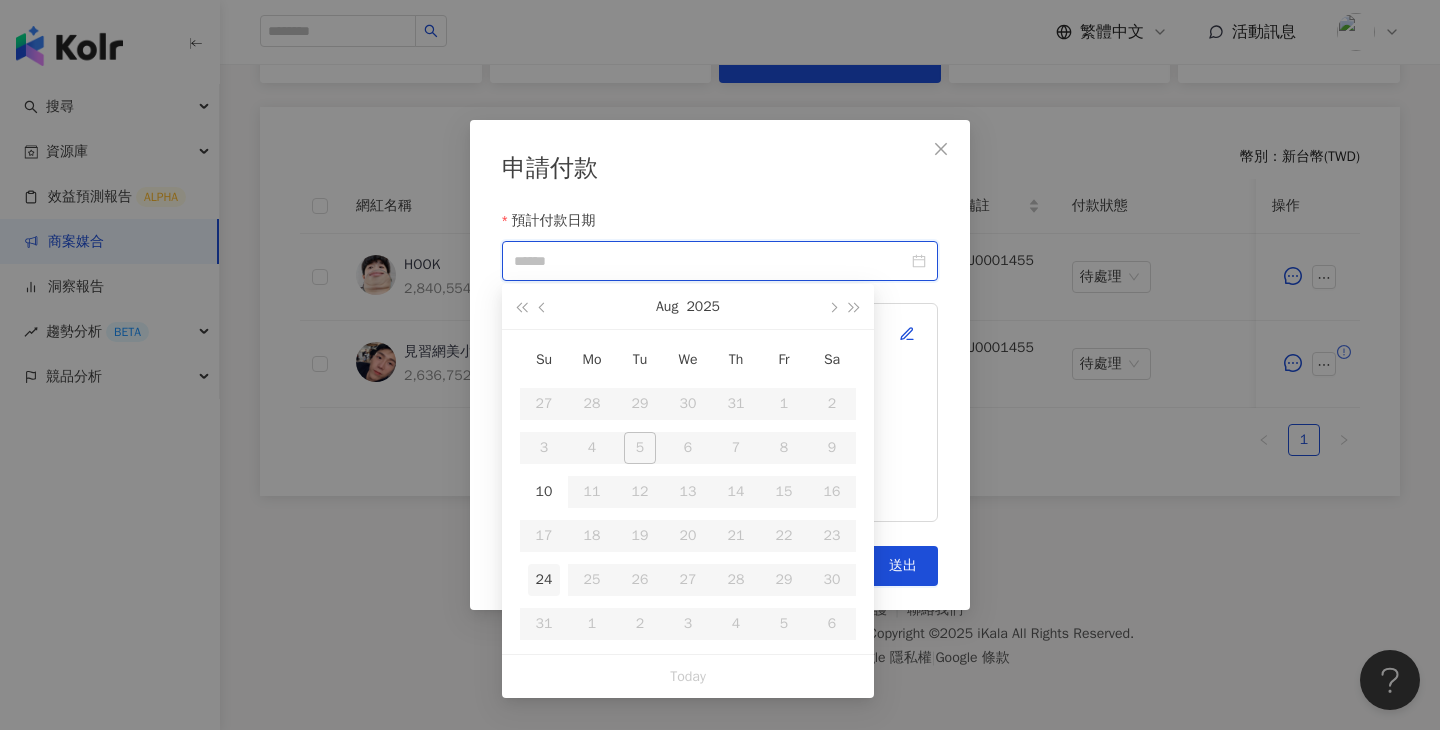 type on "**********" 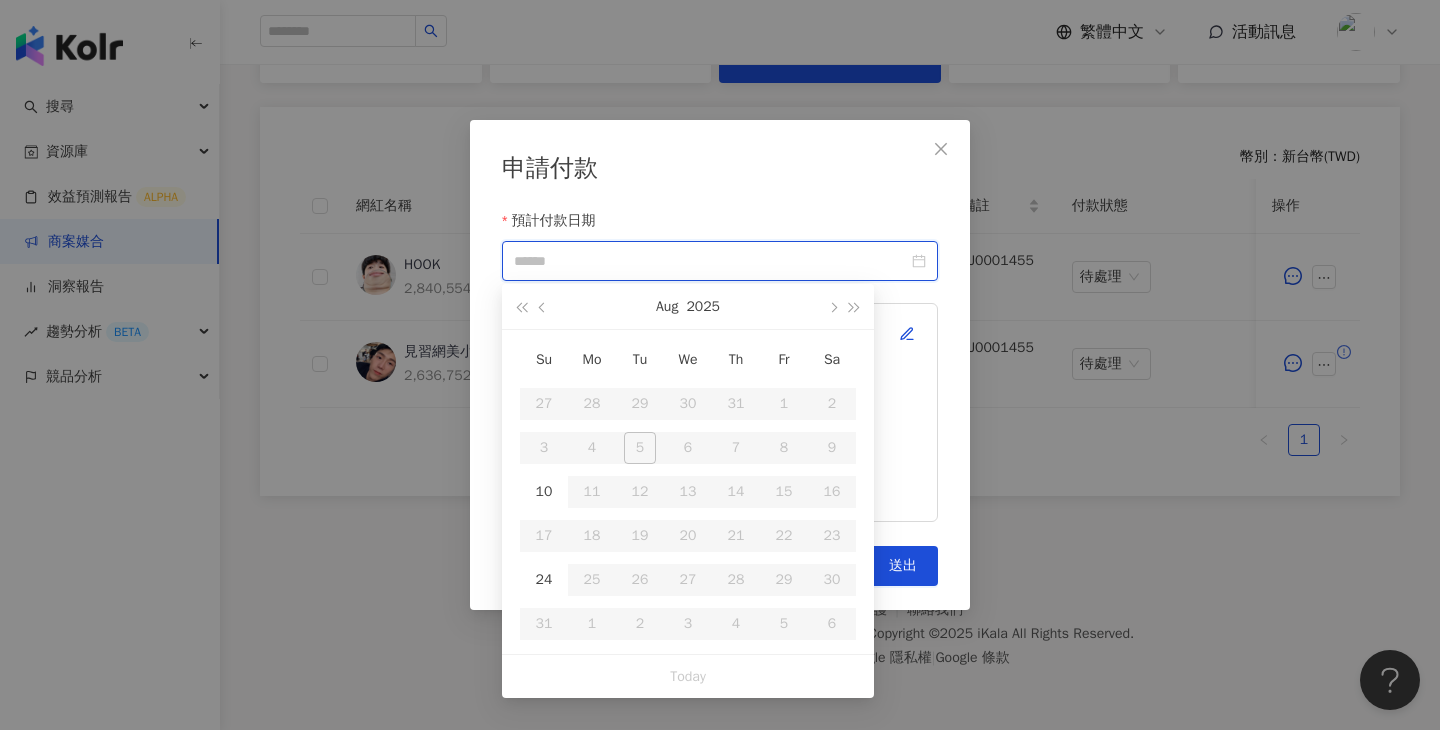 type on "**********" 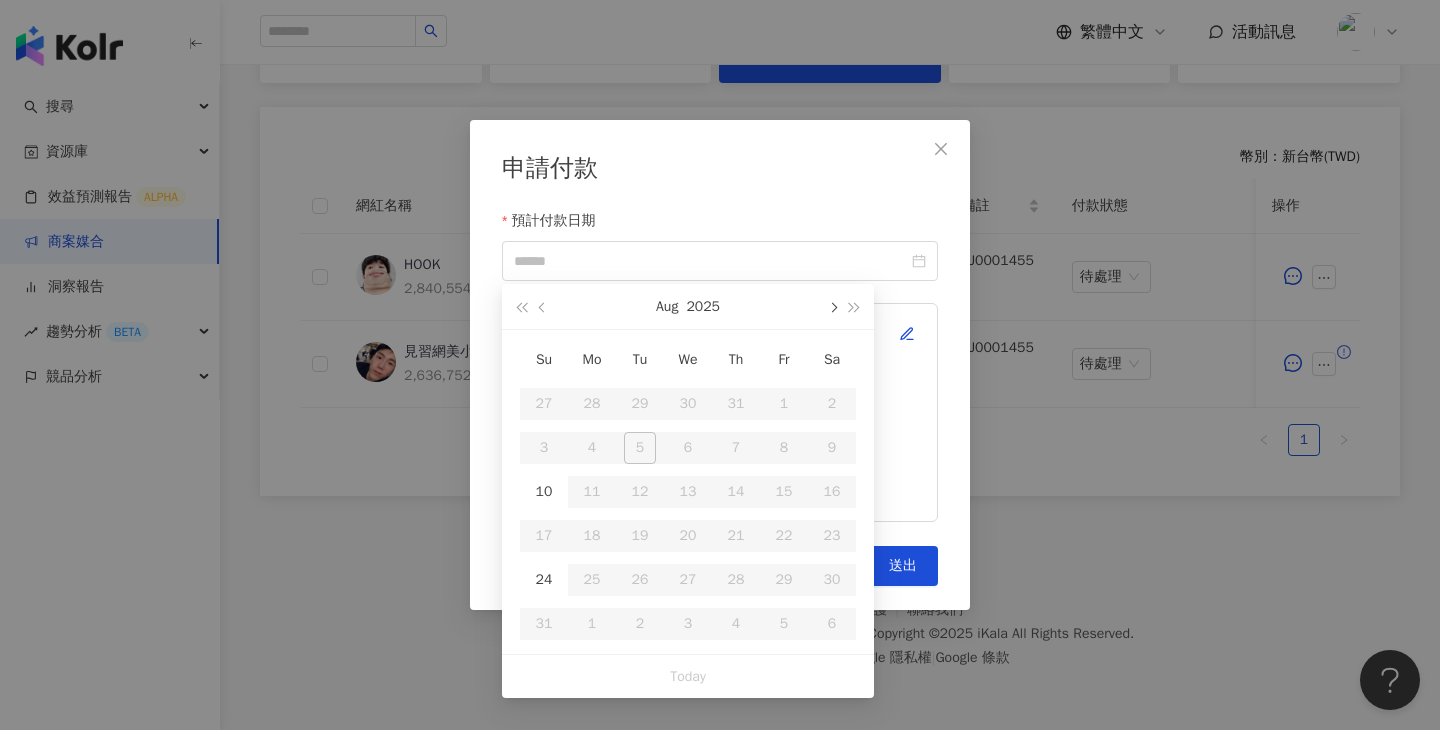 click at bounding box center (832, 306) 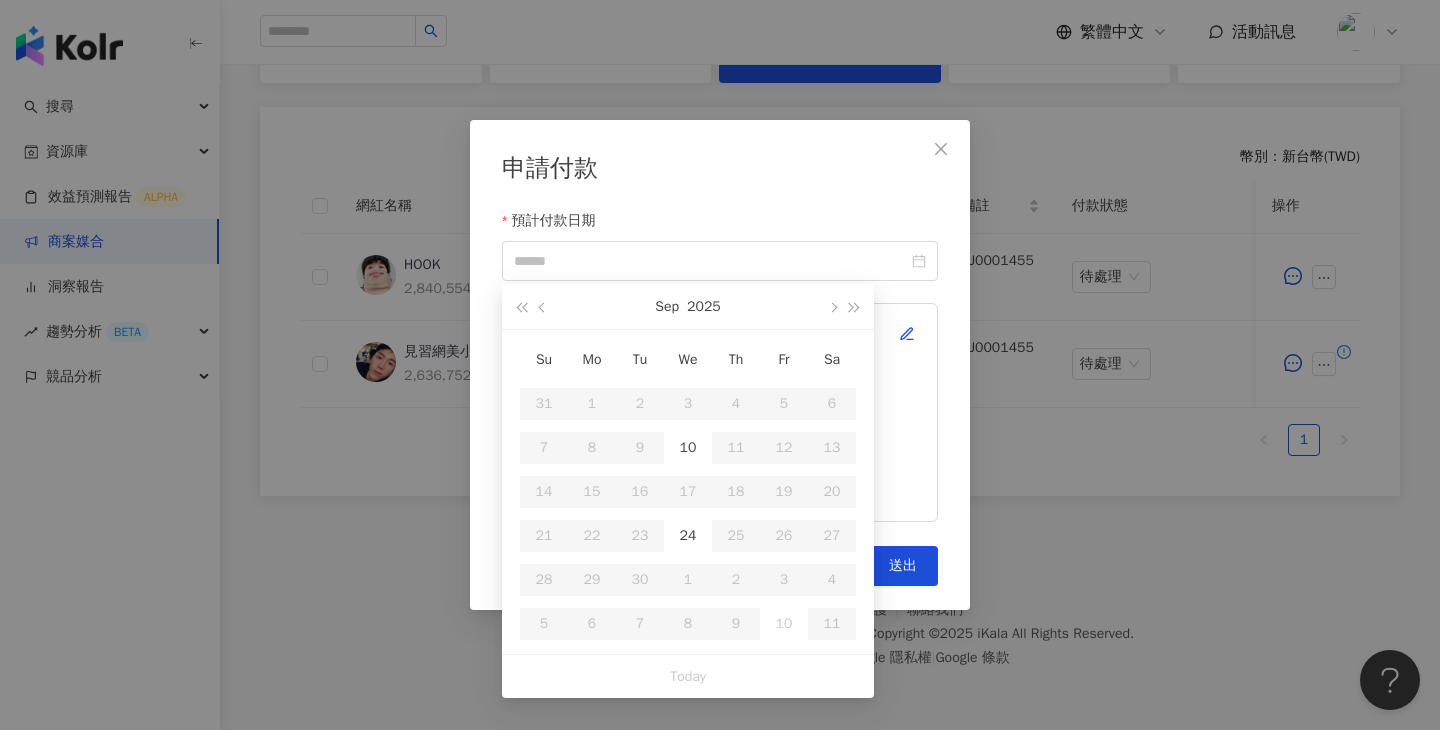 type on "**********" 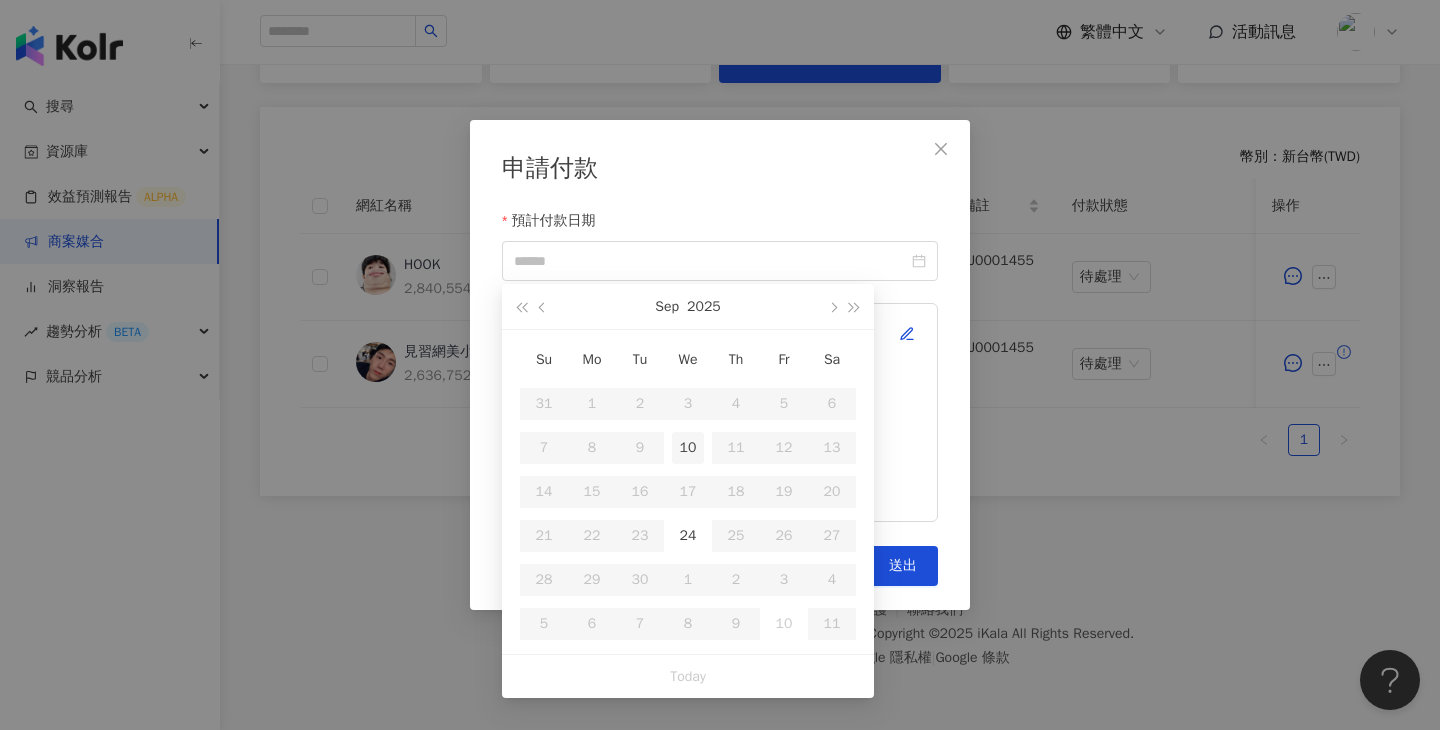 type on "**********" 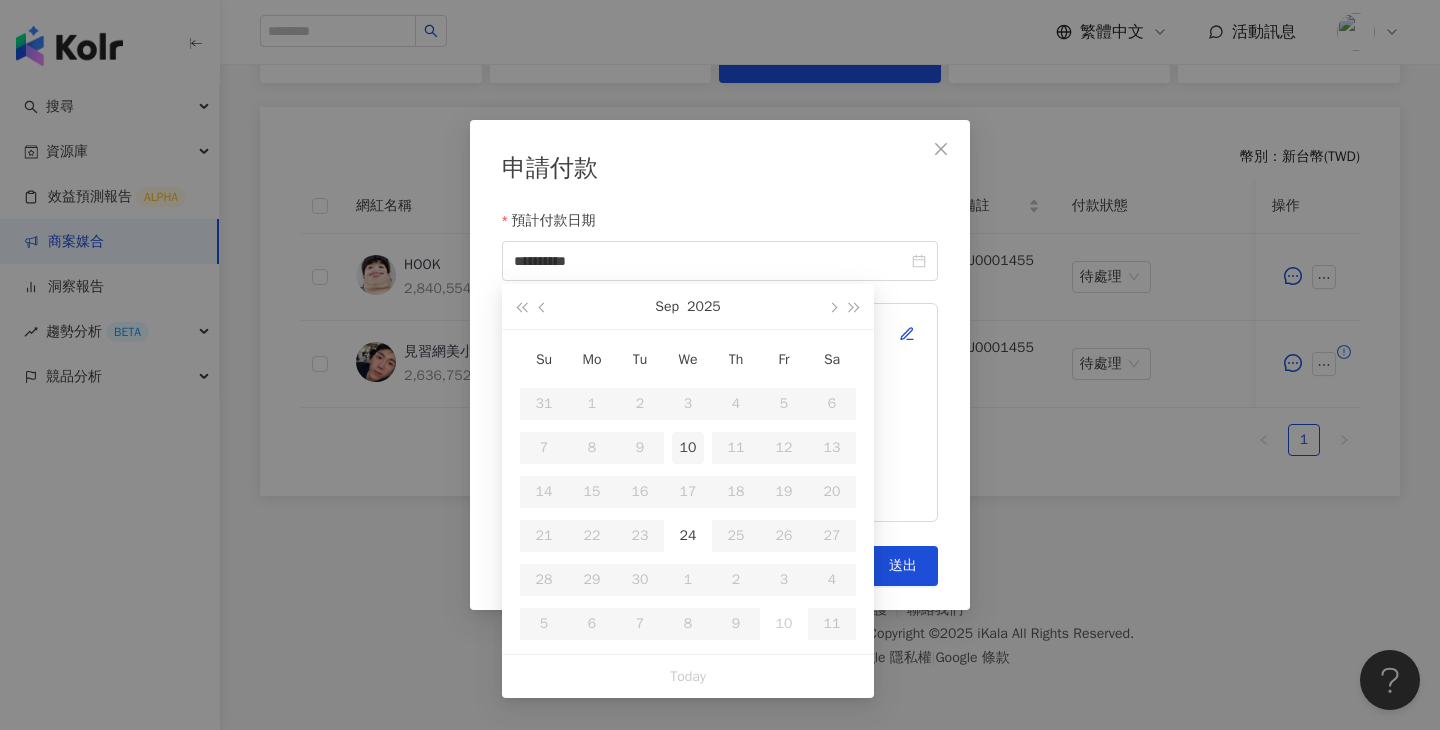 click on "10" at bounding box center [688, 448] 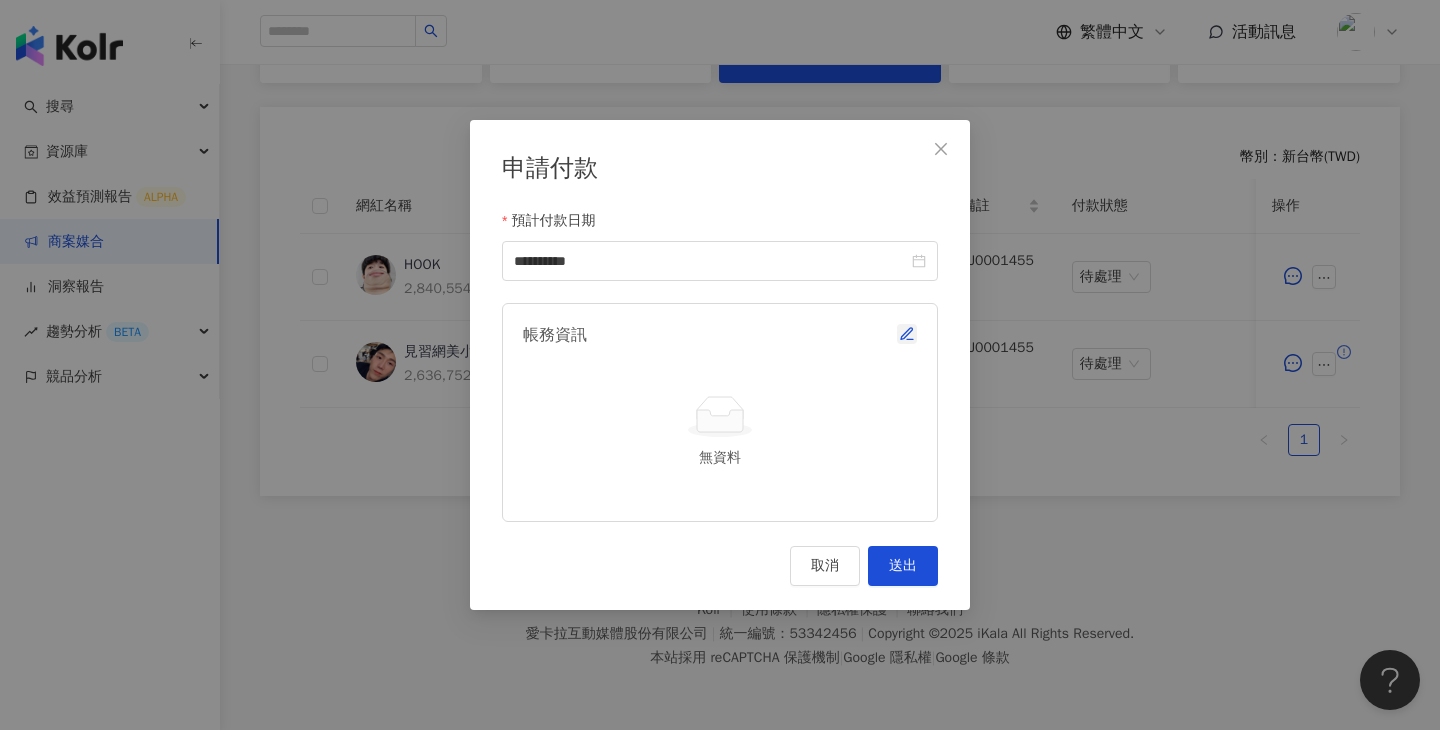 click 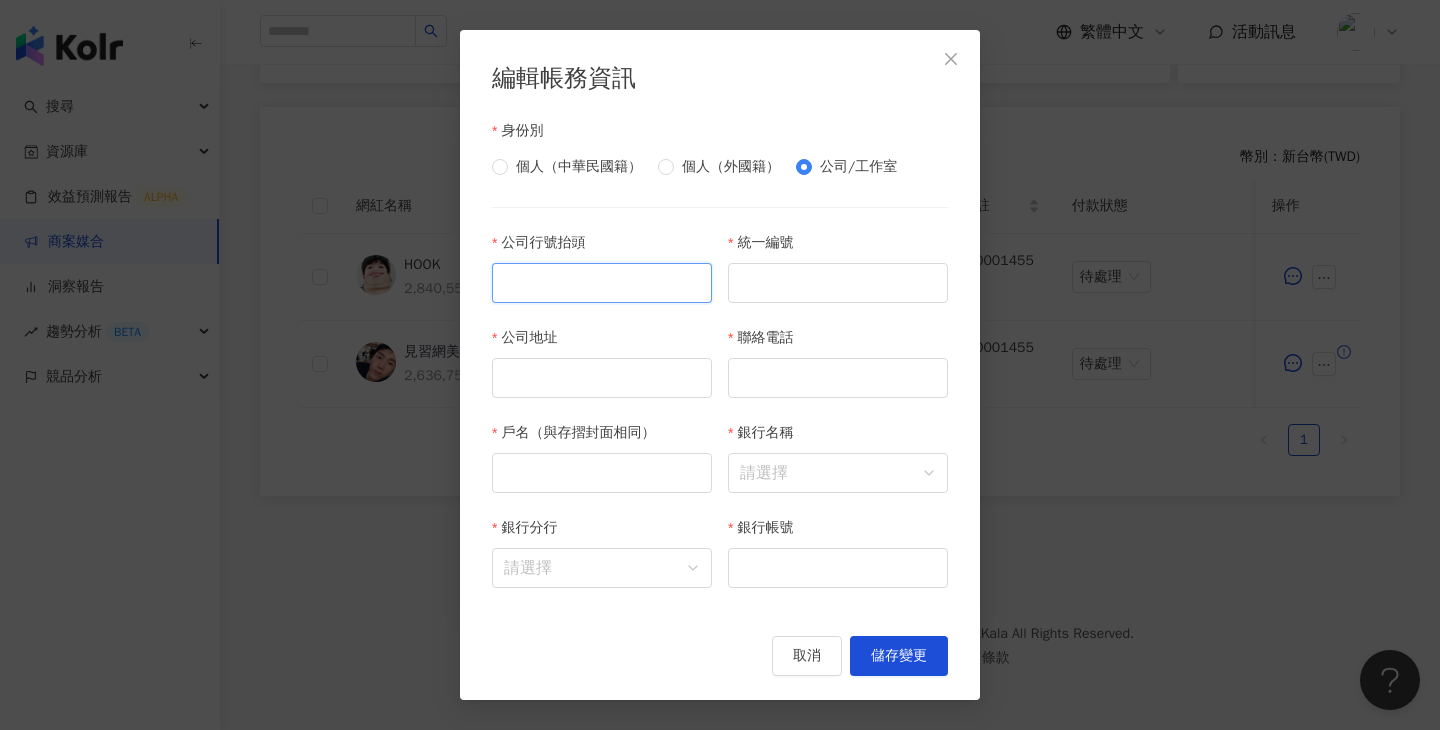 click on "公司行號抬頭" at bounding box center (602, 283) 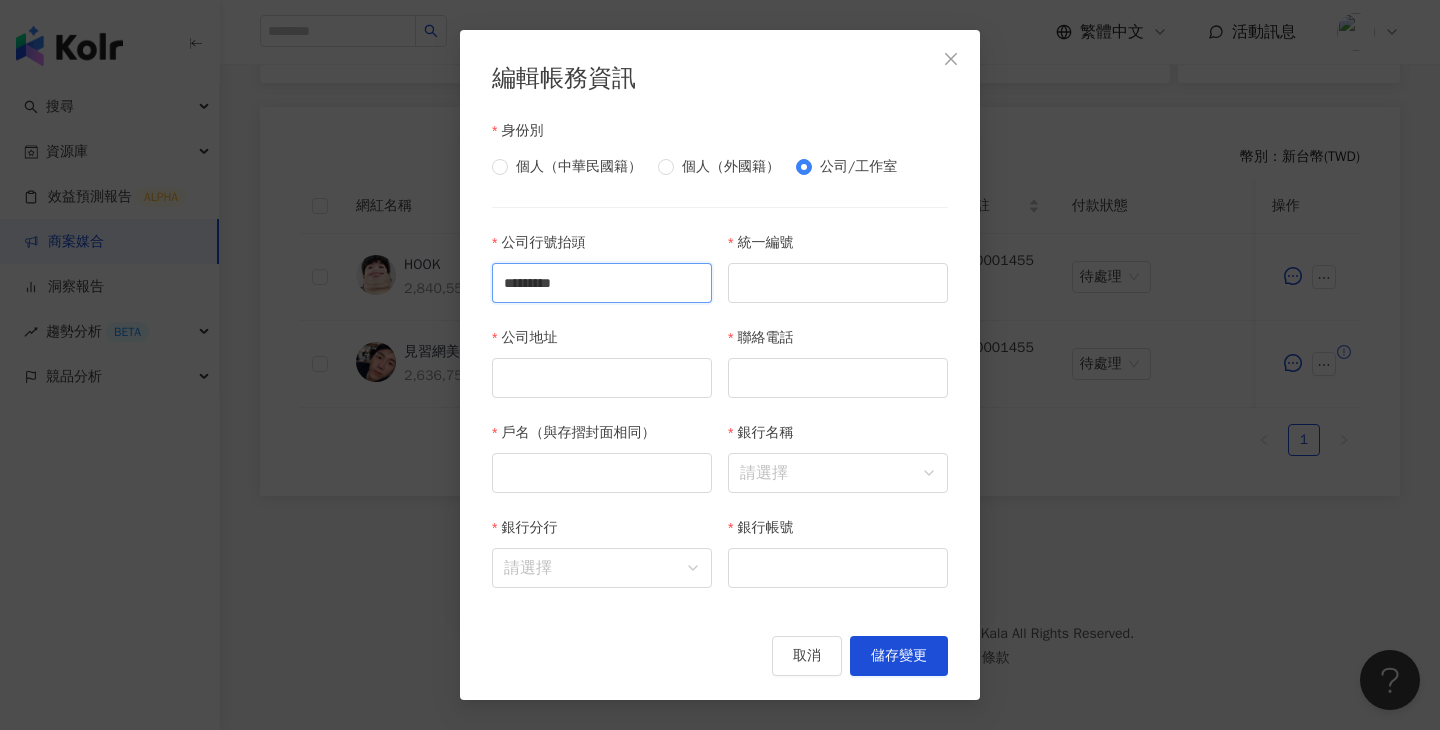 type on "*********" 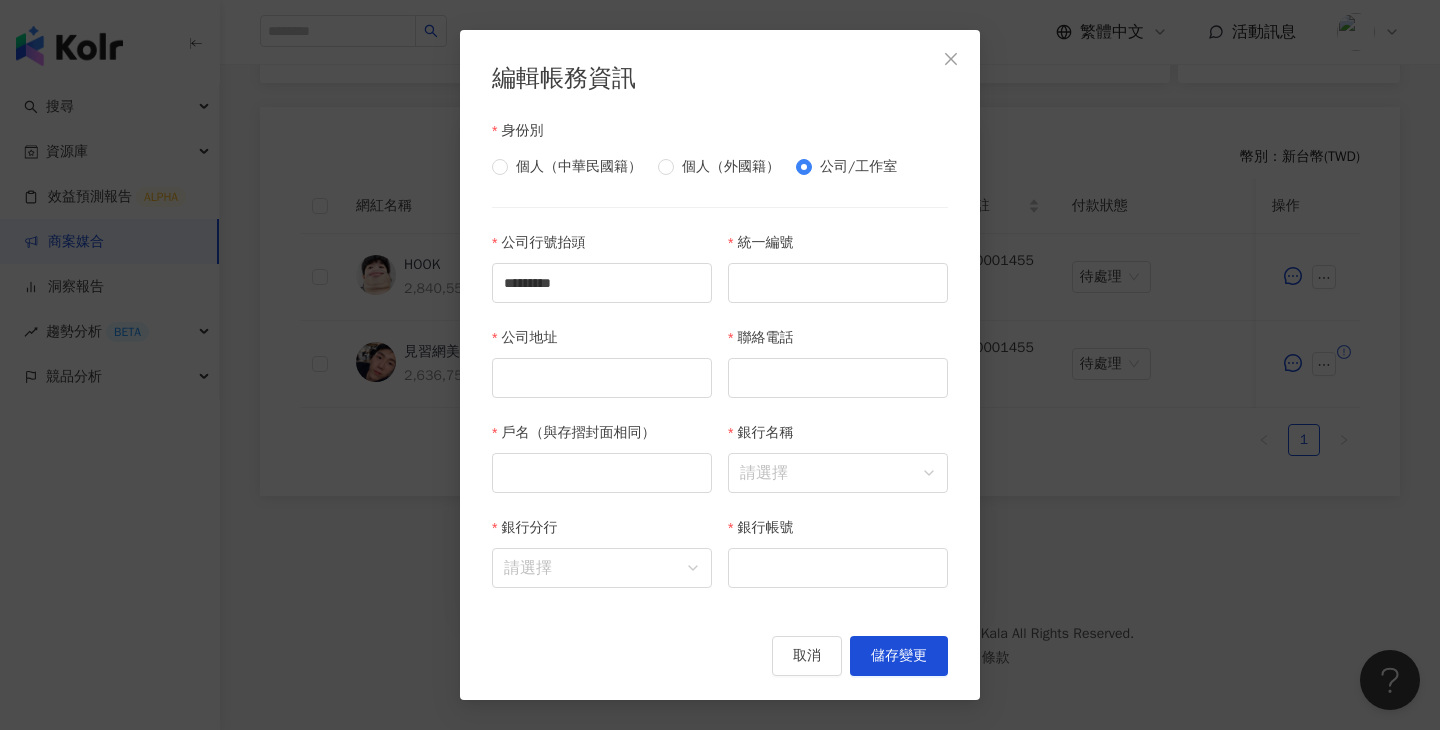 click on "統一編號" at bounding box center [838, 247] 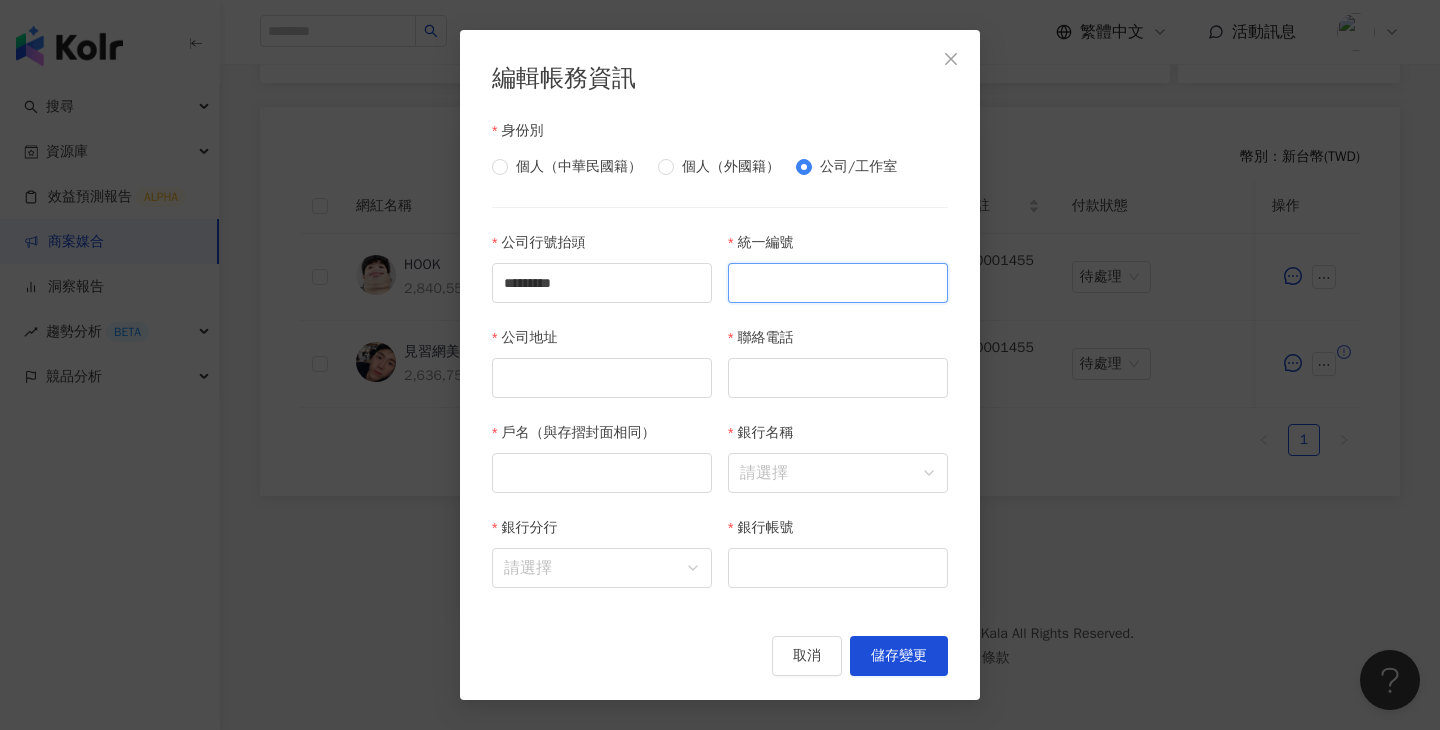 click on "統一編號" at bounding box center (838, 283) 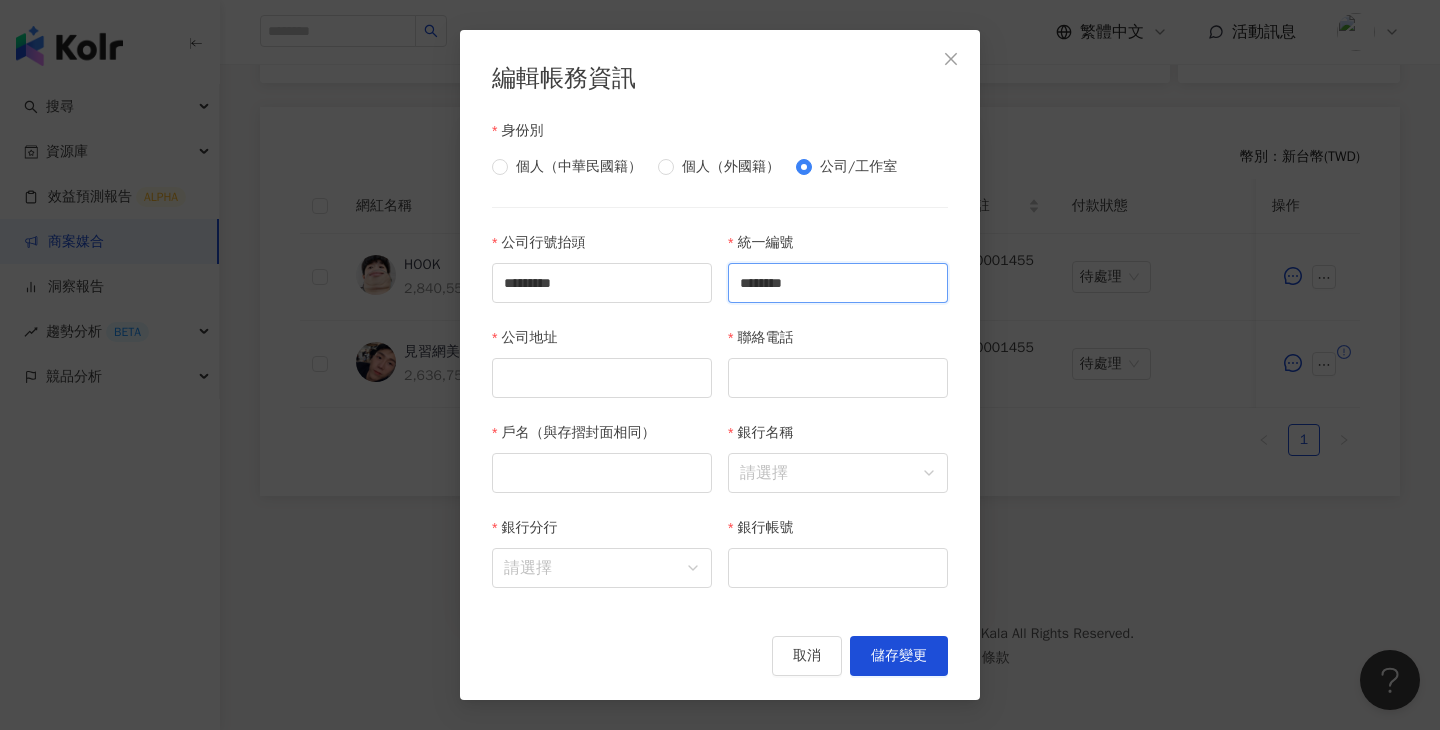 click on "********" at bounding box center (838, 283) 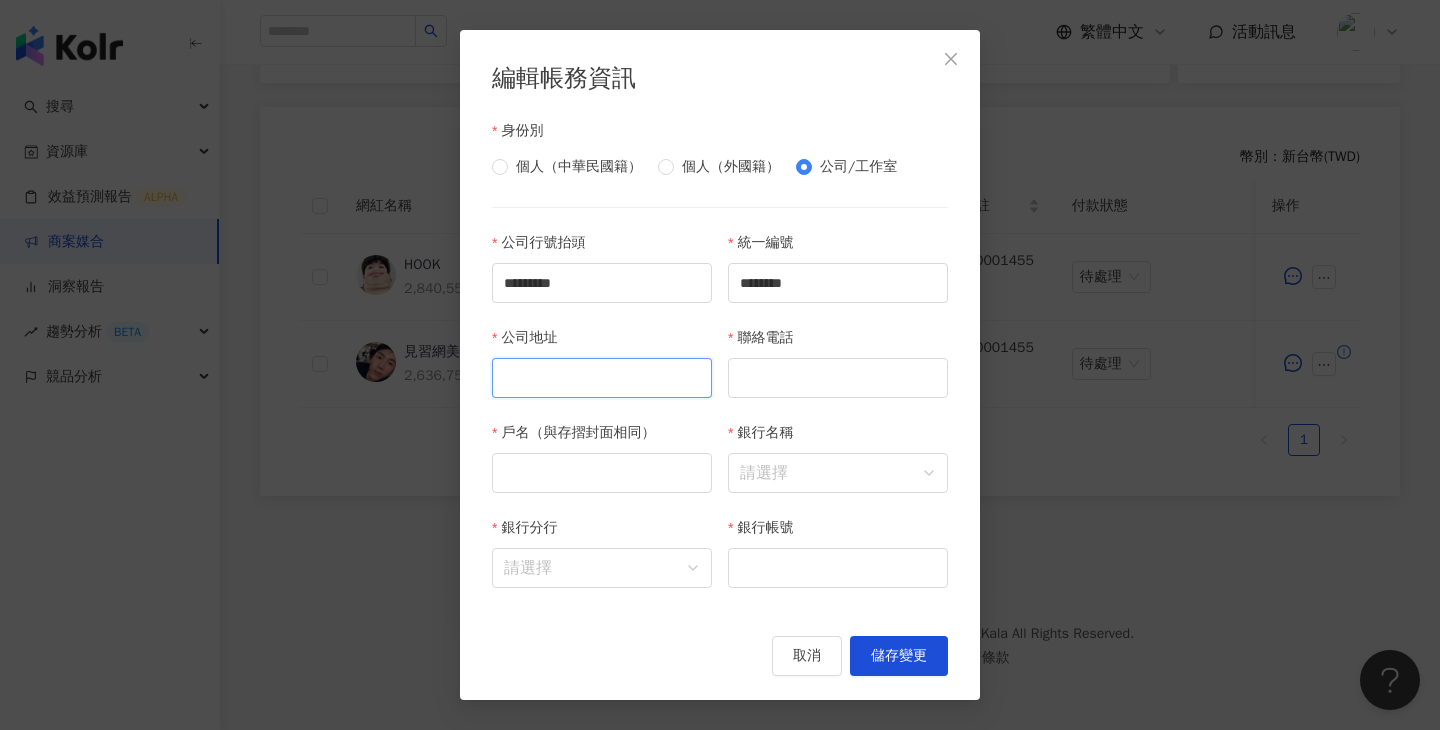 click on "公司地址" at bounding box center [602, 378] 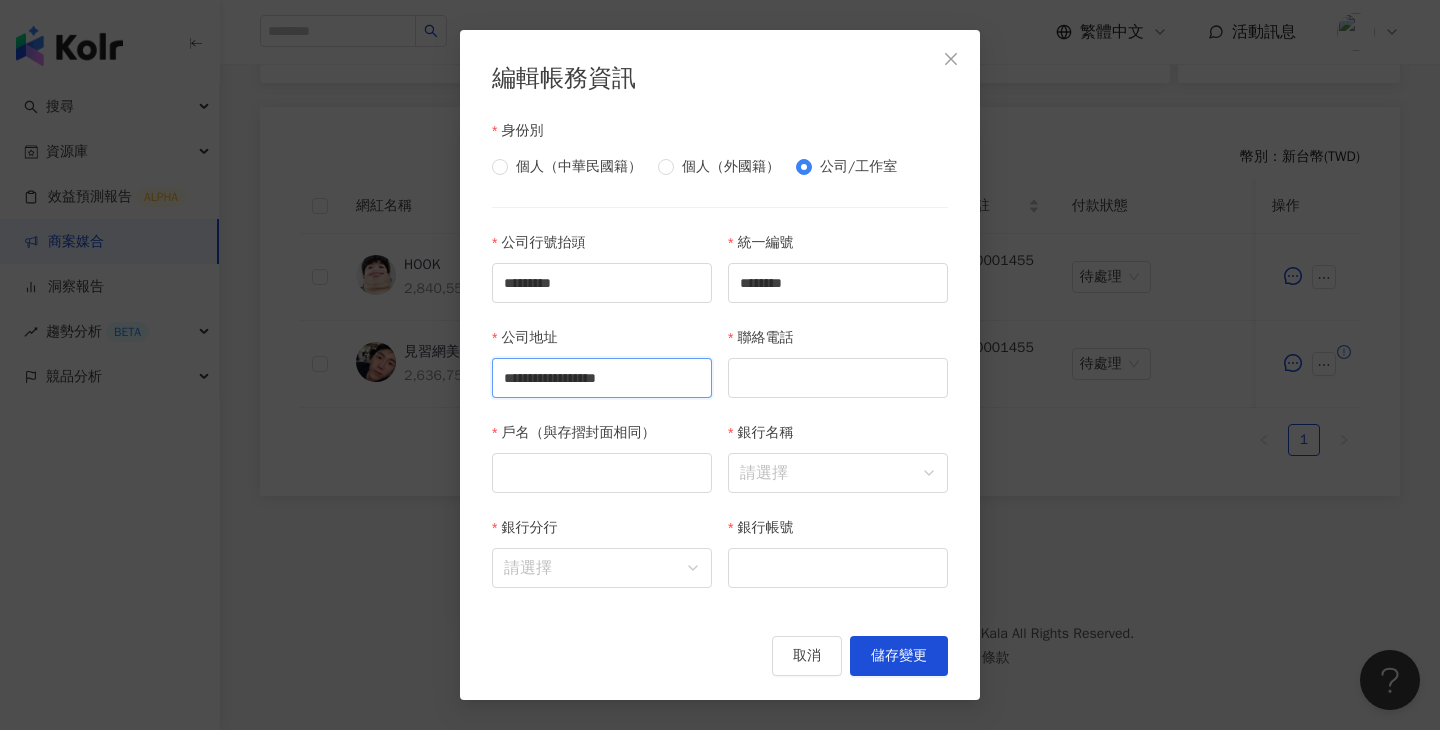 scroll, scrollTop: 0, scrollLeft: 31, axis: horizontal 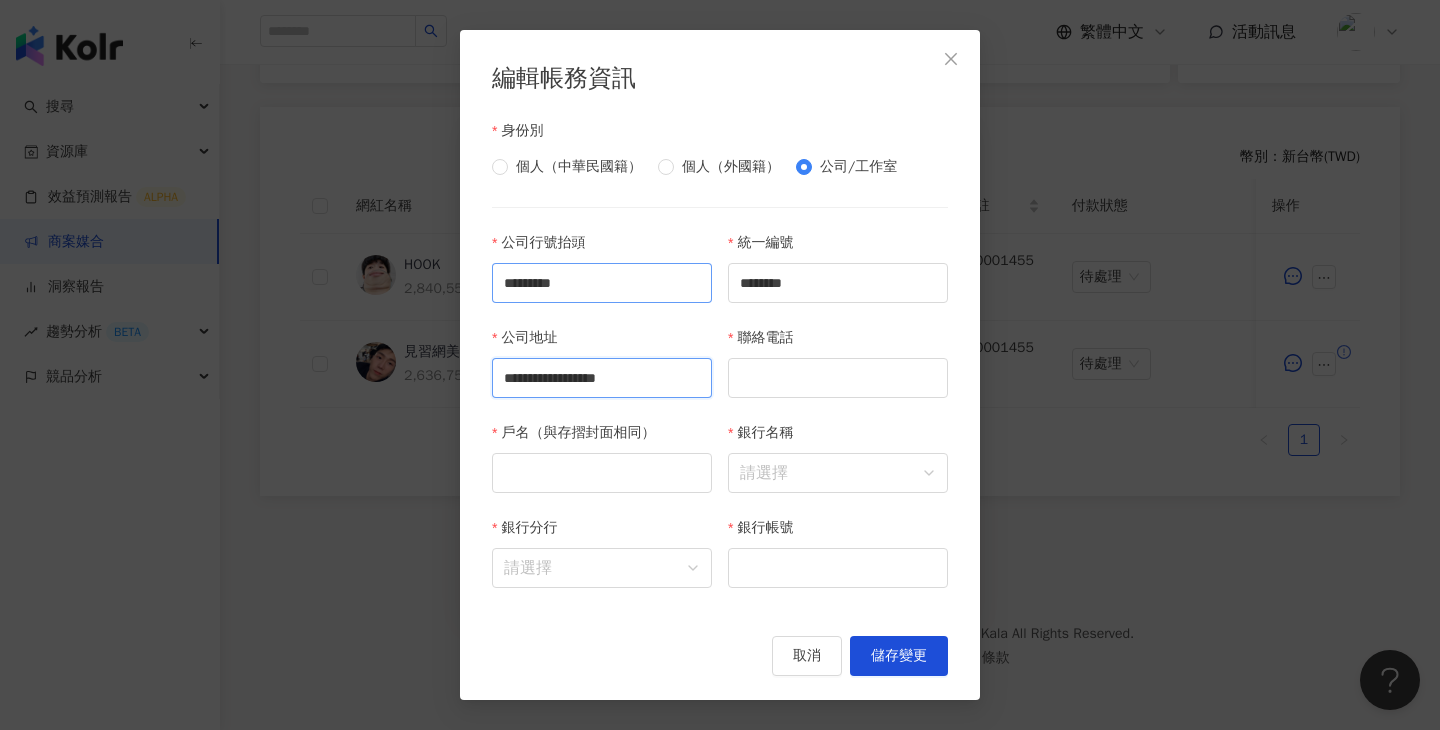 type on "**********" 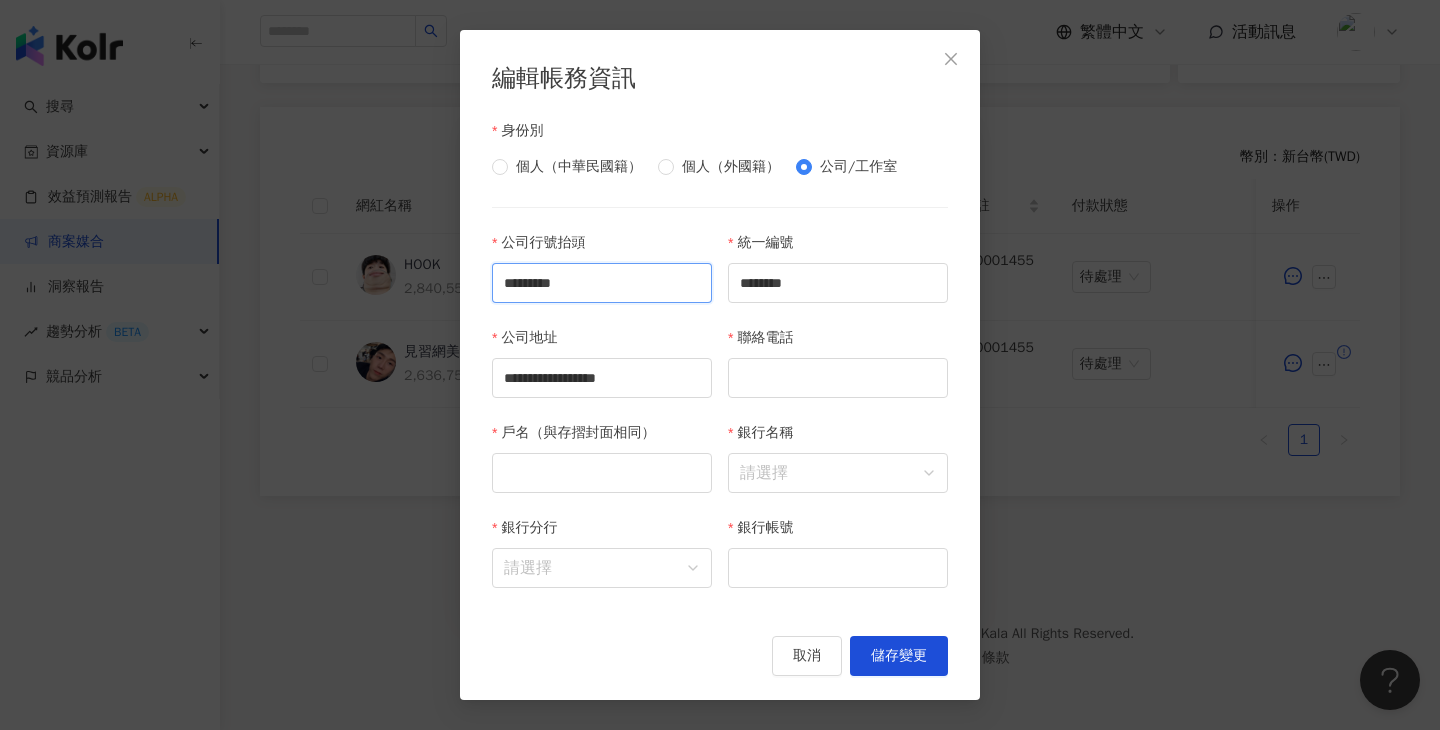 scroll, scrollTop: 0, scrollLeft: 0, axis: both 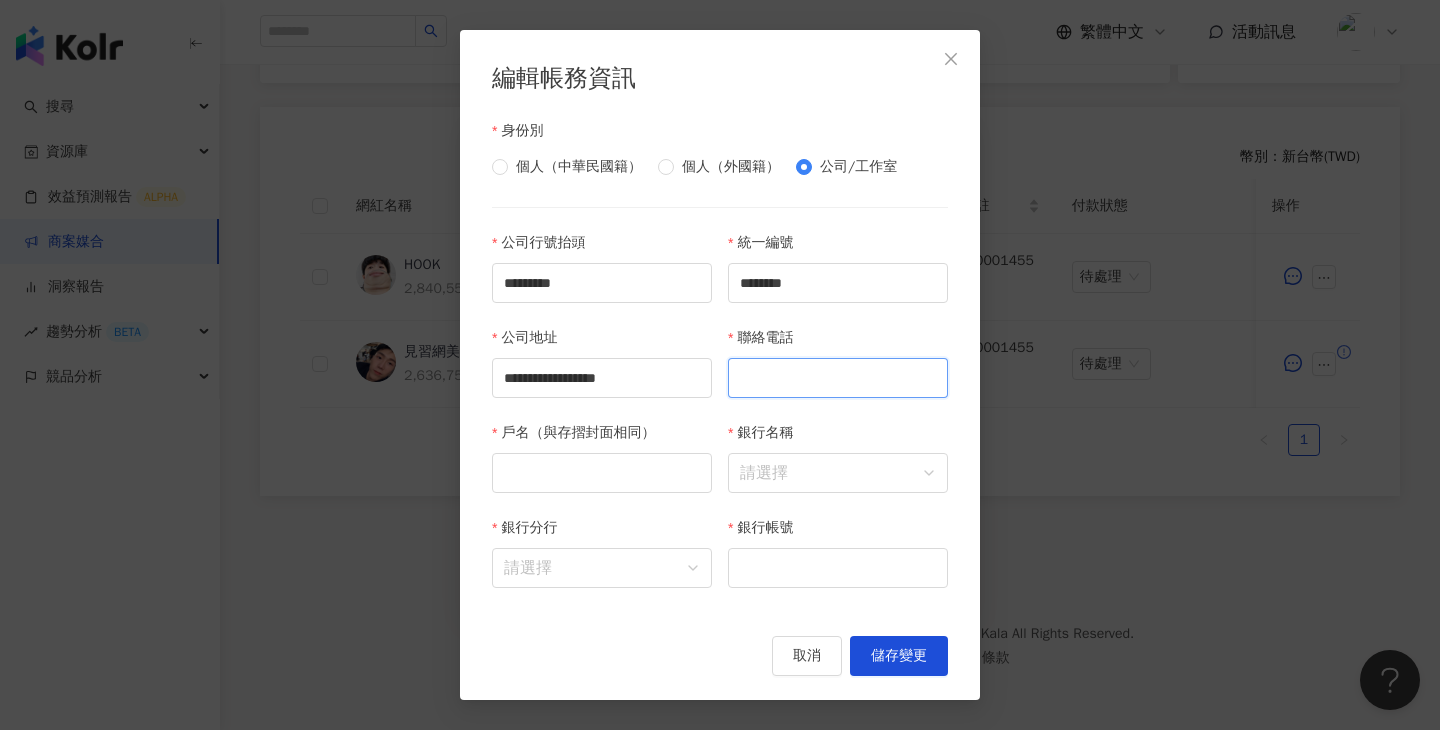 click on "聯絡電話" at bounding box center [838, 378] 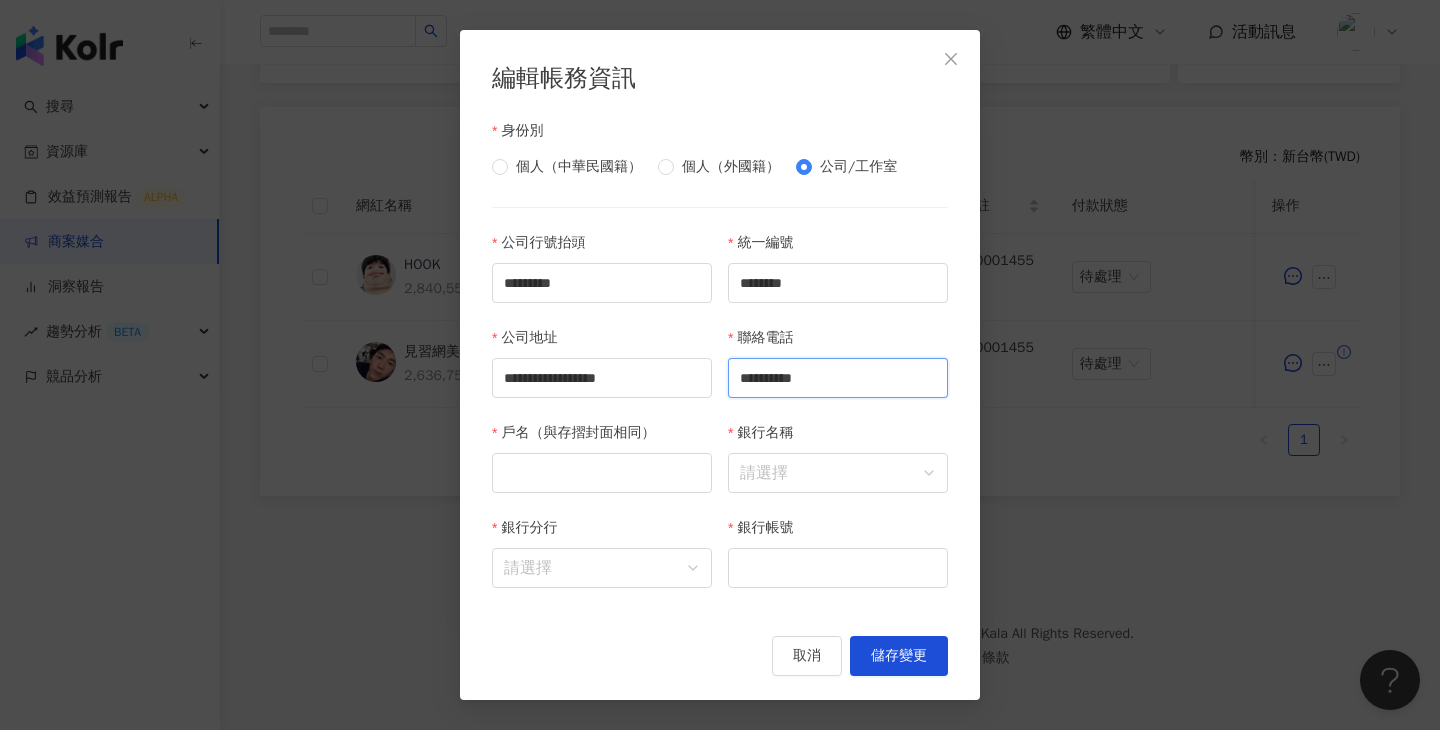 type on "**********" 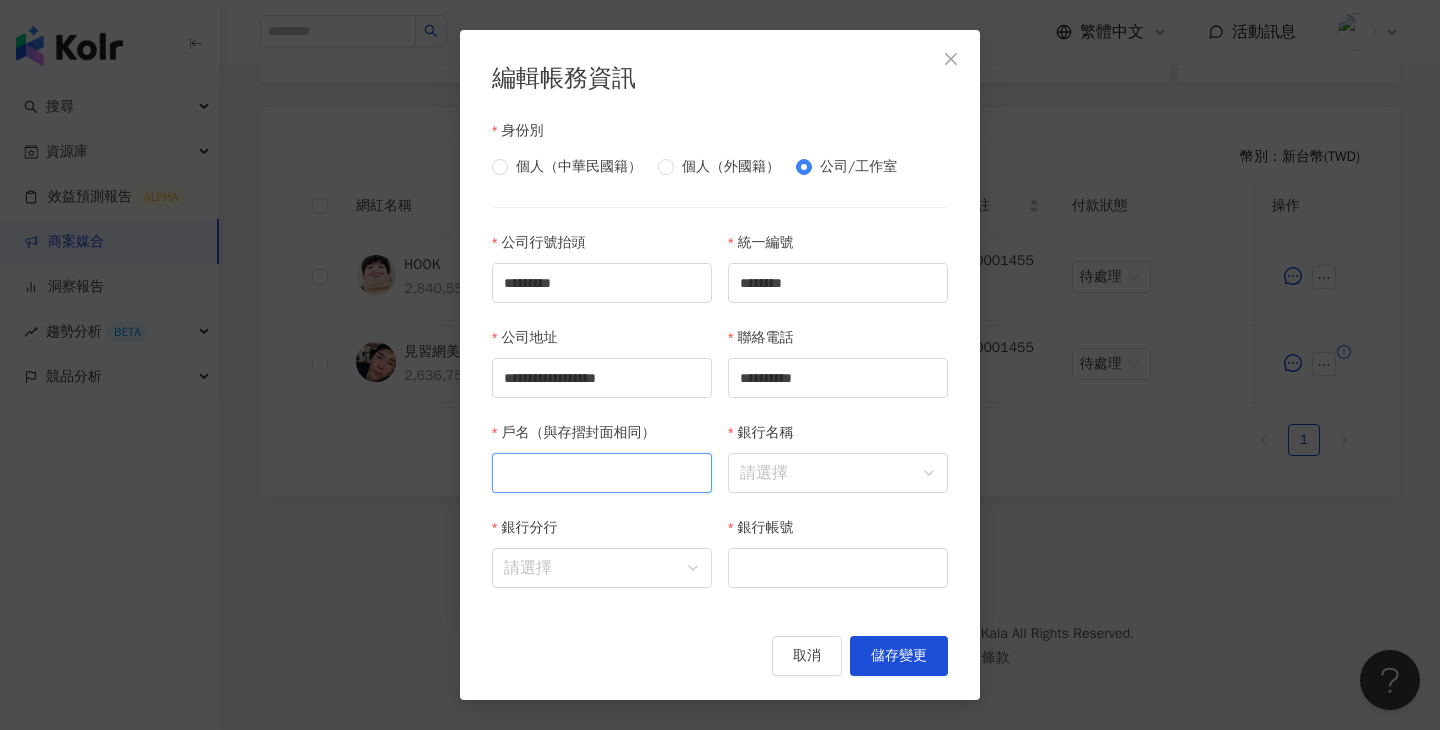 click on "戶名（與存摺封面相同）" at bounding box center (602, 473) 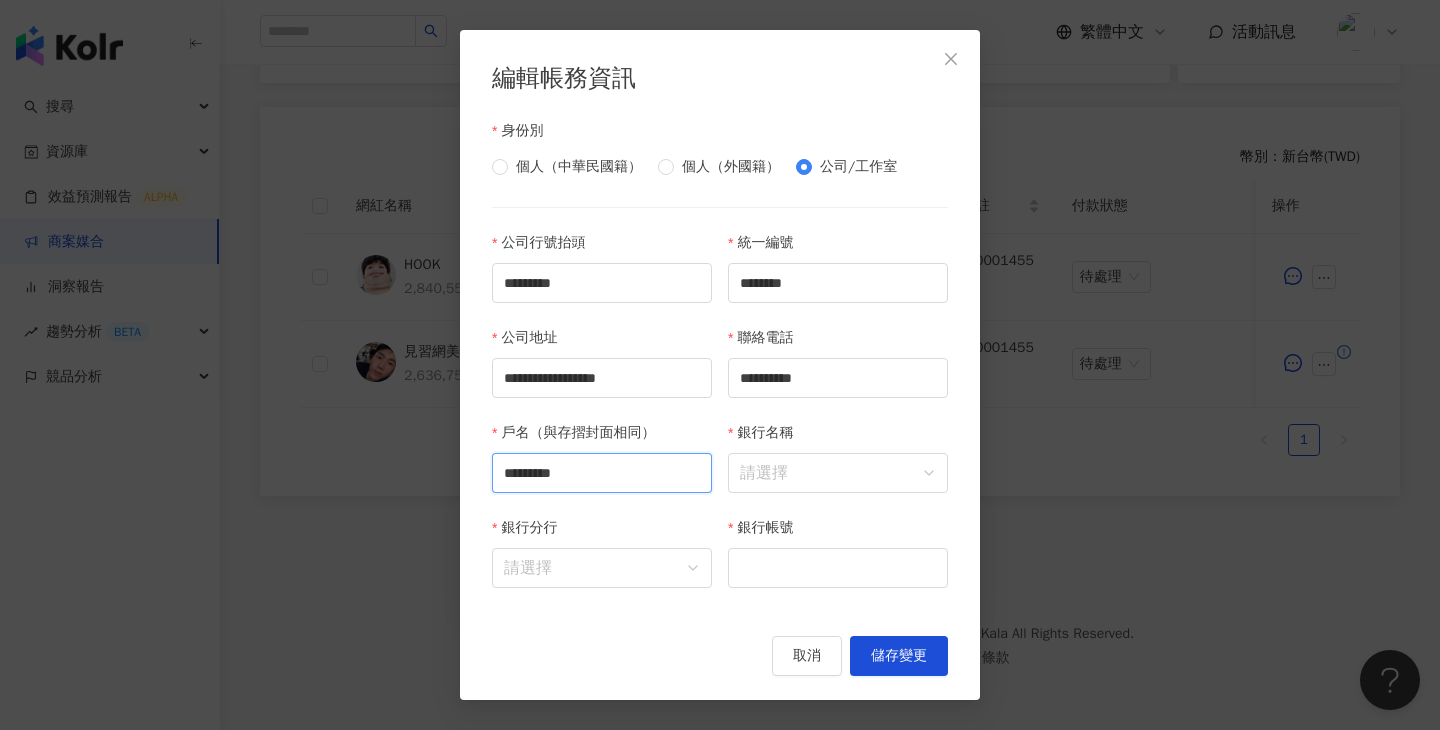 type on "*********" 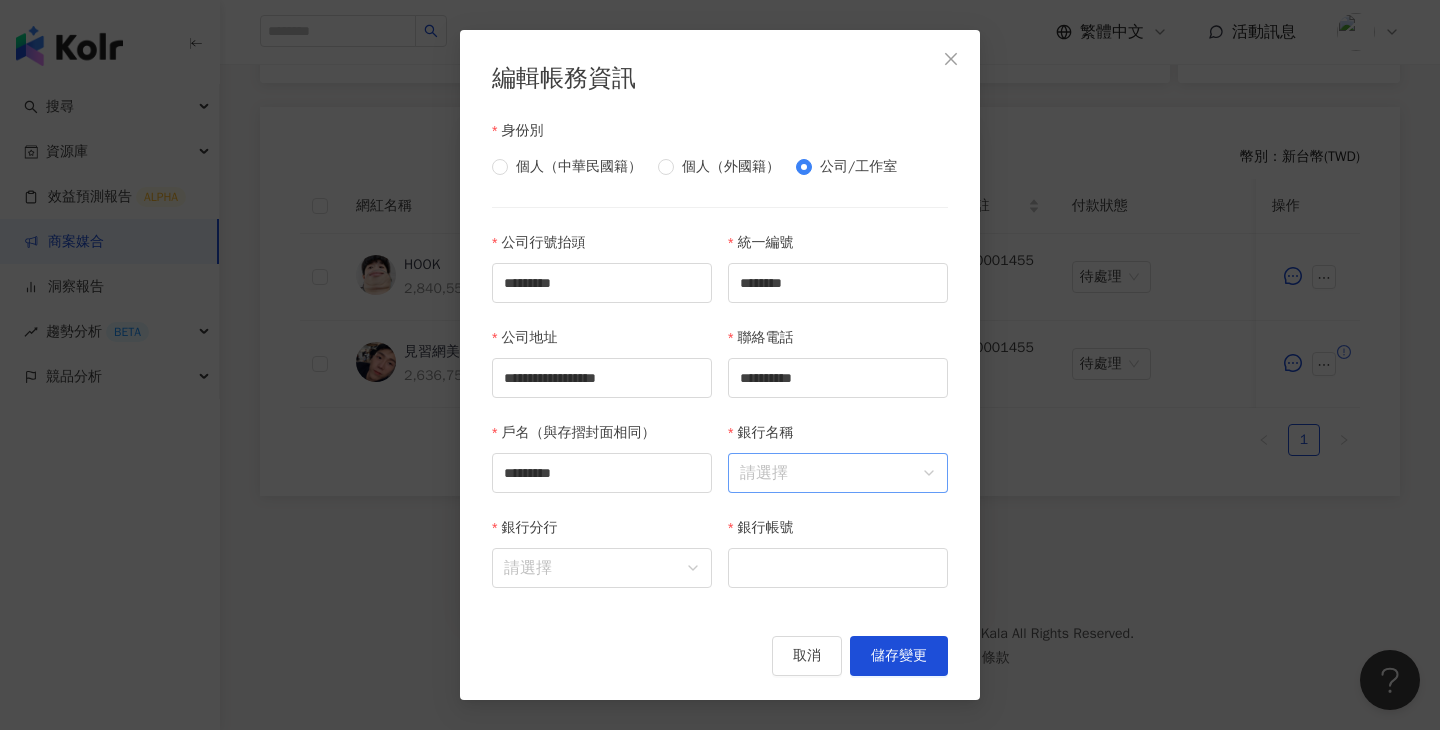 click on "銀行名稱" at bounding box center [838, 473] 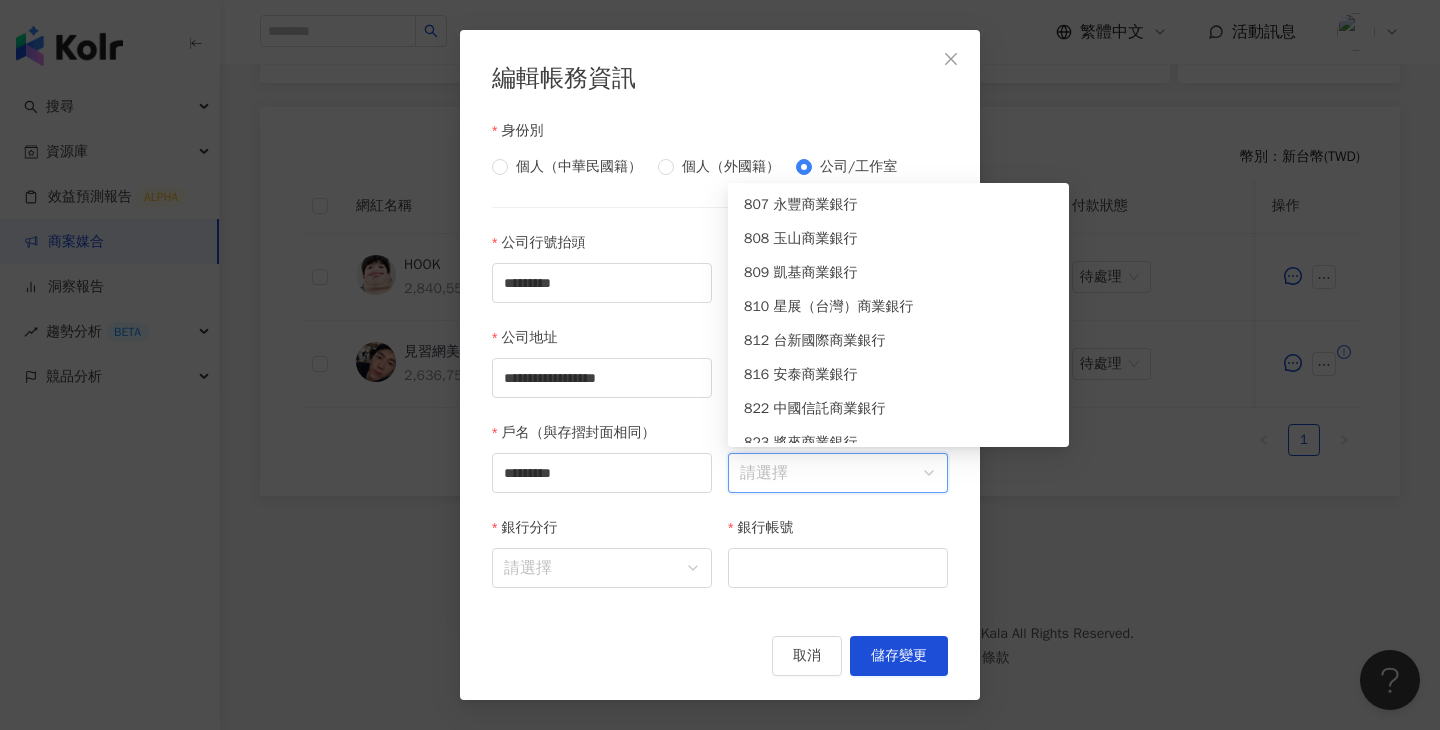 scroll, scrollTop: 7252, scrollLeft: 0, axis: vertical 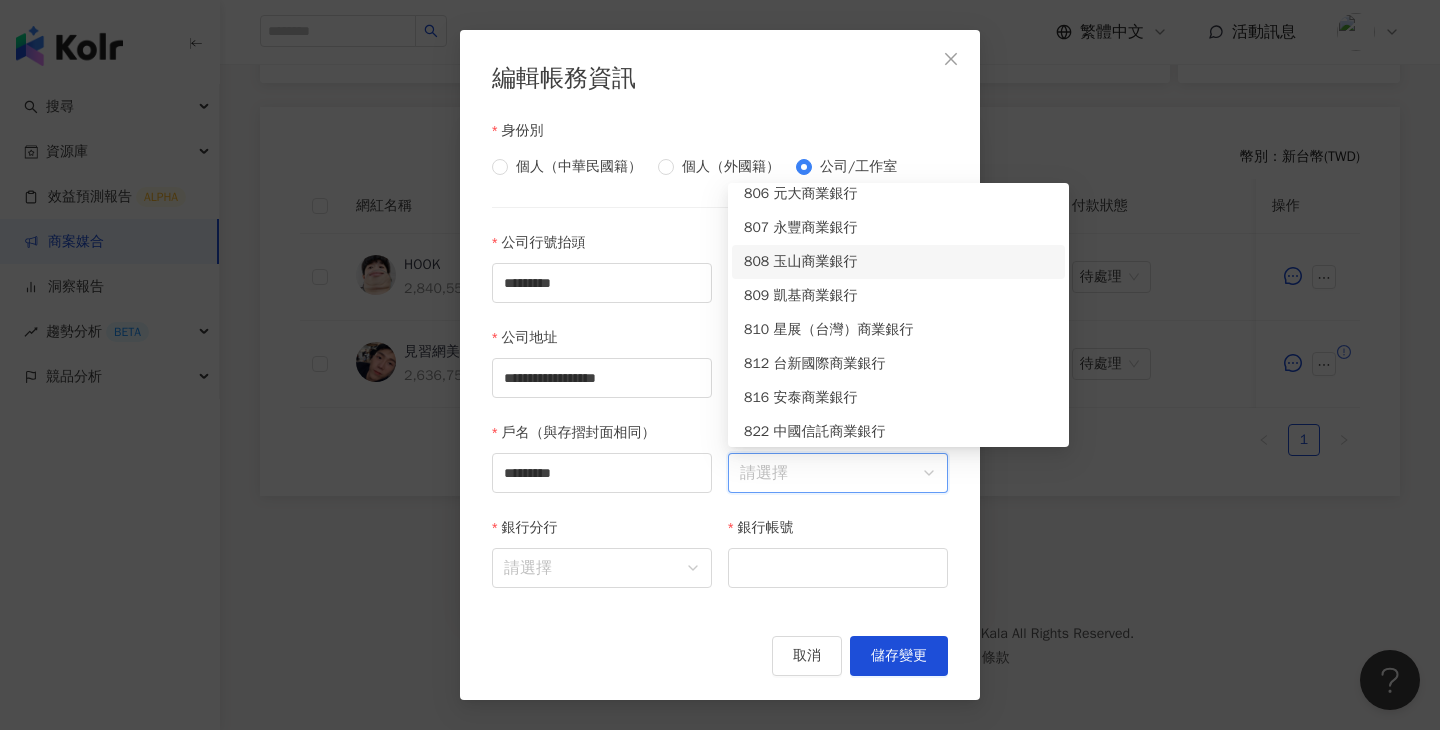 click on "808 玉山商業銀行" at bounding box center (898, 262) 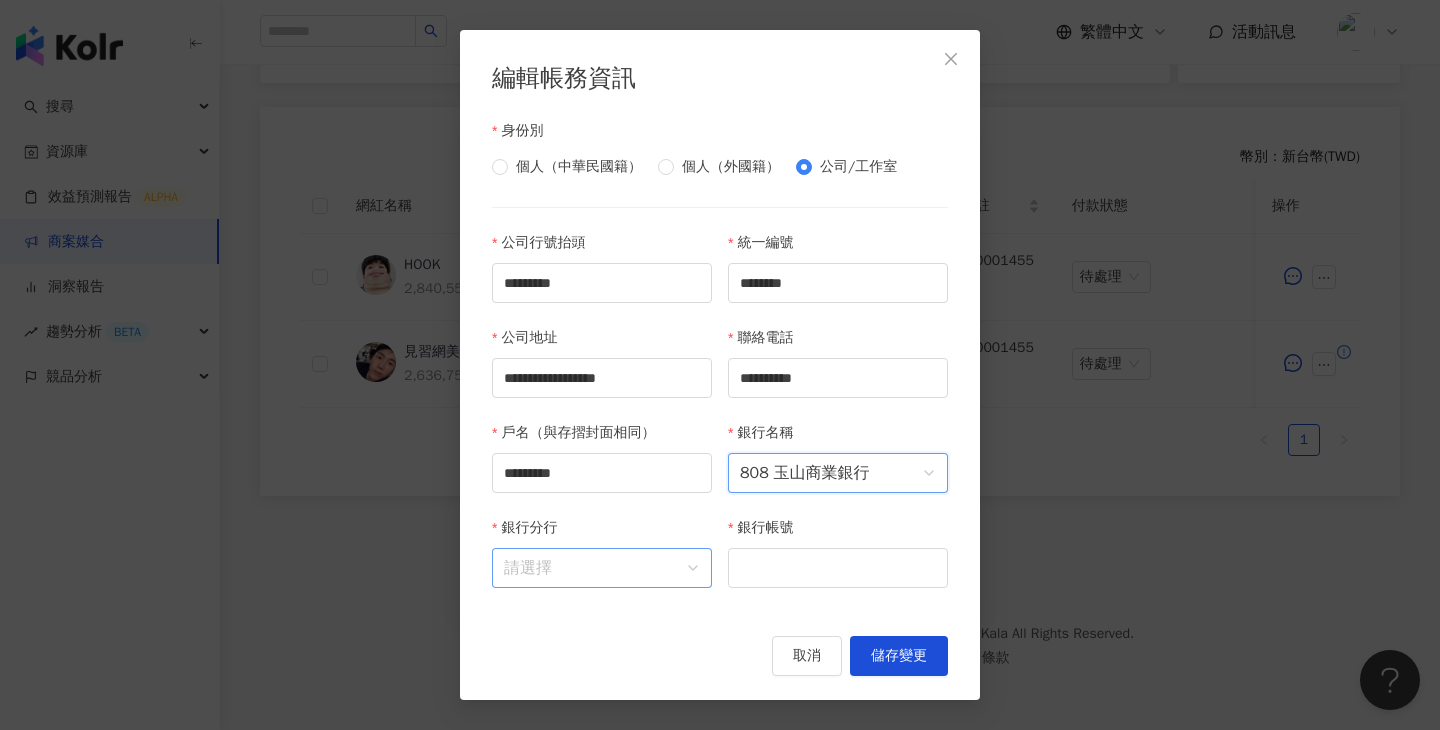 click on "銀行分行" at bounding box center [602, 568] 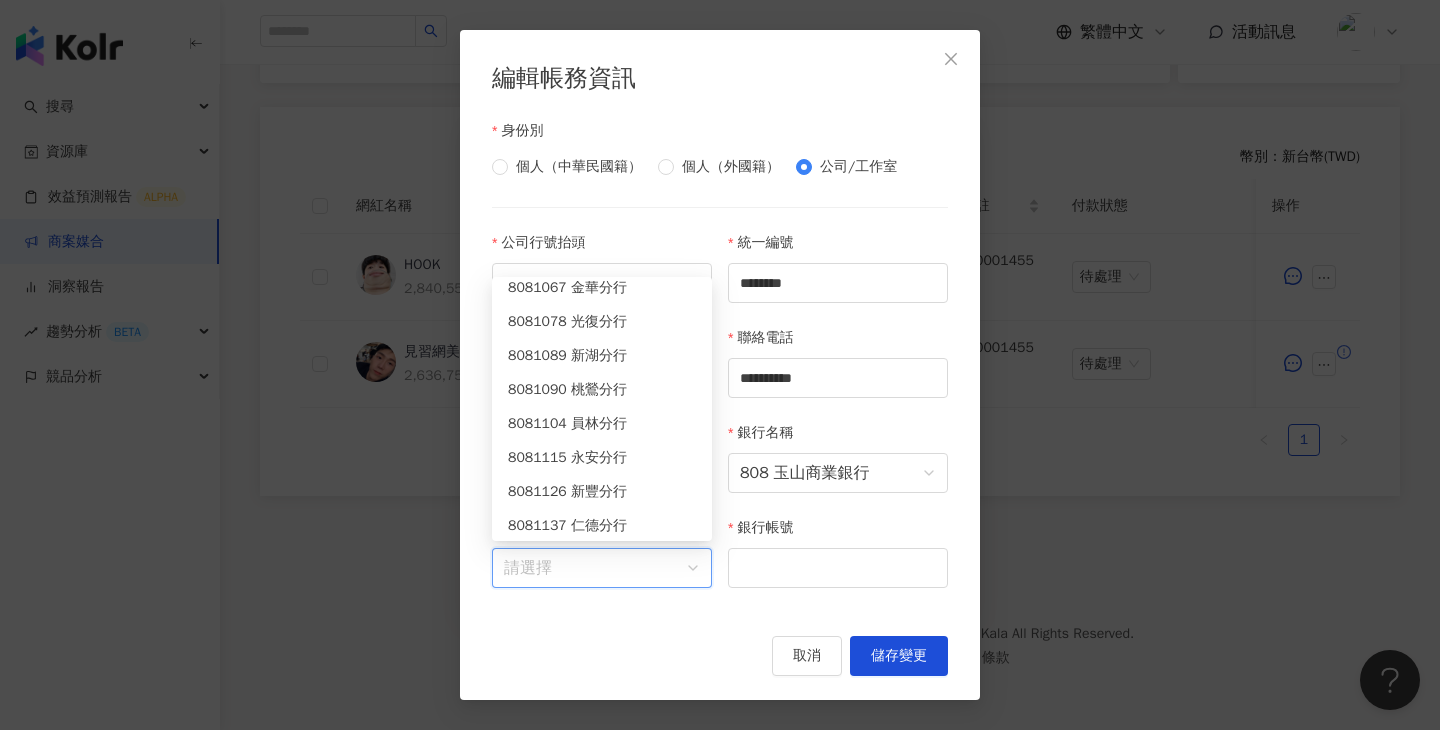 scroll, scrollTop: 3421, scrollLeft: 0, axis: vertical 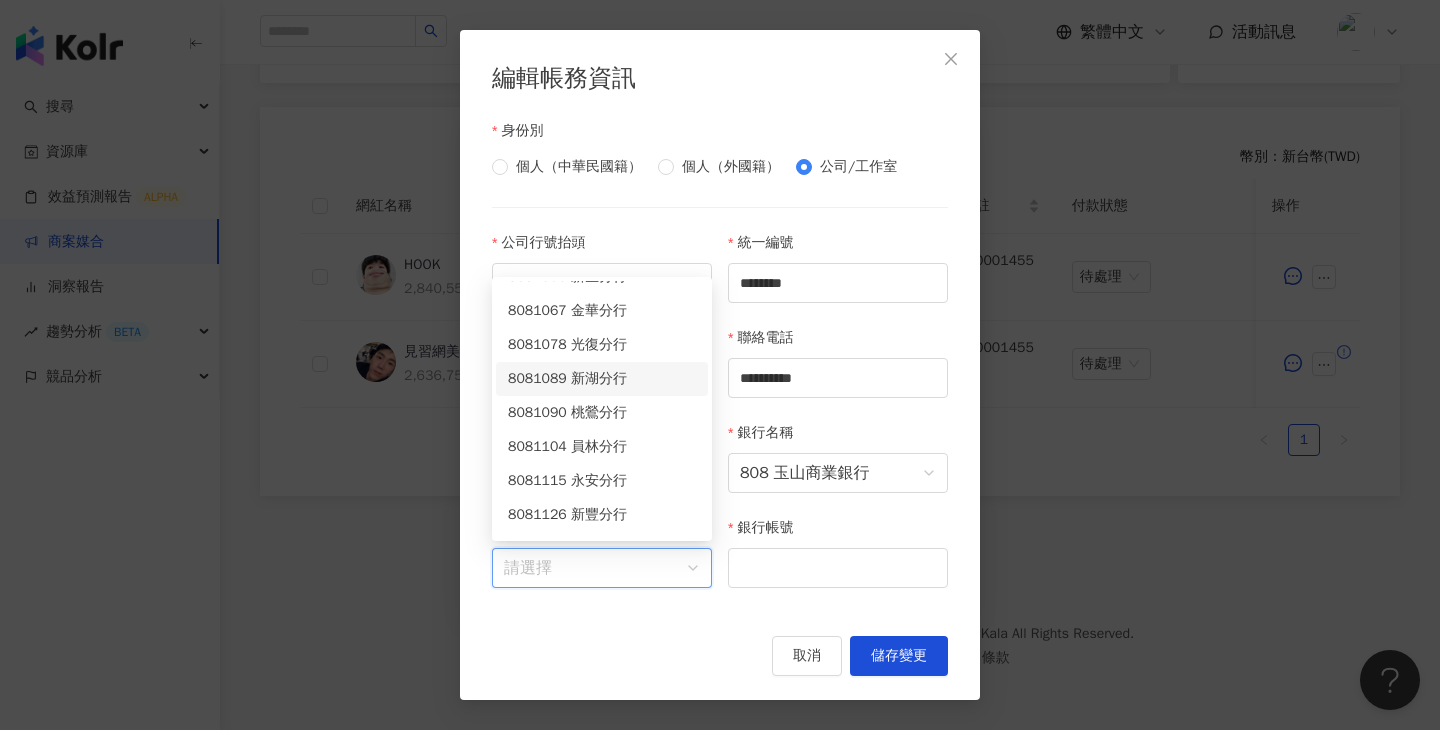 click on "8081089 新湖分行" at bounding box center (602, 379) 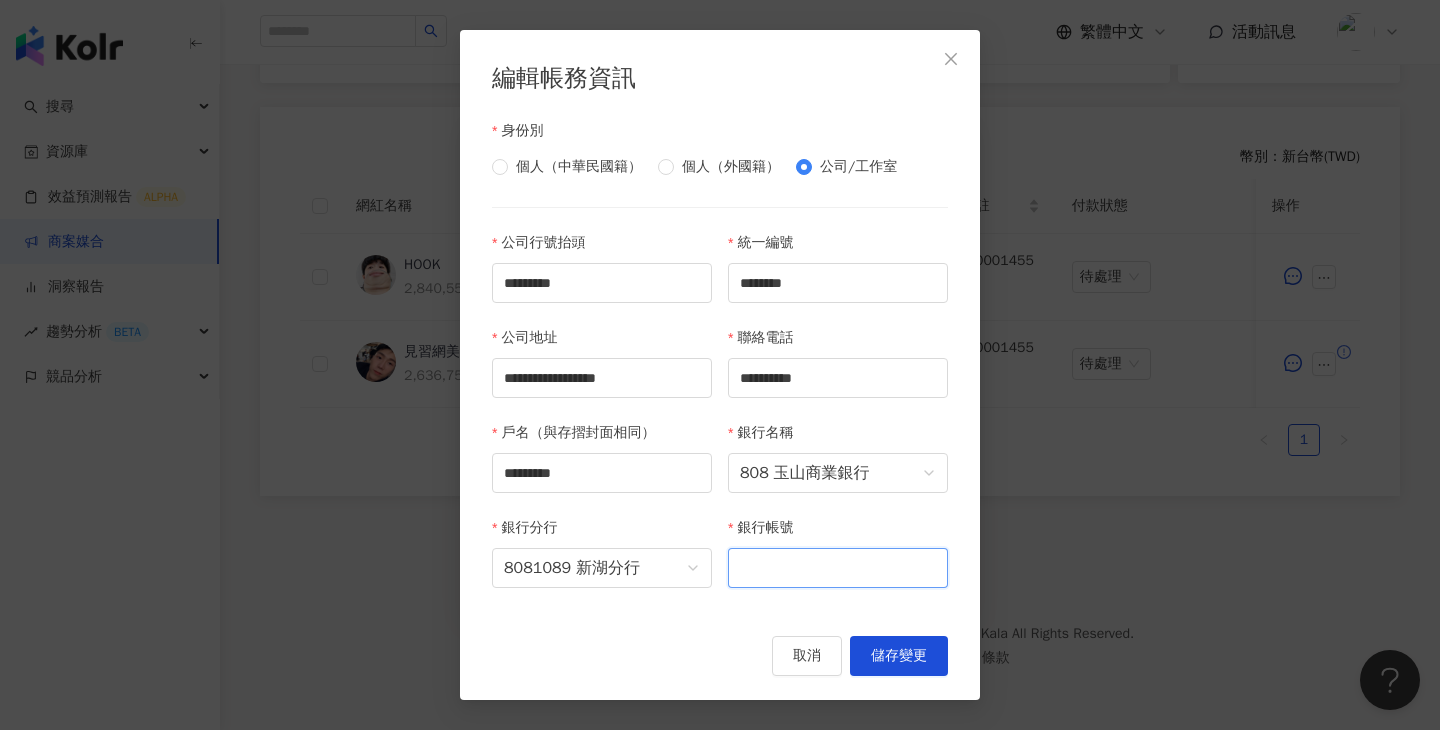 click on "銀行帳號" at bounding box center (838, 568) 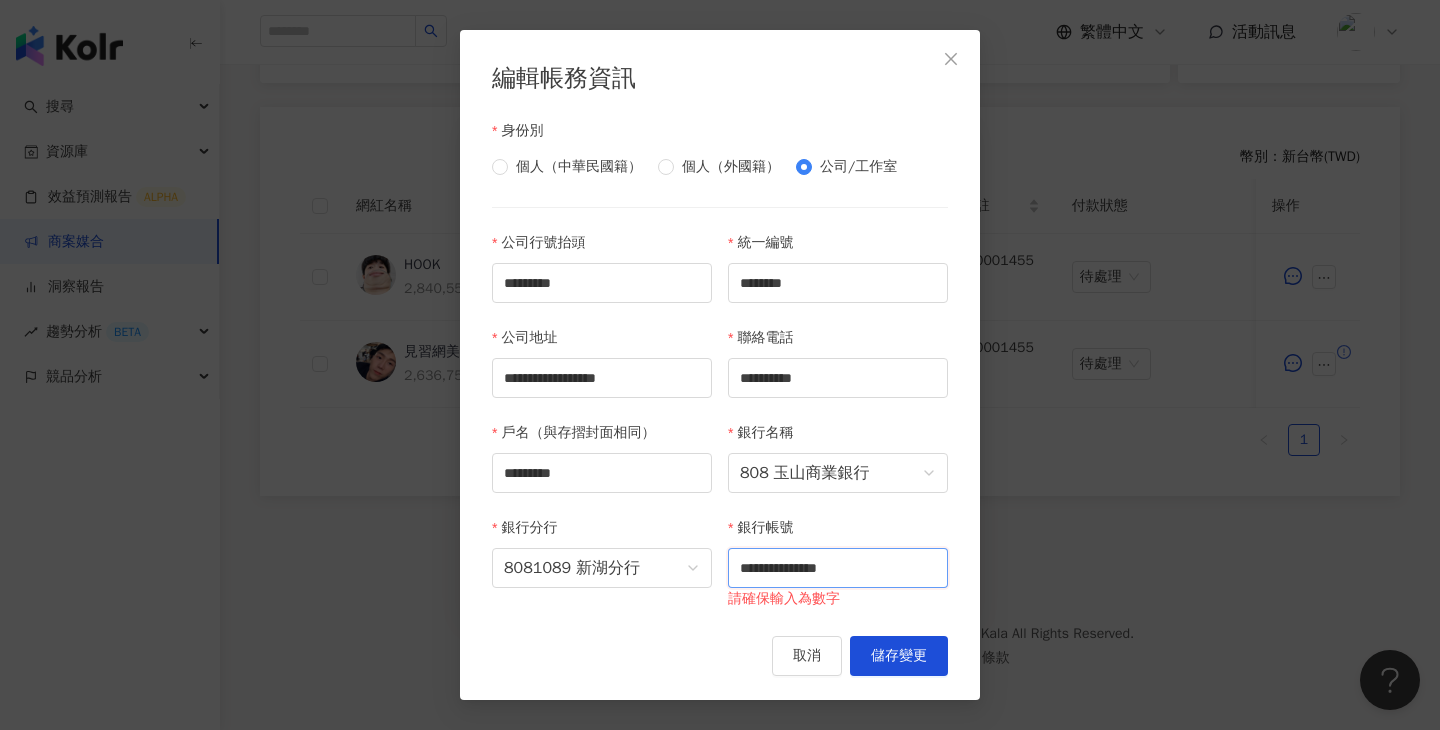 click on "**********" at bounding box center (838, 568) 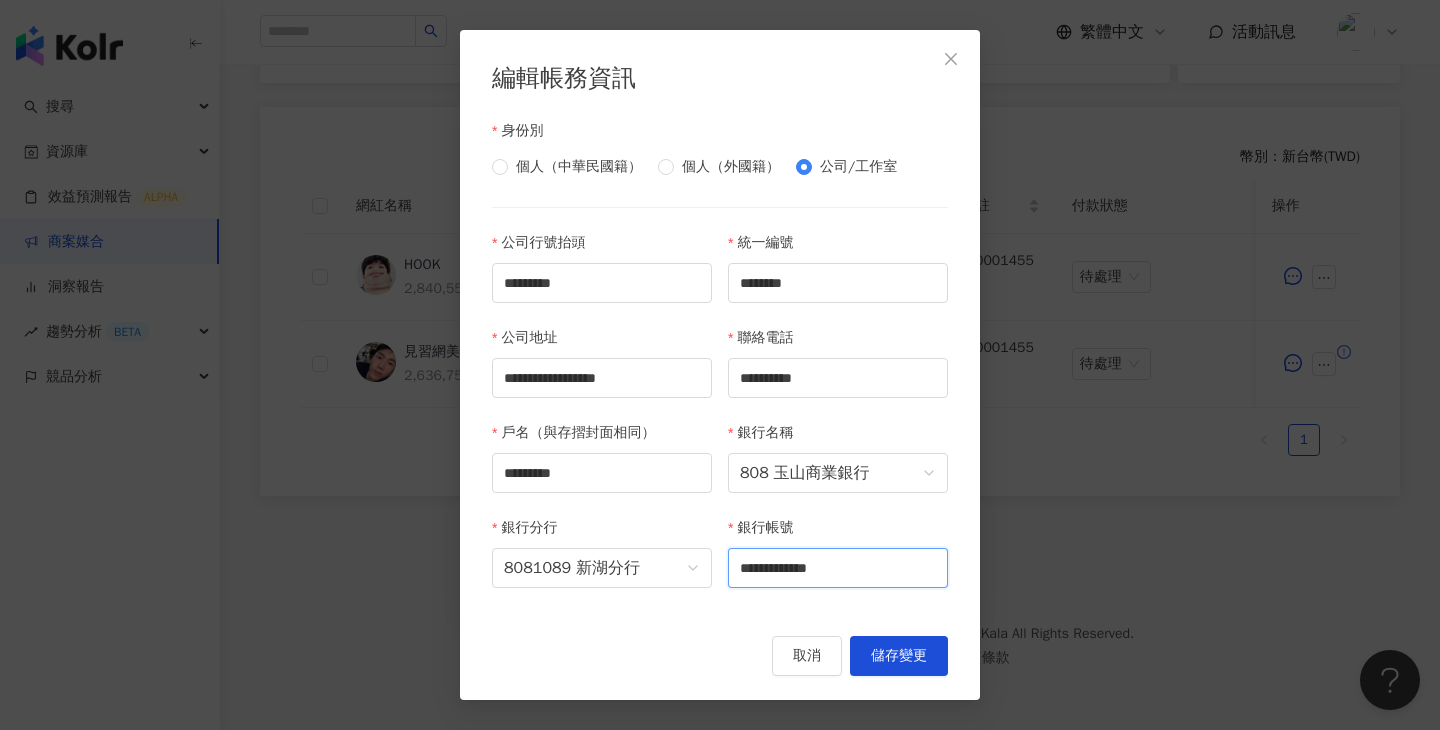 type on "**********" 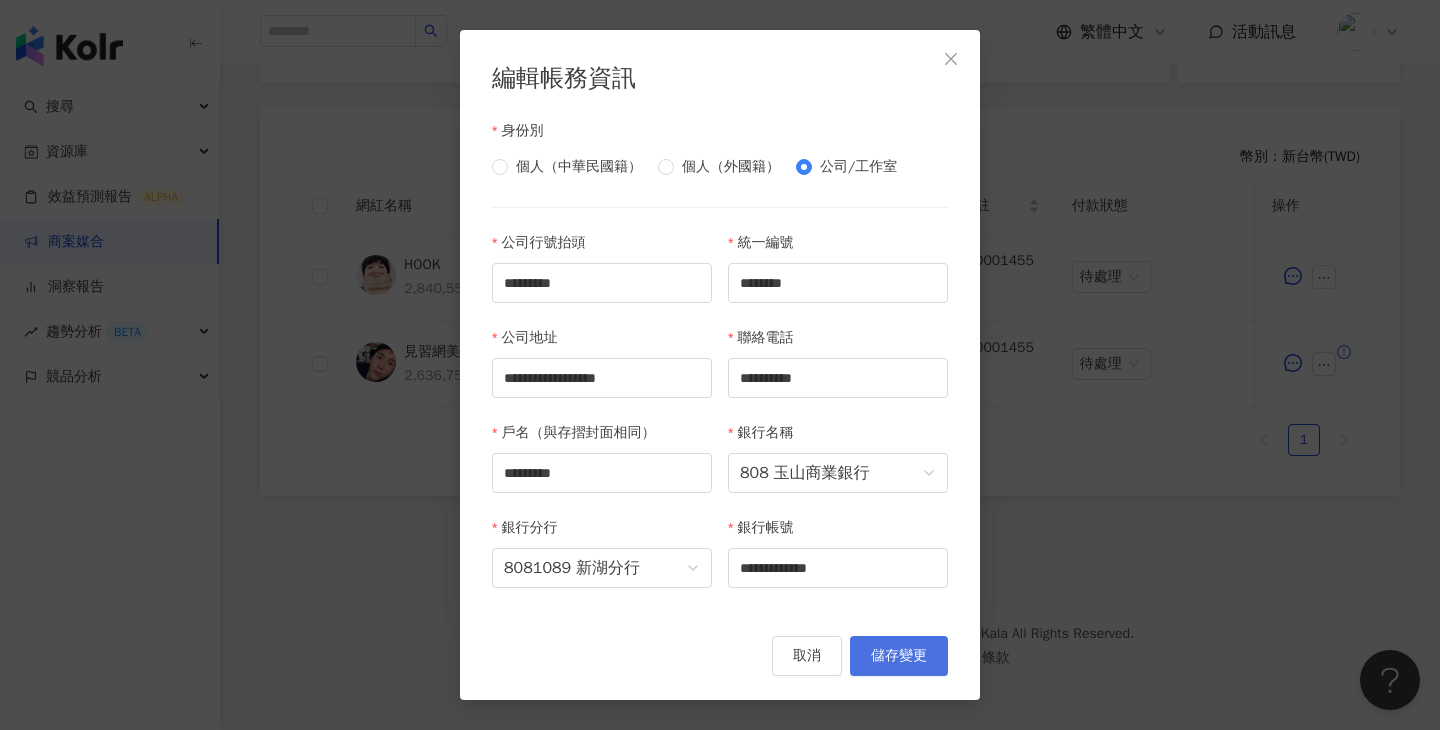 click on "儲存變更" at bounding box center (899, 656) 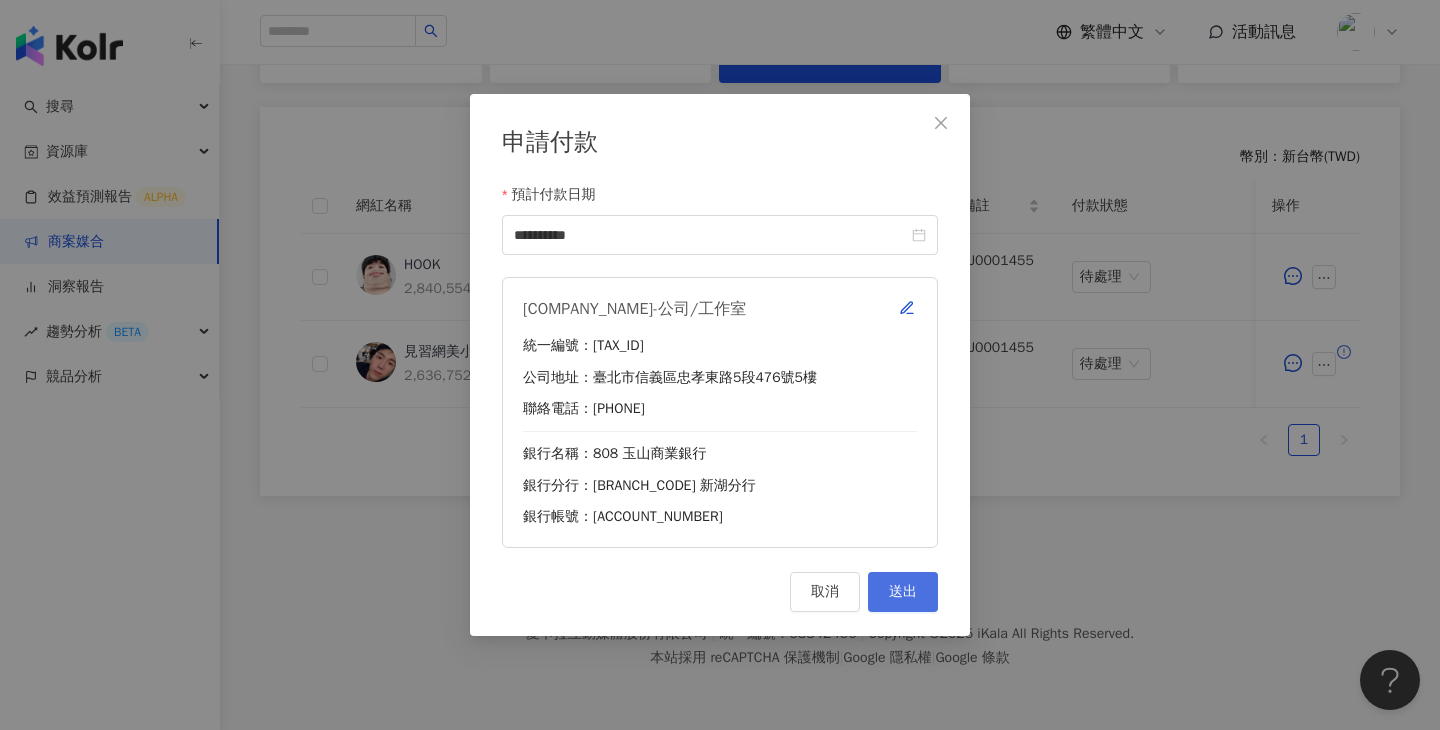 click on "送出" at bounding box center [903, 592] 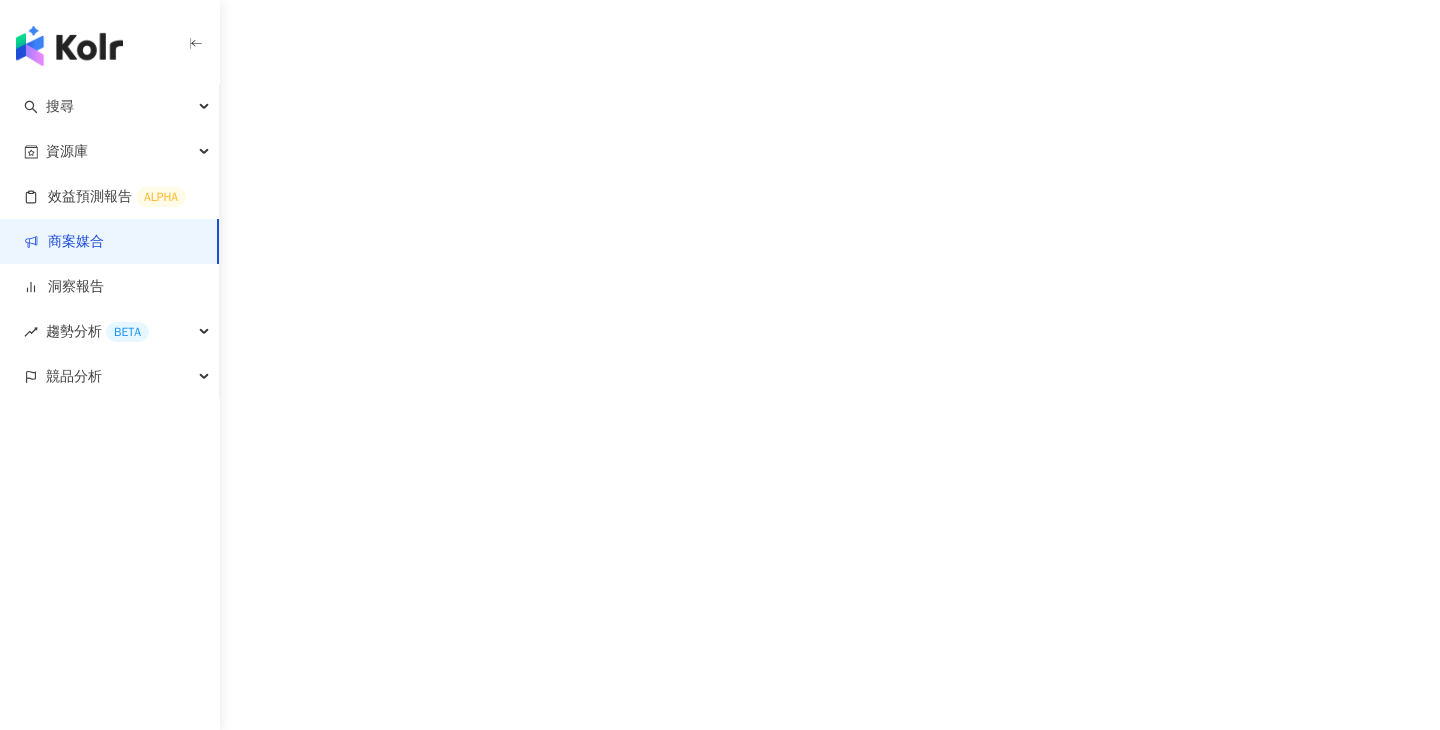 scroll, scrollTop: 0, scrollLeft: 0, axis: both 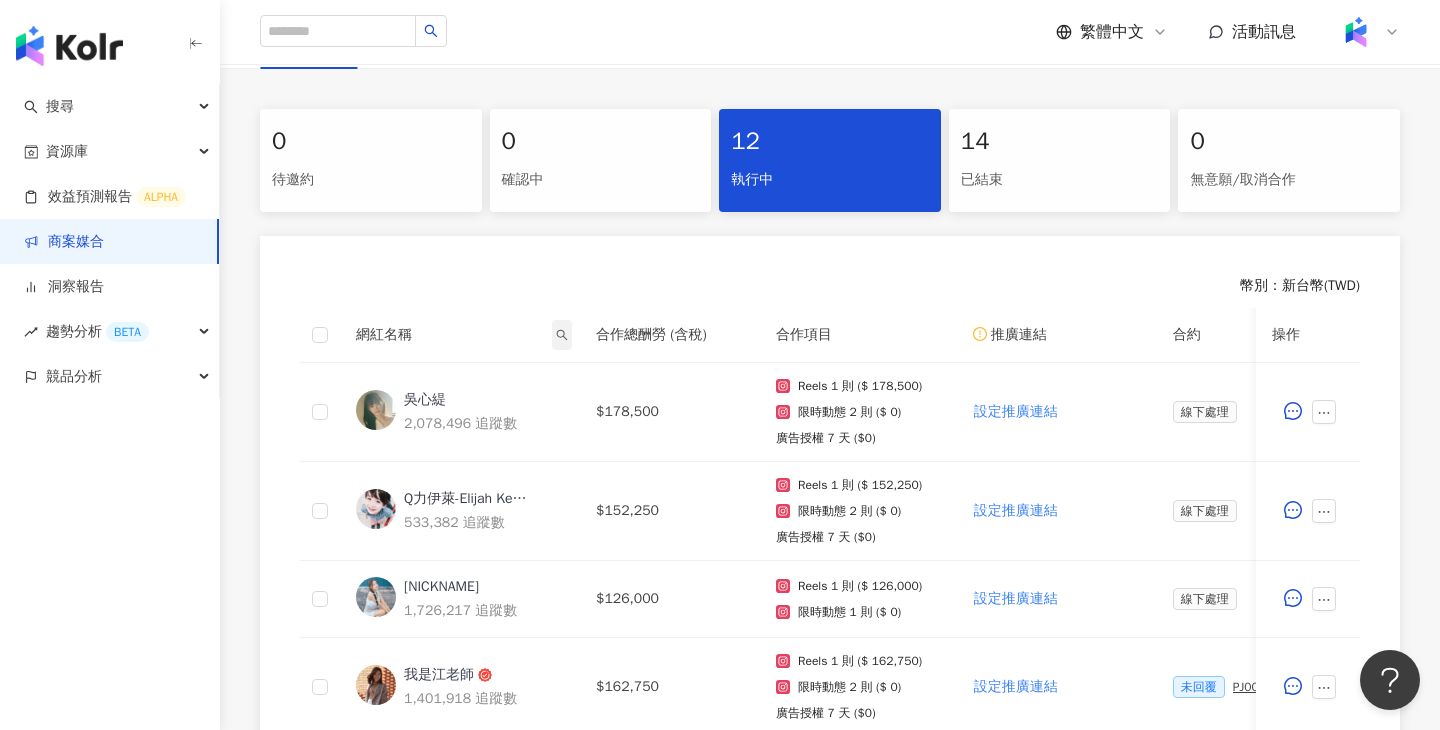 click 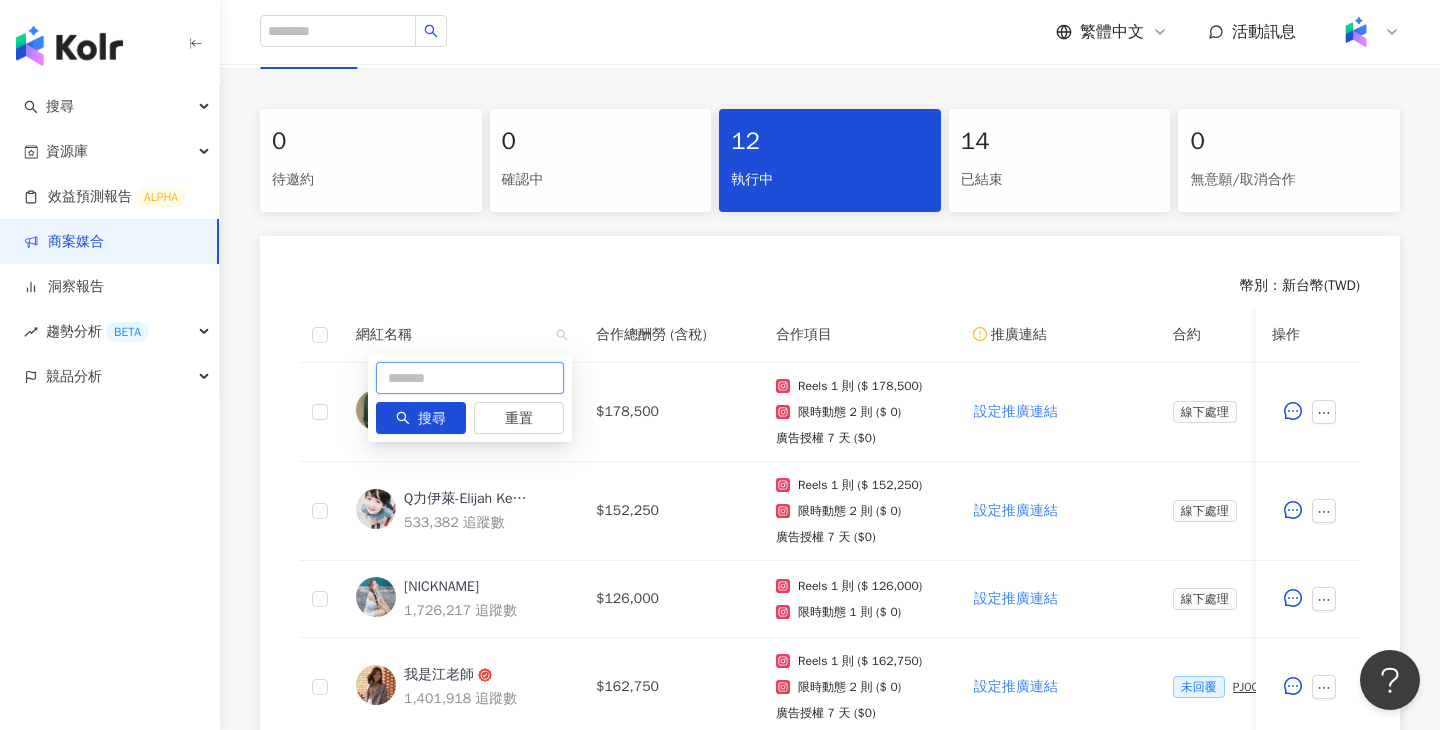 click at bounding box center [470, 378] 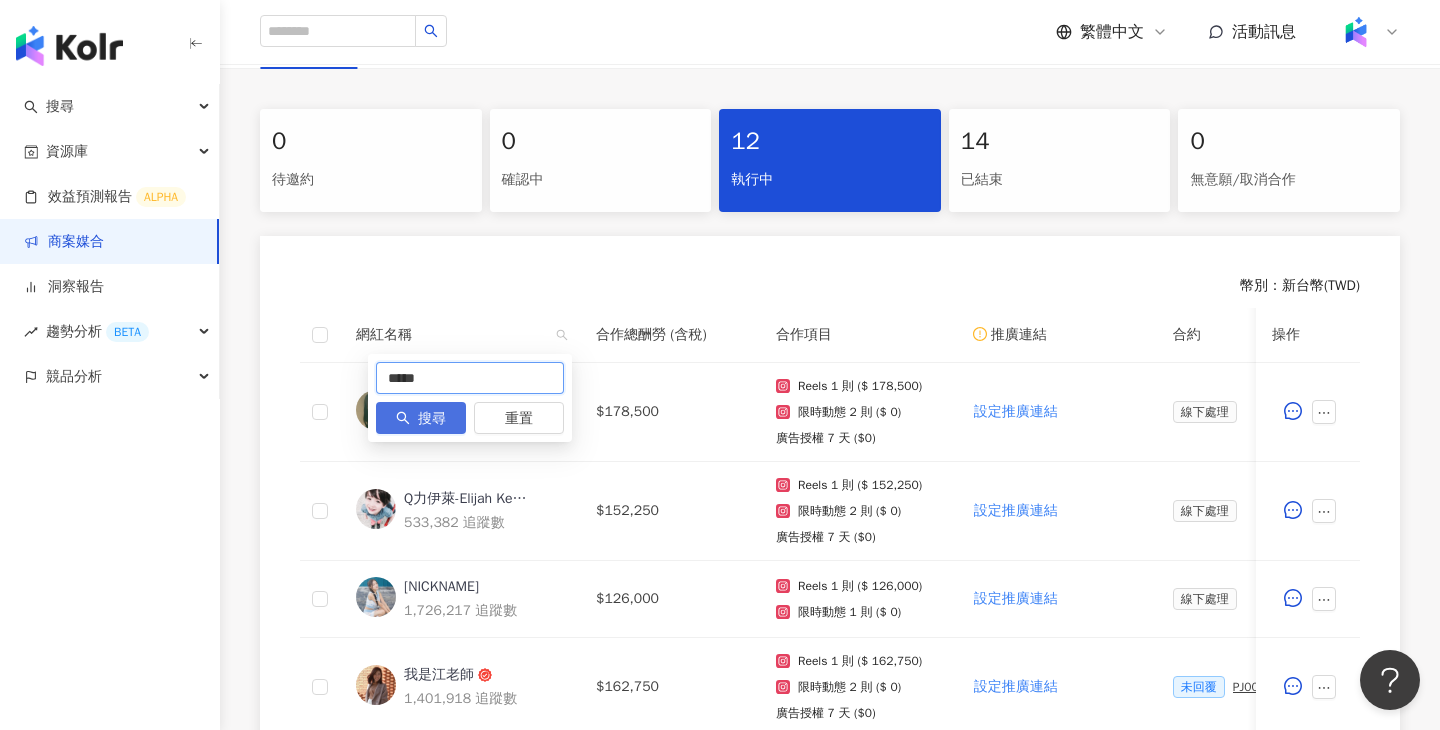 type on "*****" 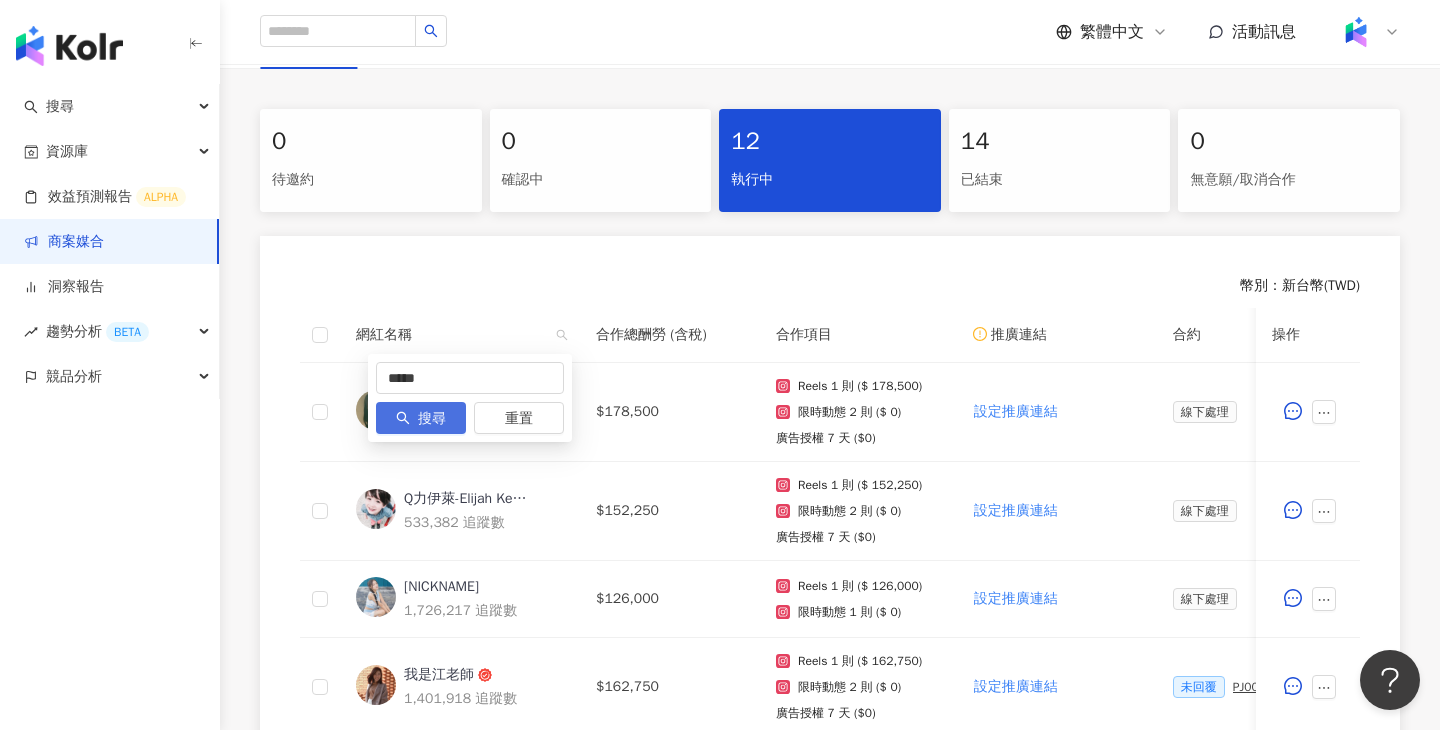 click on "搜尋" at bounding box center (432, 419) 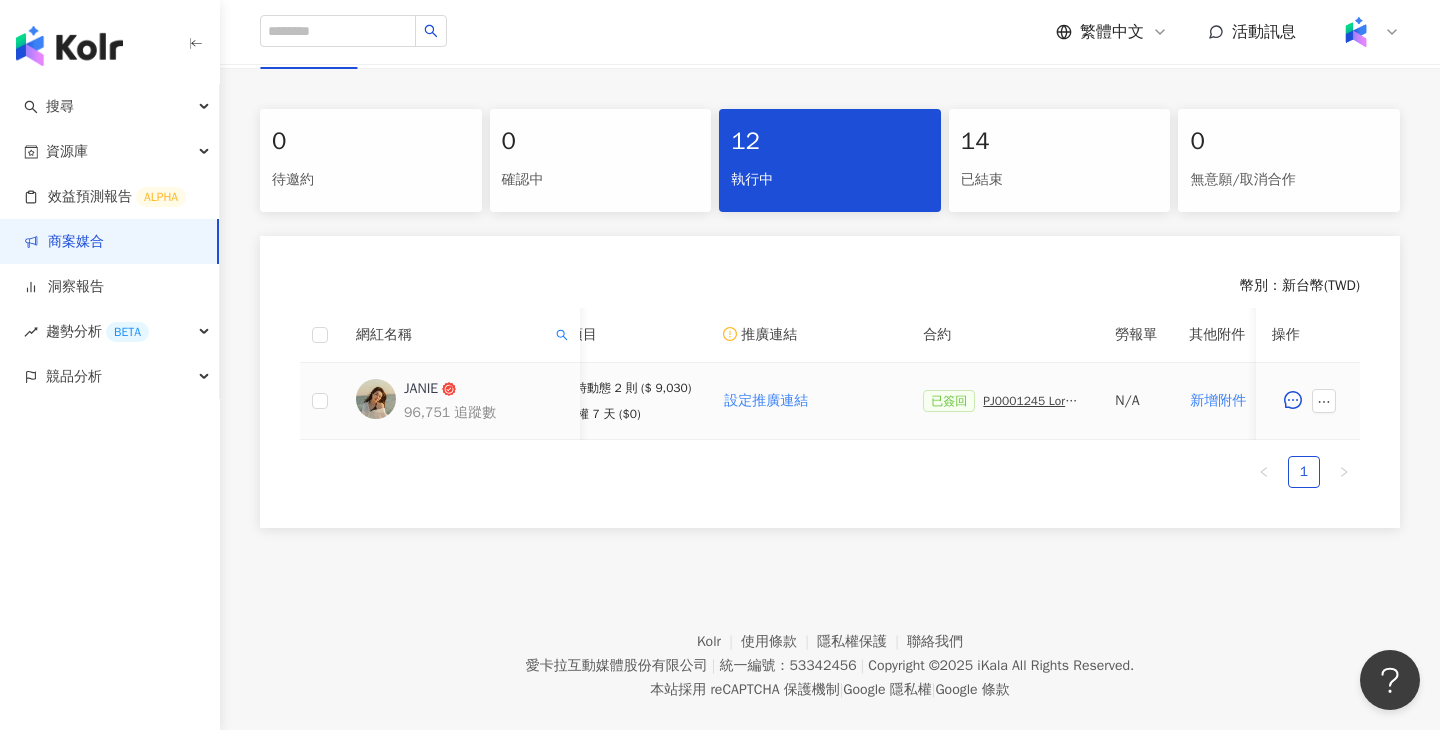 scroll, scrollTop: 0, scrollLeft: 286, axis: horizontal 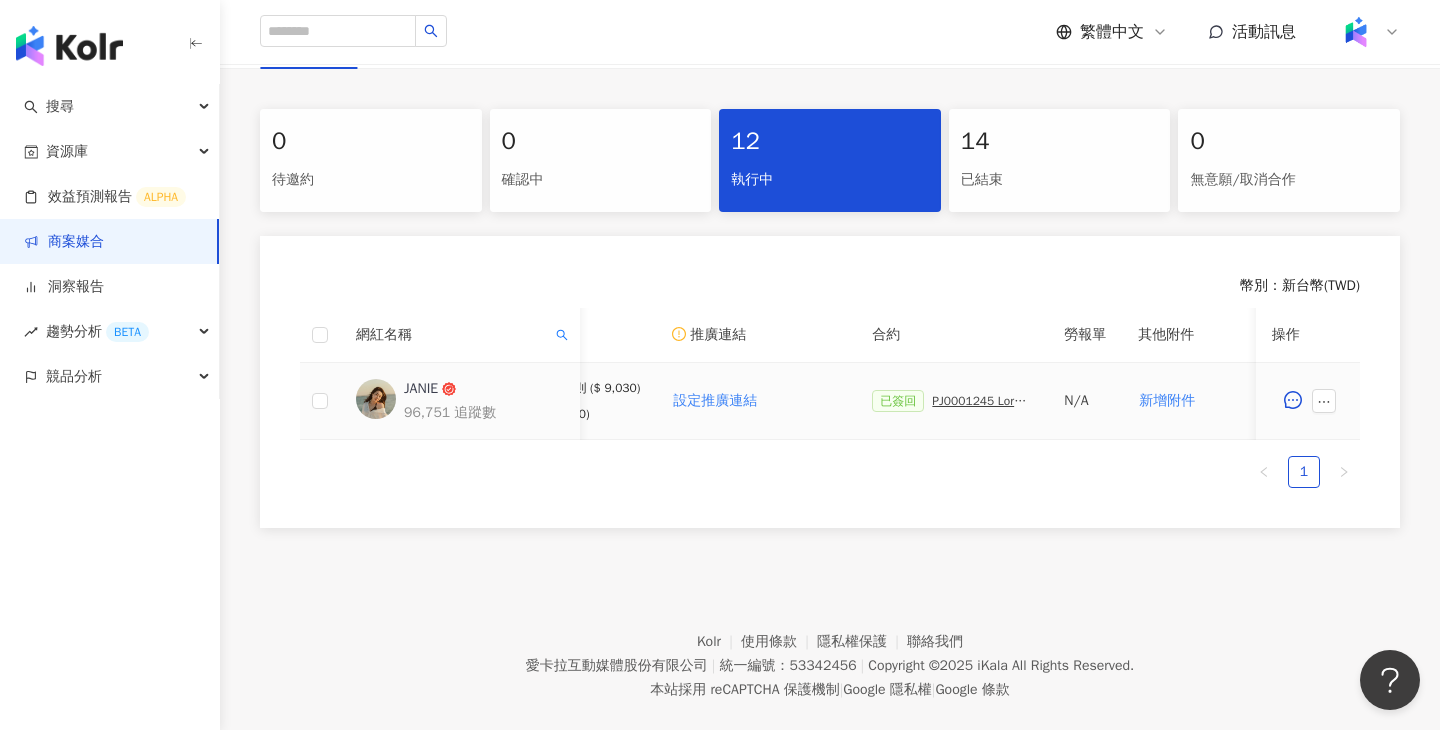 click on "PJ0001245 Loreal_ACD_SKC_Y25_KOL_萊雅合作備忘錄" at bounding box center [982, 401] 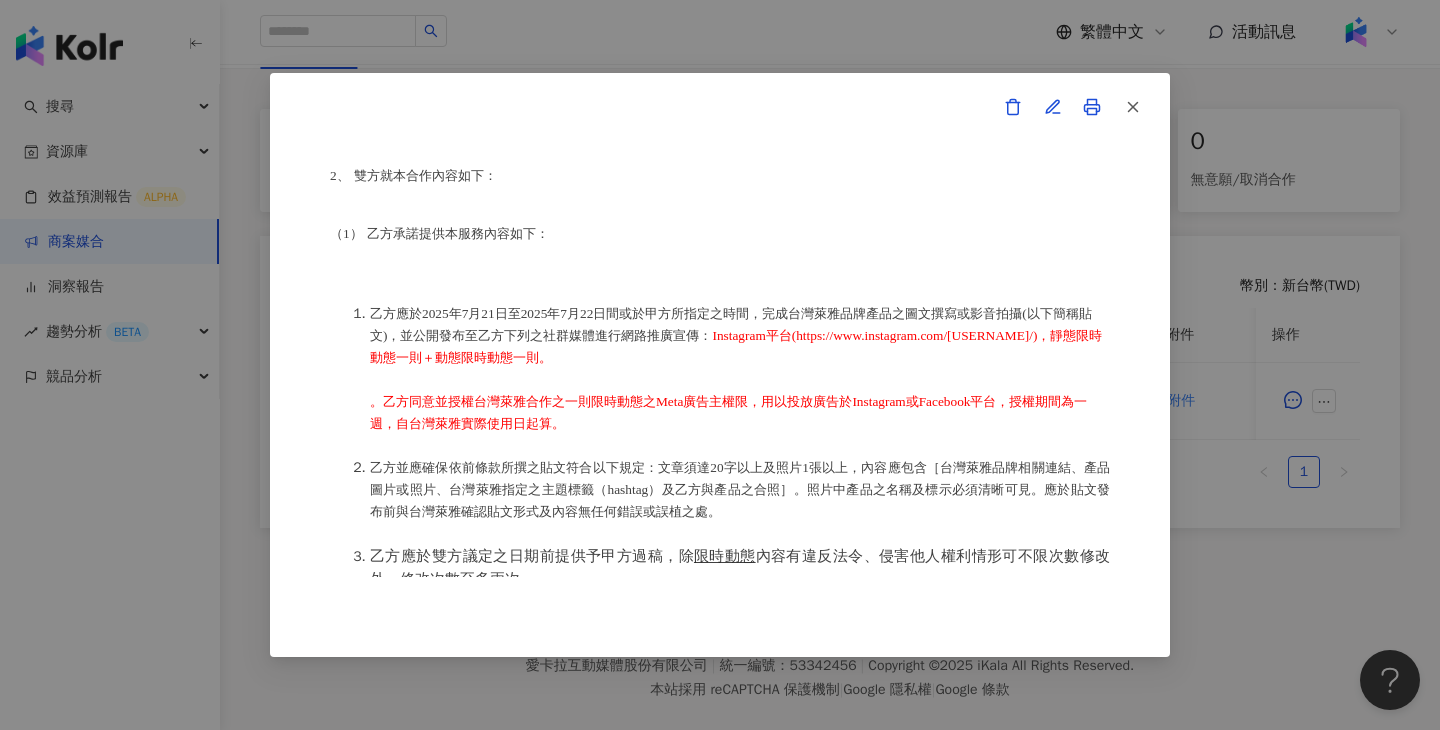 scroll, scrollTop: 308, scrollLeft: 0, axis: vertical 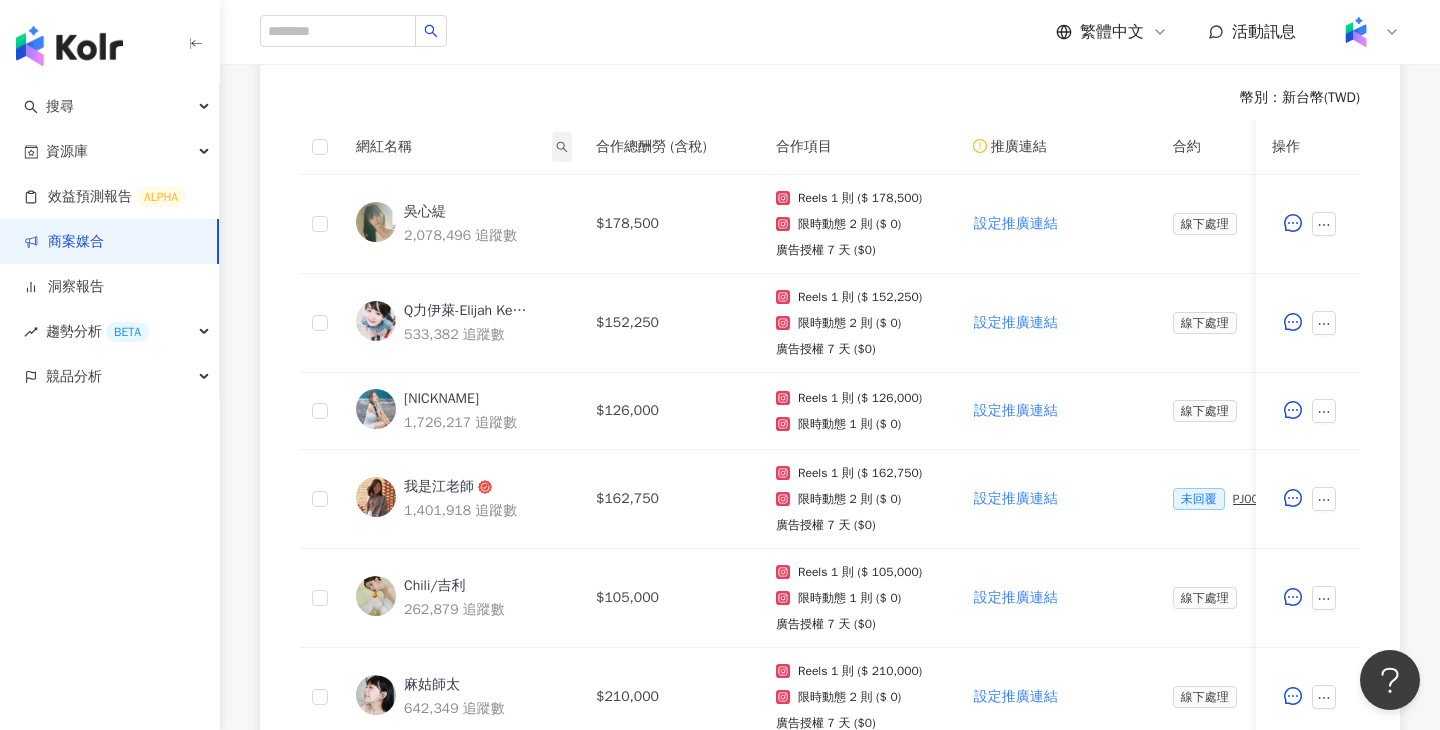 click 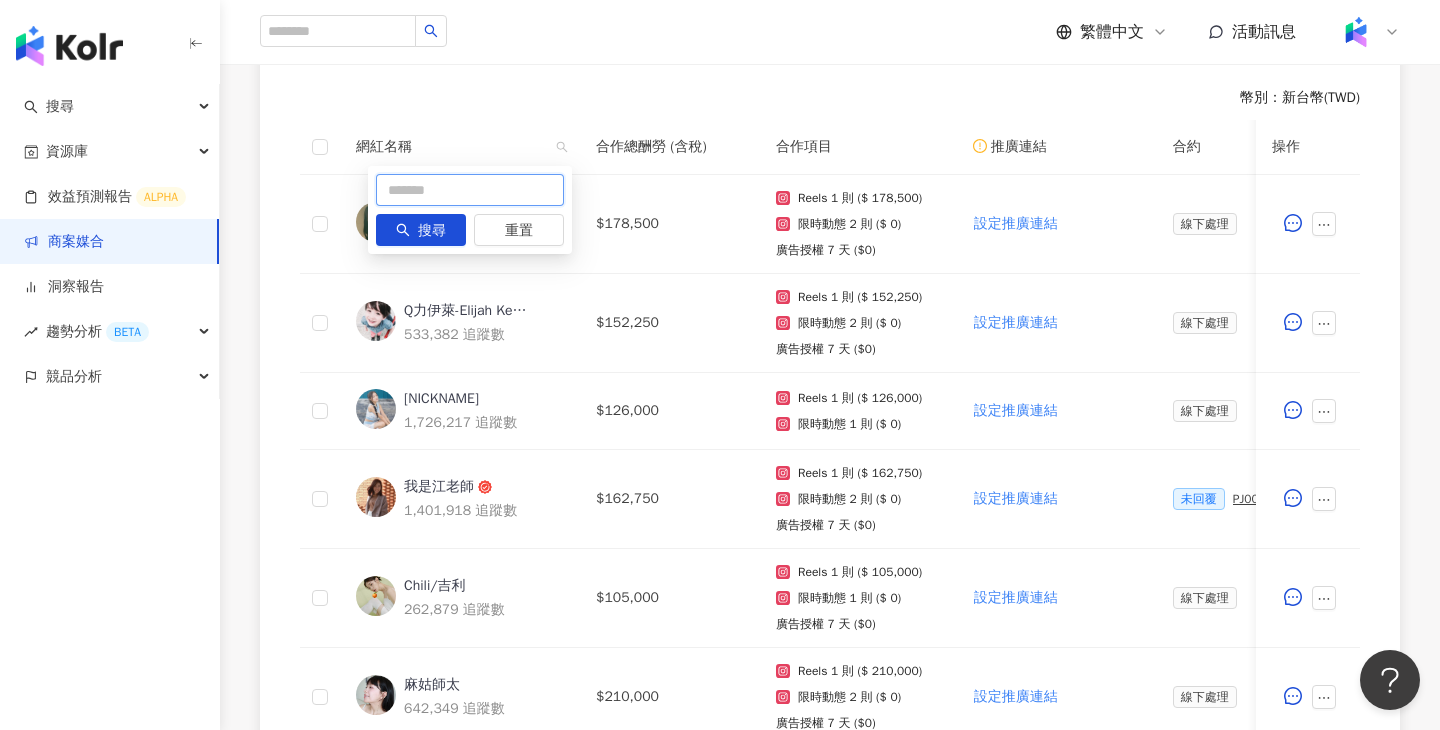 click at bounding box center (470, 190) 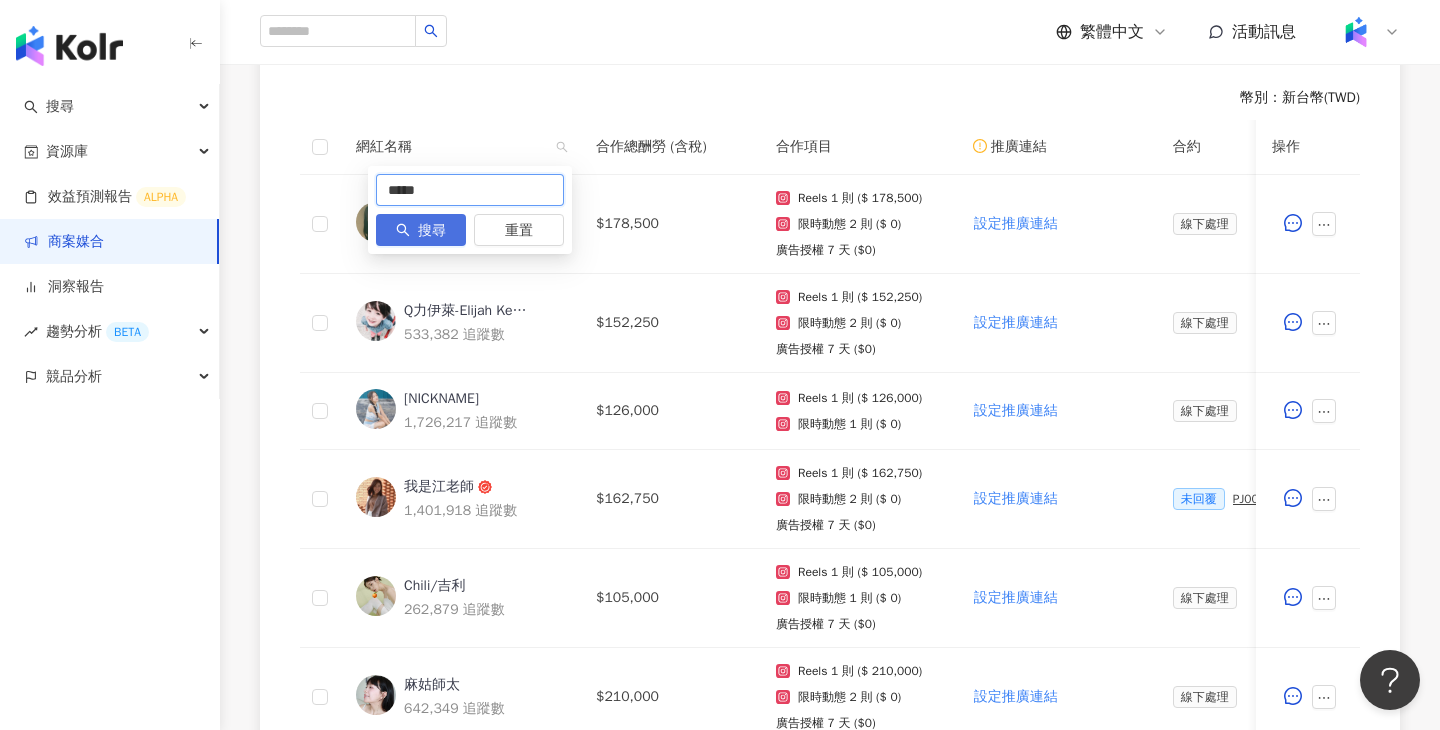 type on "*****" 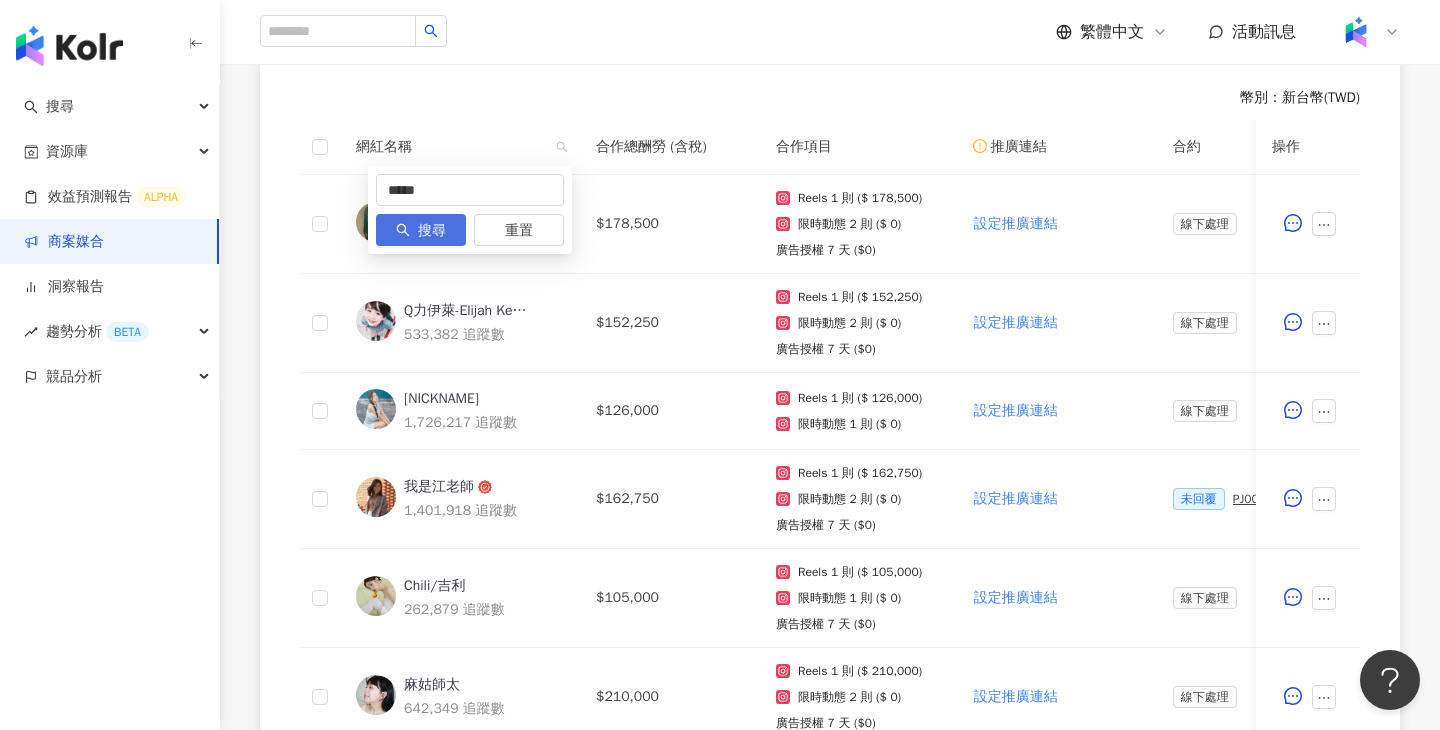 click on "搜尋" at bounding box center (432, 231) 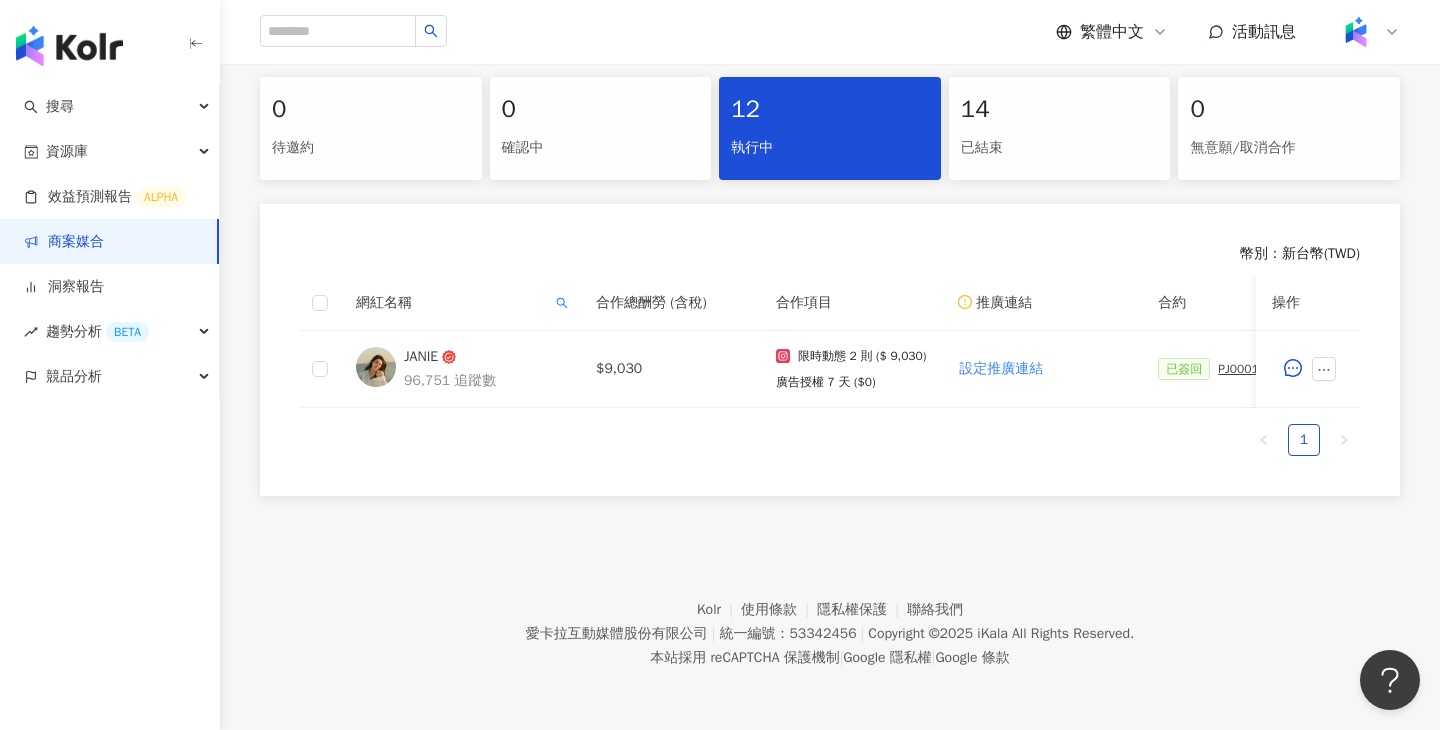 scroll, scrollTop: 411, scrollLeft: 0, axis: vertical 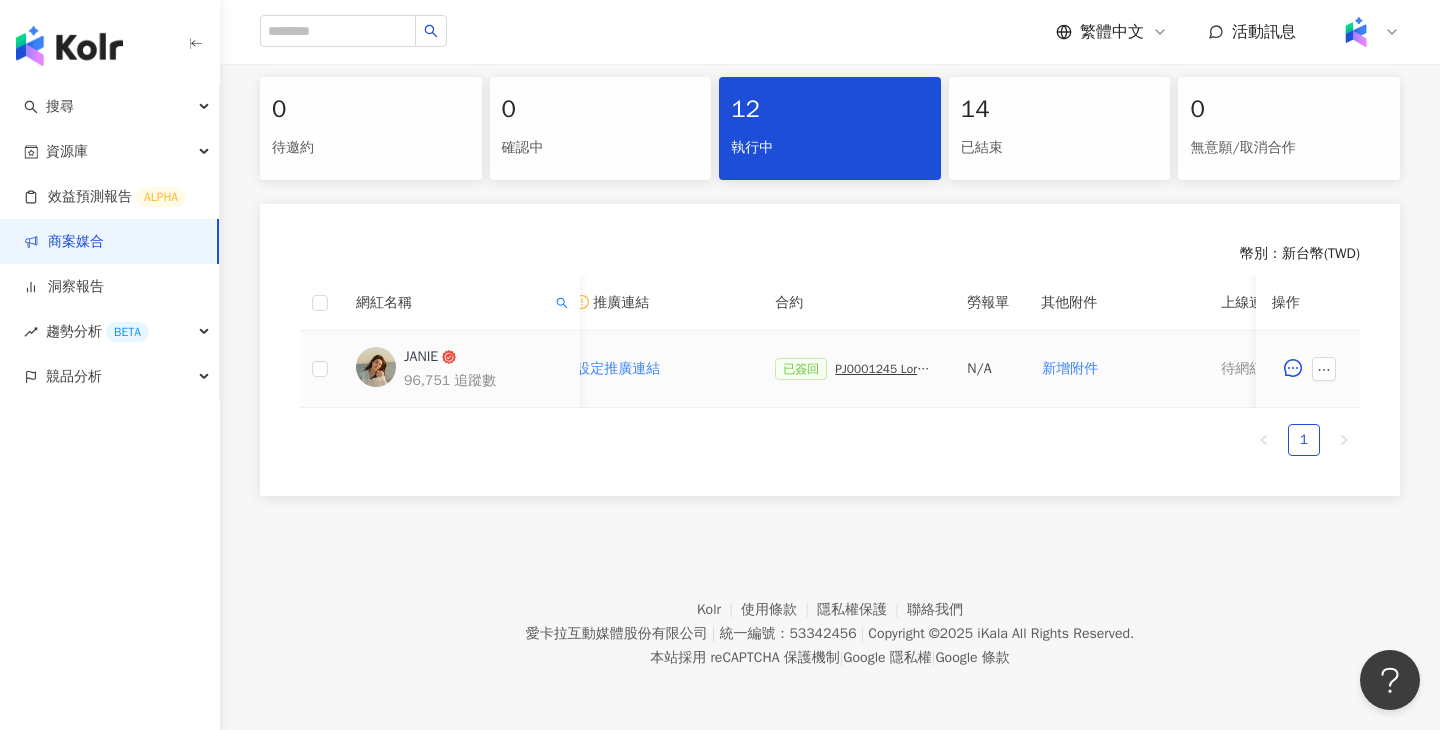 click on "PJ0001245 Loreal_ACD_SKC_Y25_KOL_萊雅合作備忘錄" at bounding box center [885, 369] 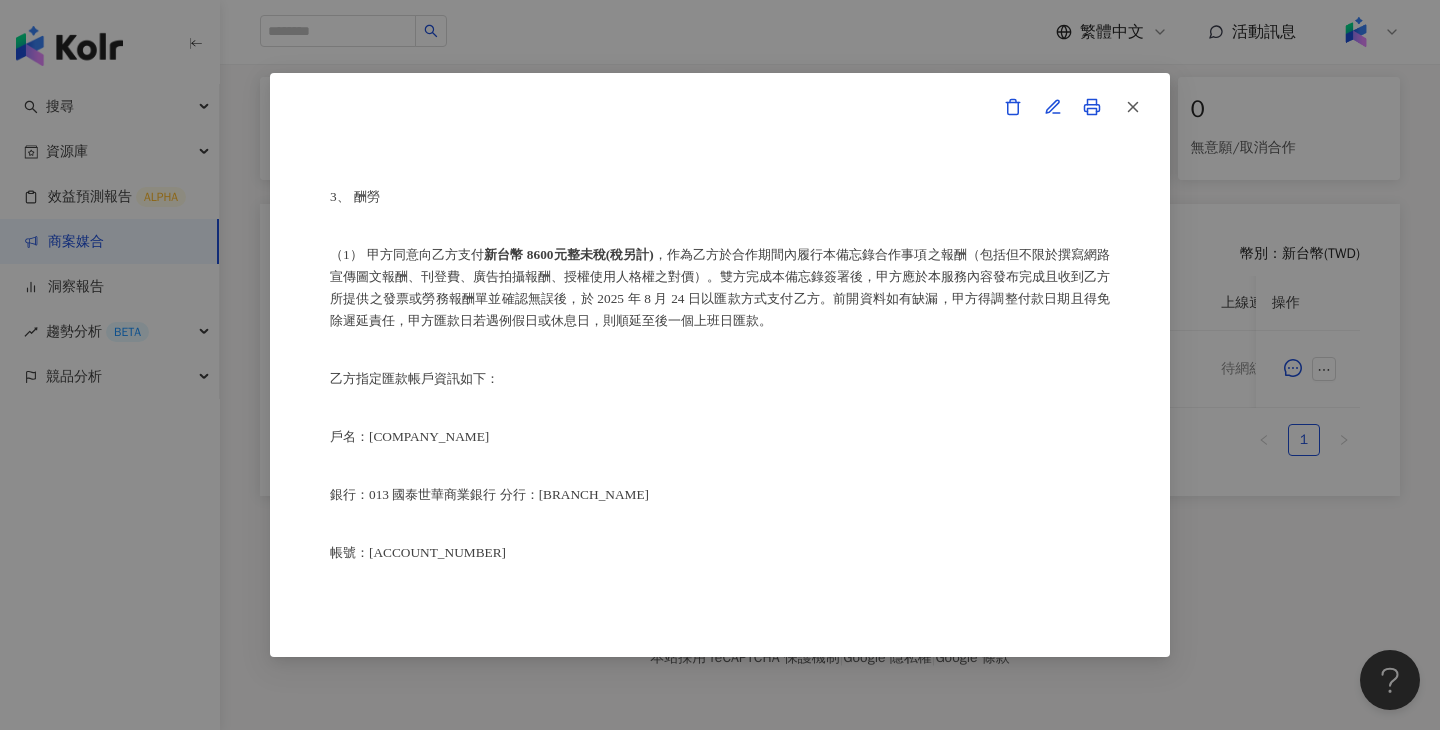 scroll, scrollTop: 1083, scrollLeft: 0, axis: vertical 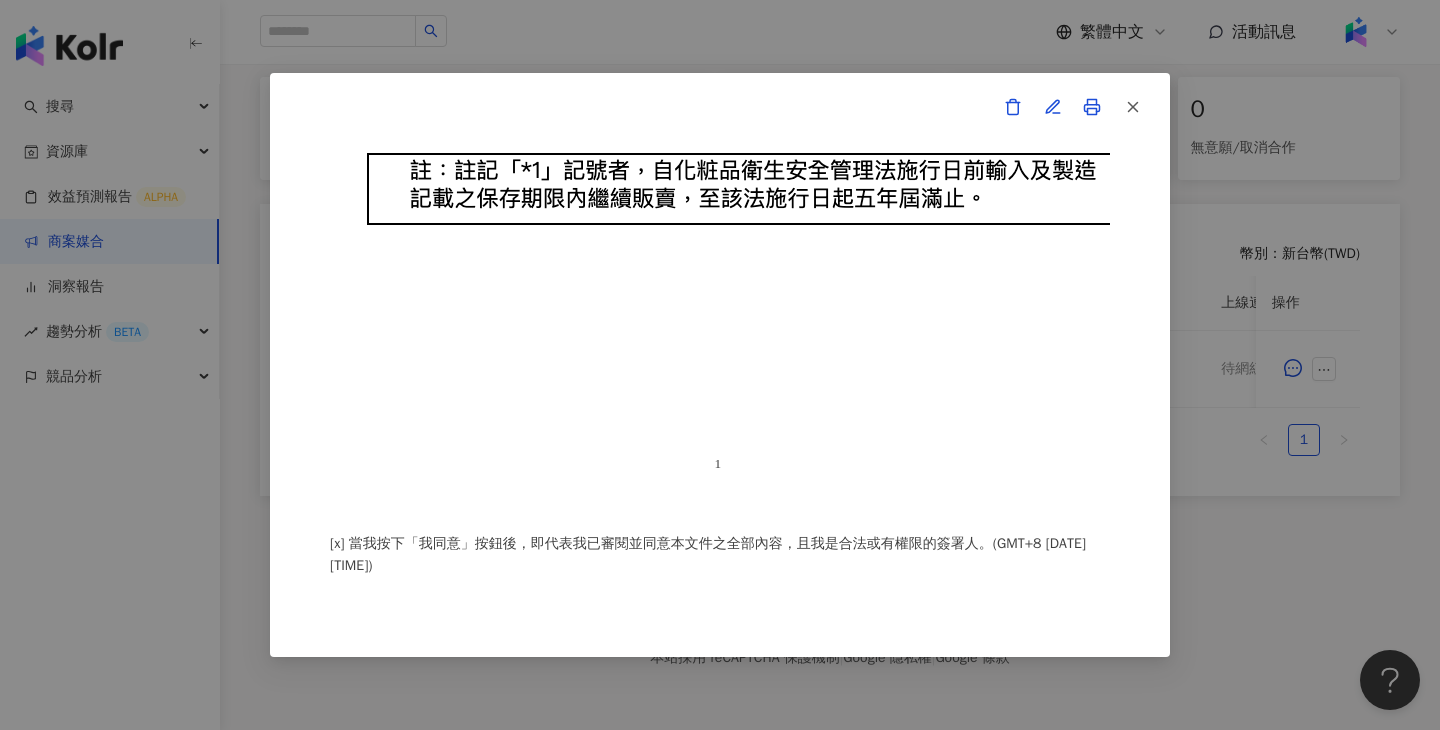 click on "合作備忘錄
甲方：愛卡拉互動媒體股份有限公司
乙方：威里有限公司
茲因甲方委託乙方威里有限公司進行台灣萊雅股份有限公司(以下簡稱台灣萊雅)旗下品牌 修麗可 之 超濃度CE緊緻修護抗氧化精華 、 P-TIOX超胜肽抗皺極光精華 產品網路宣傳(下簡稱本合作)，甲方及乙方（以下合稱「雙方」）約定之事項如下：
1、   合作期間：自西元(下同)    2025  年  7  月  11  日至     2025    年  8  月   31  日止。
2、   雙方就本合作內容如下：
（1）   乙方承諾提供本服務內容如下：
乙方應於2025年7月21日至2025年7月22日間或於甲方所指定之時間，完成台灣萊雅品牌產品之圖文撰寫或影音拍攝(以下簡稱貼文)，並公開發布至乙方下列之社群媒體進行網路推廣宣傳：  Instagram平台(https://www.instagram.com/janiehsu_/)，靜態限時動態一則＋動態限時動態一則。" at bounding box center [720, 365] 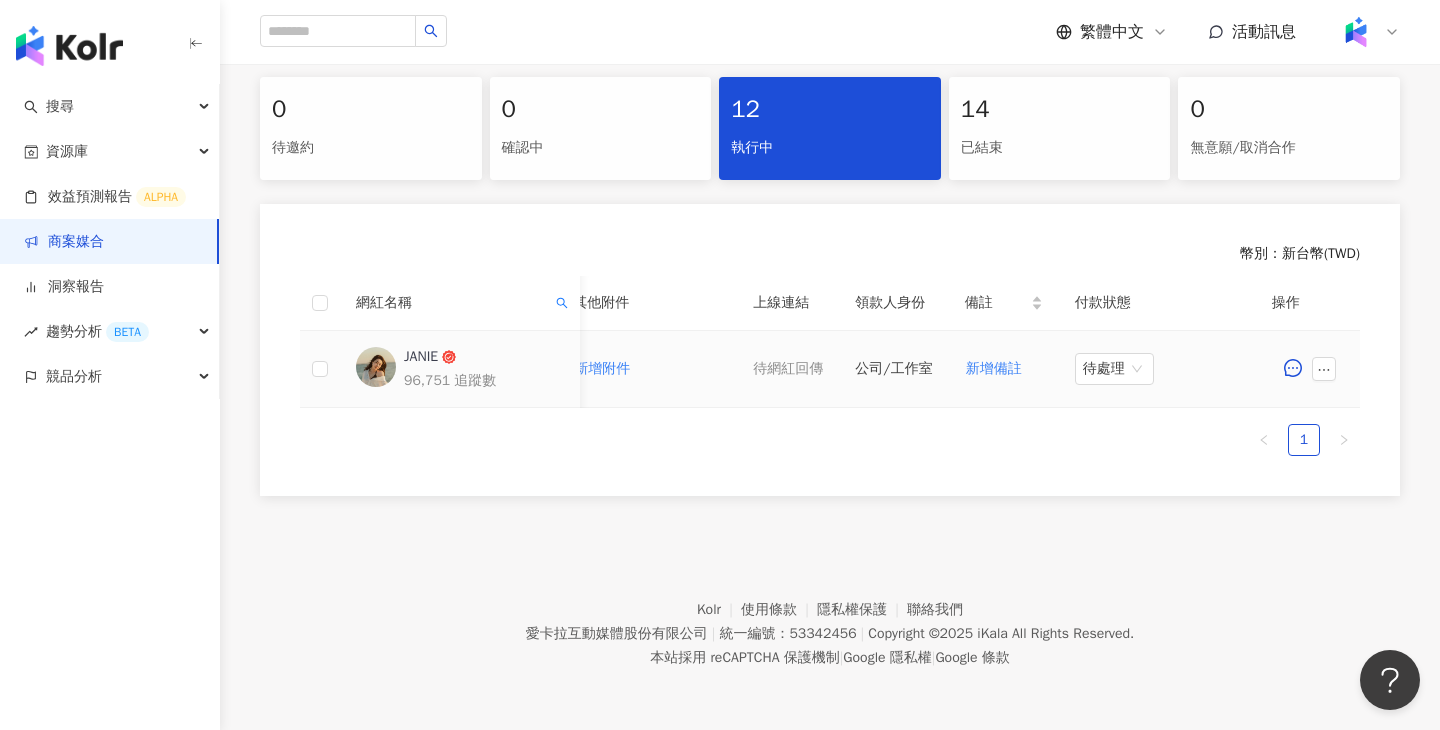 scroll, scrollTop: 0, scrollLeft: 857, axis: horizontal 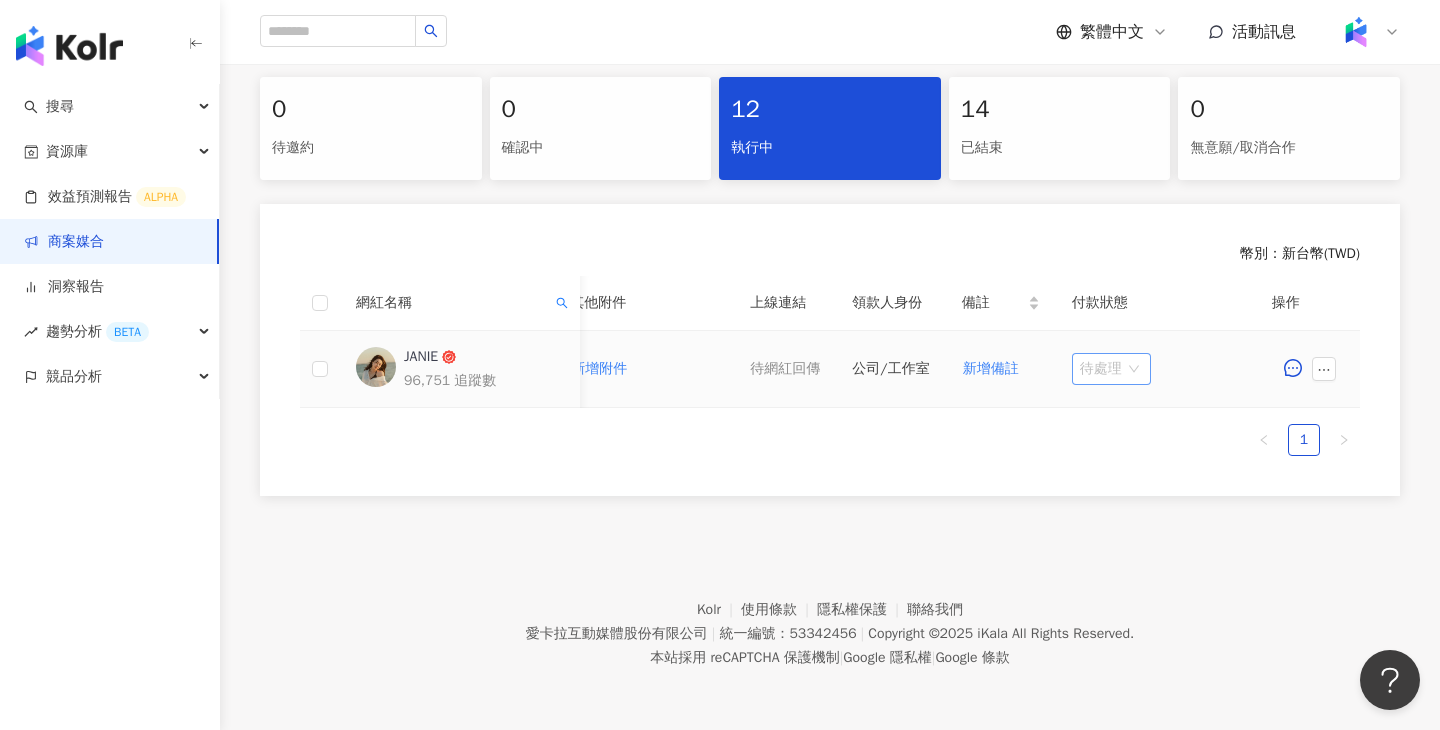 click on "待處理" at bounding box center [1111, 369] 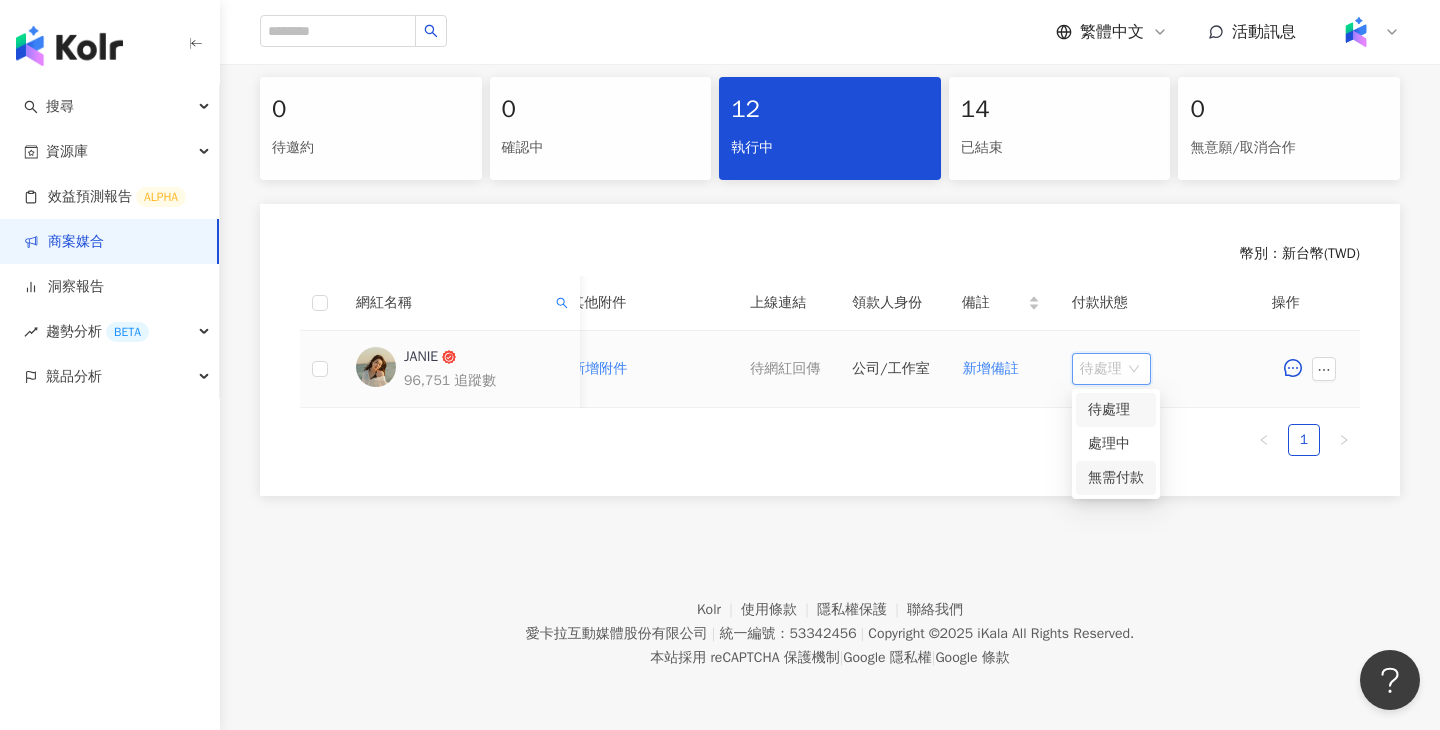 click on "處理中" at bounding box center (1116, 444) 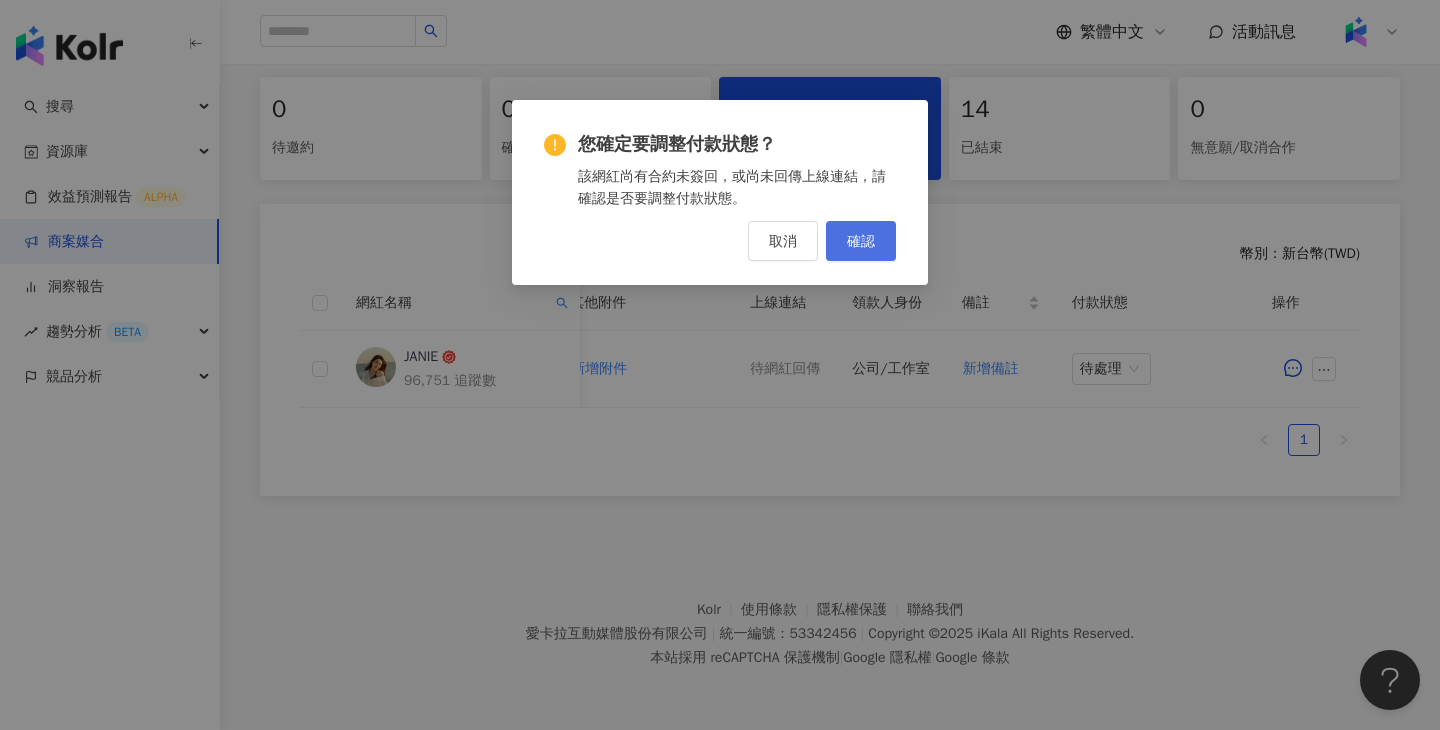 click on "確認" at bounding box center (861, 241) 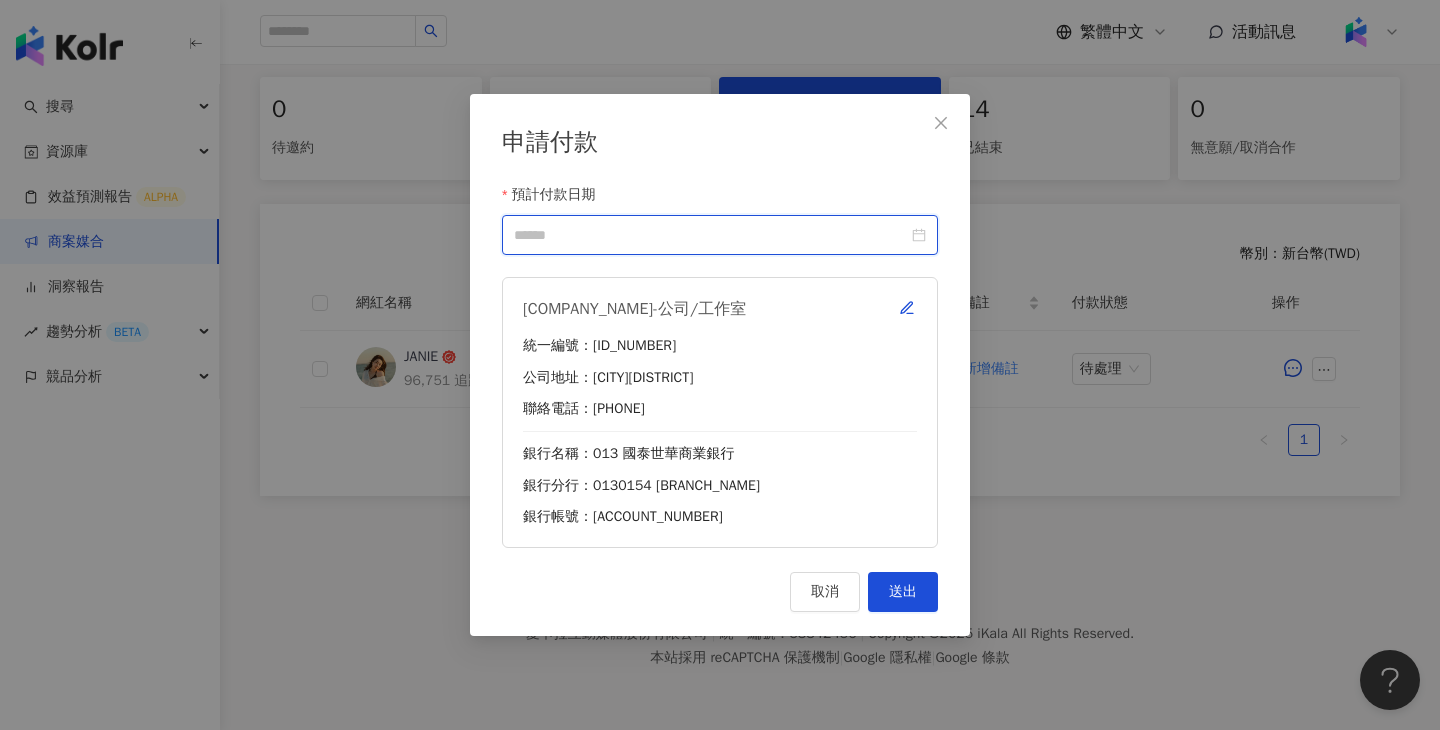 click on "預計付款日期" at bounding box center [711, 235] 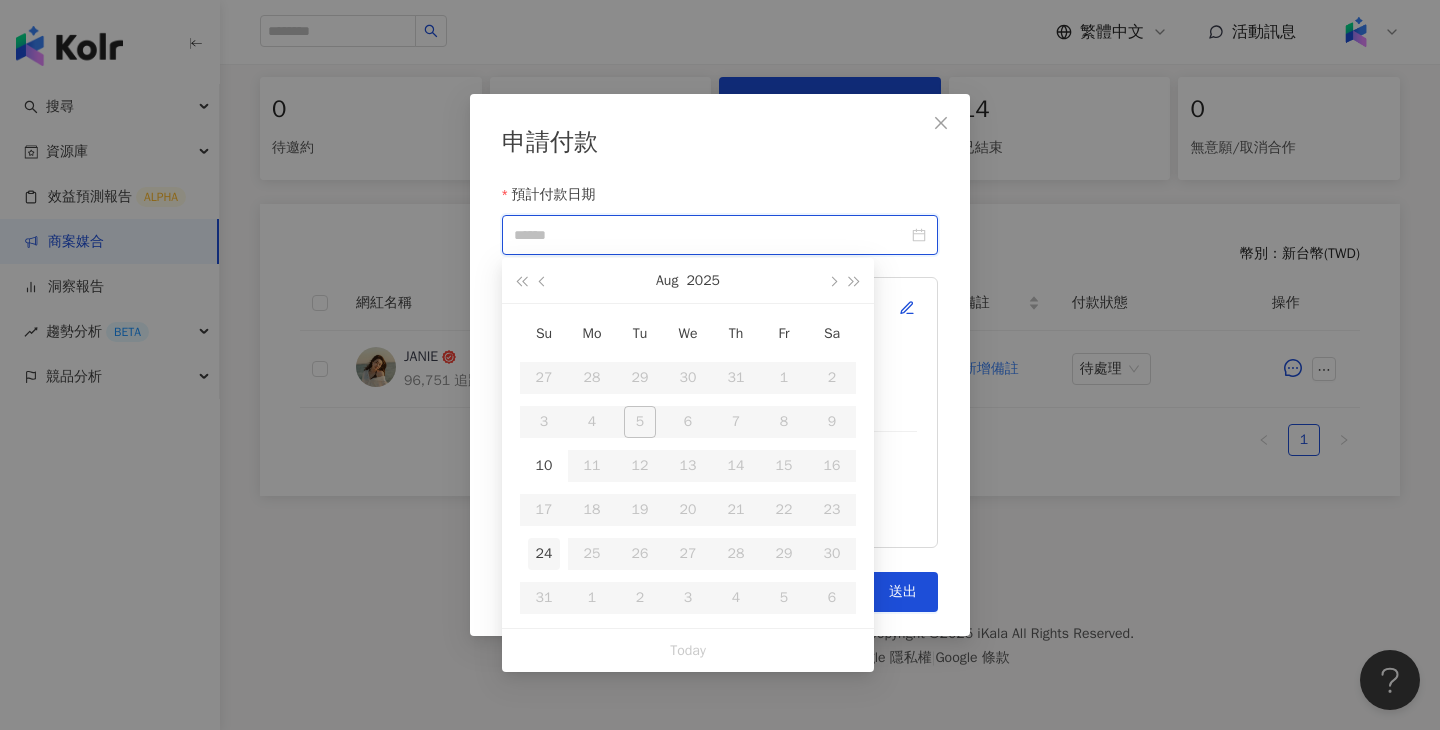 type on "**********" 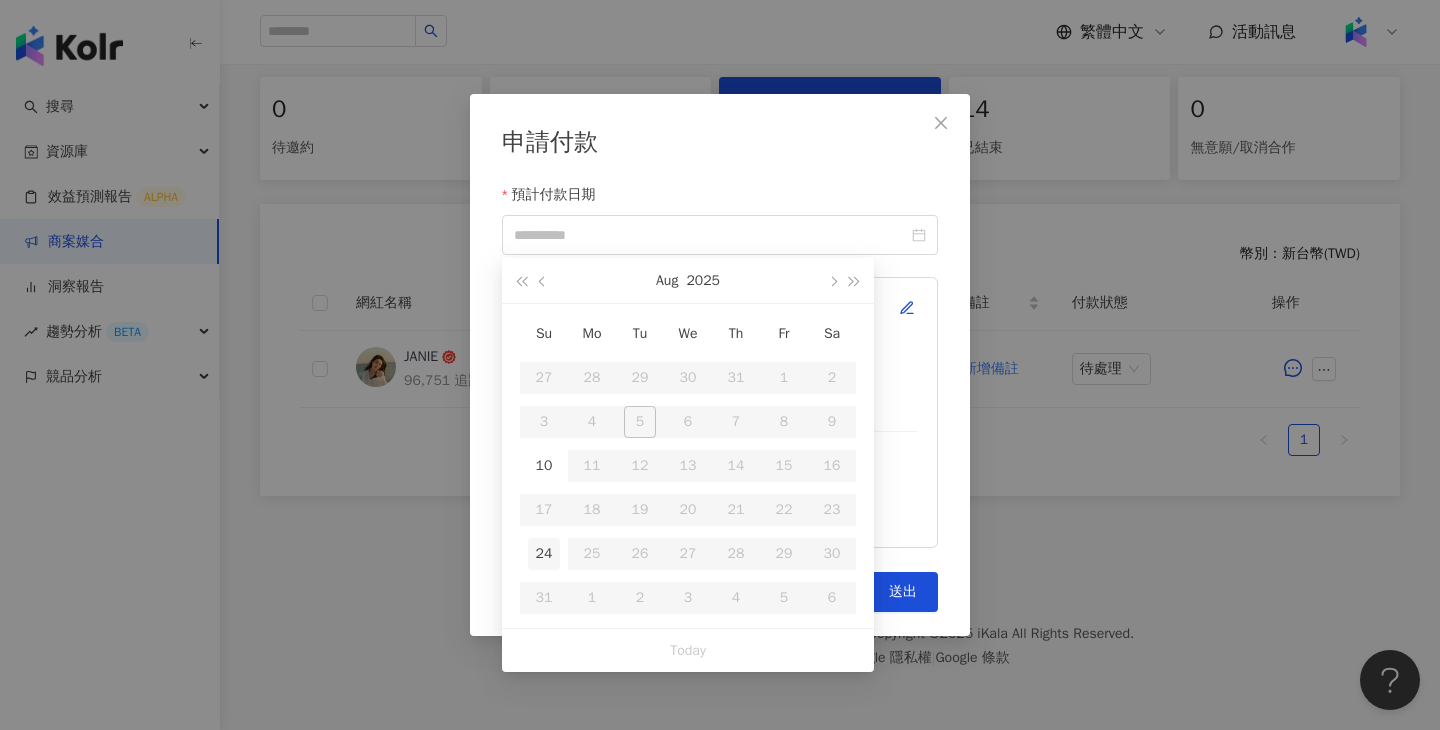 click on "24" at bounding box center [544, 554] 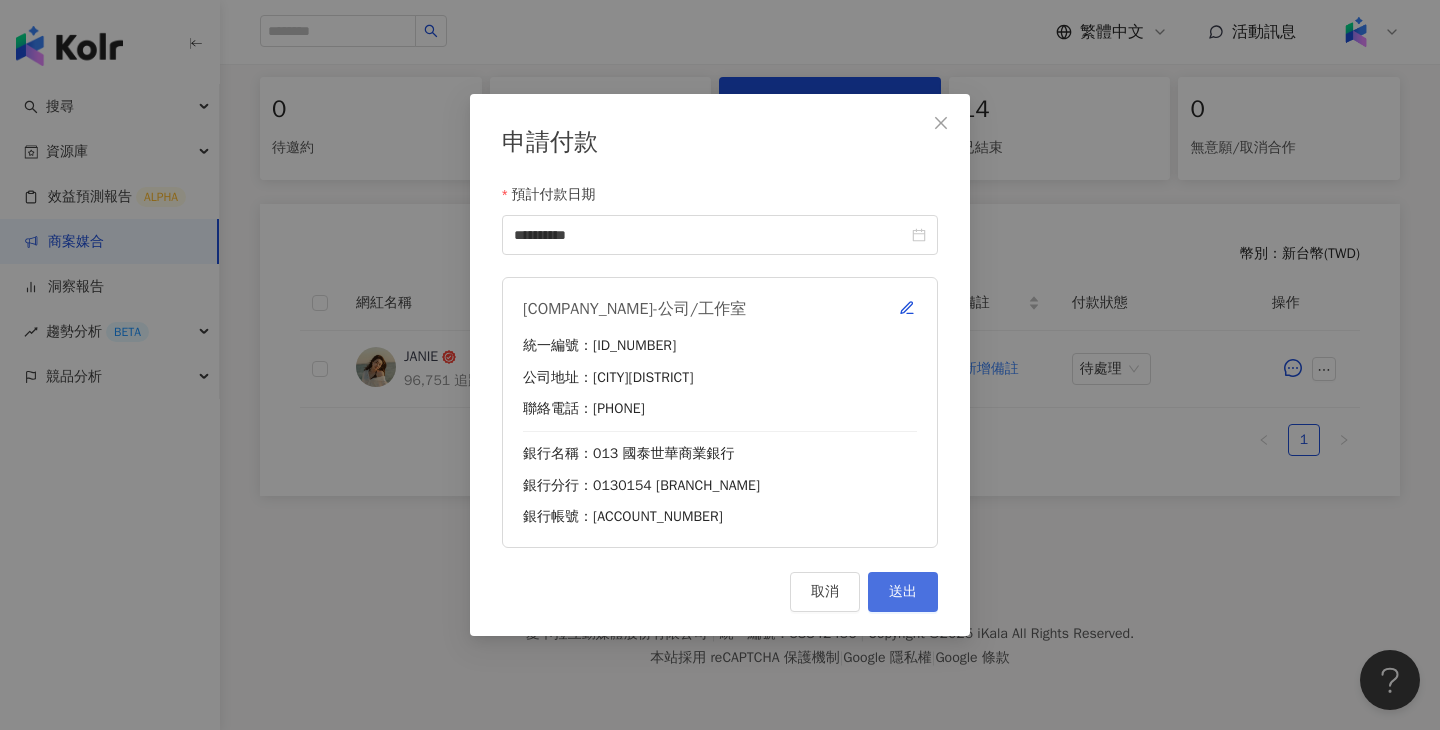 click on "送出" at bounding box center (903, 592) 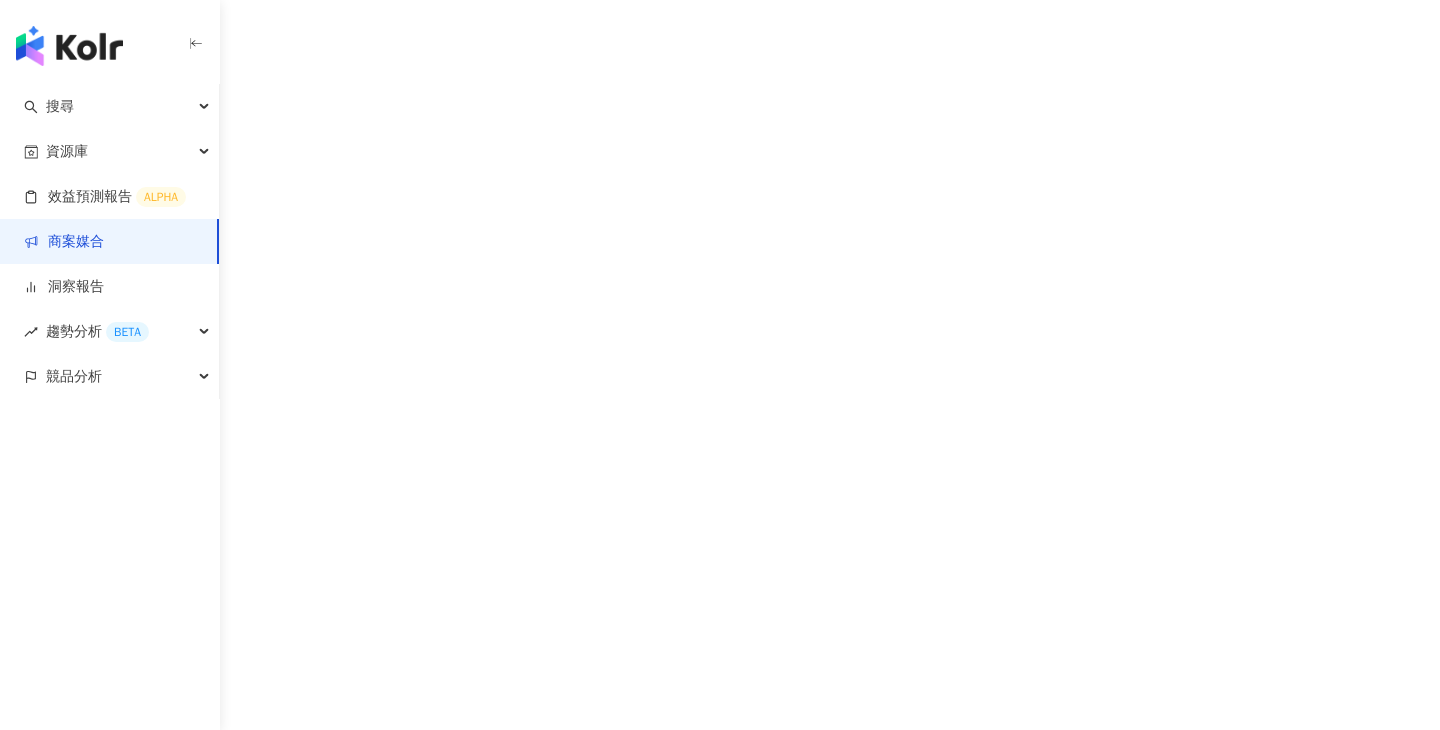 scroll, scrollTop: 0, scrollLeft: 0, axis: both 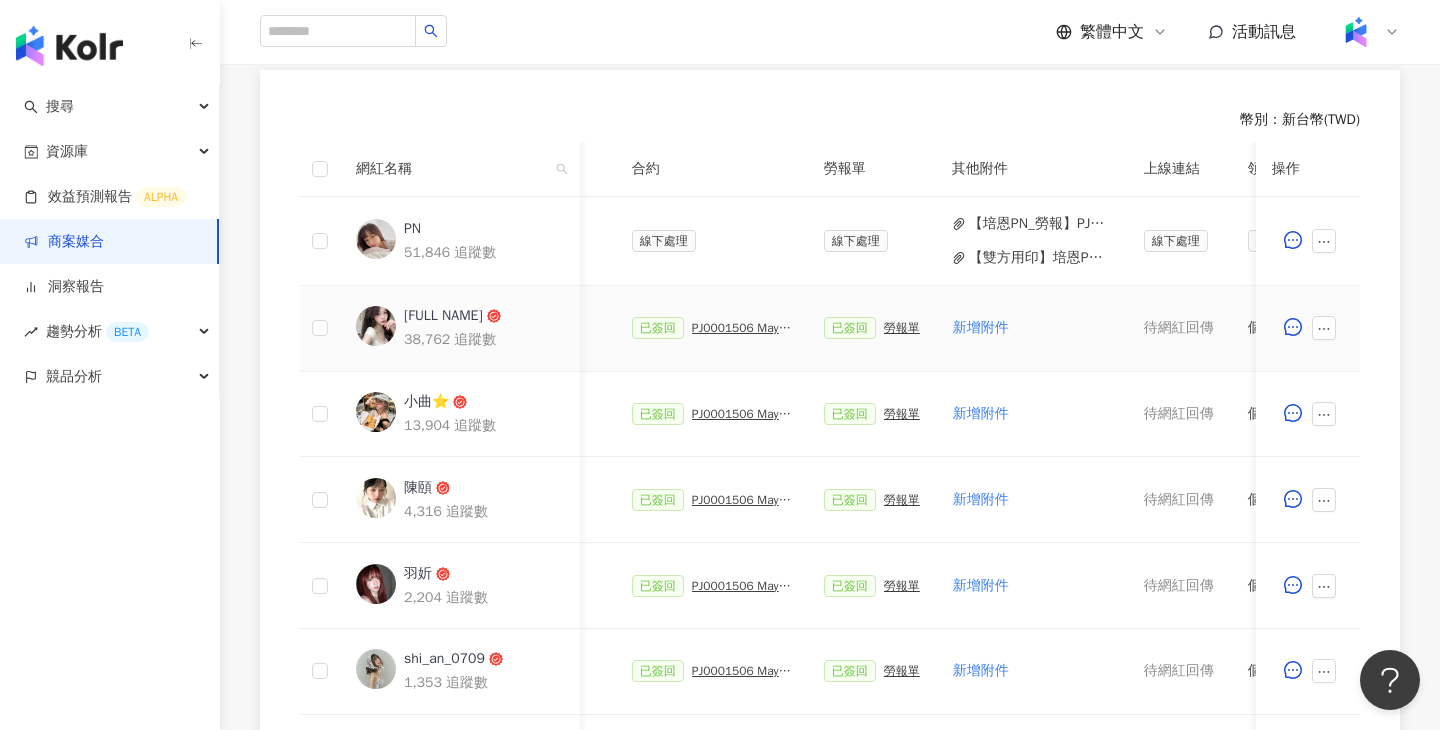 click on "PJ0001506 Maybelline_202506_超持久水光鎖吻唇釉新色_萊雅備忘錄" at bounding box center [742, 328] 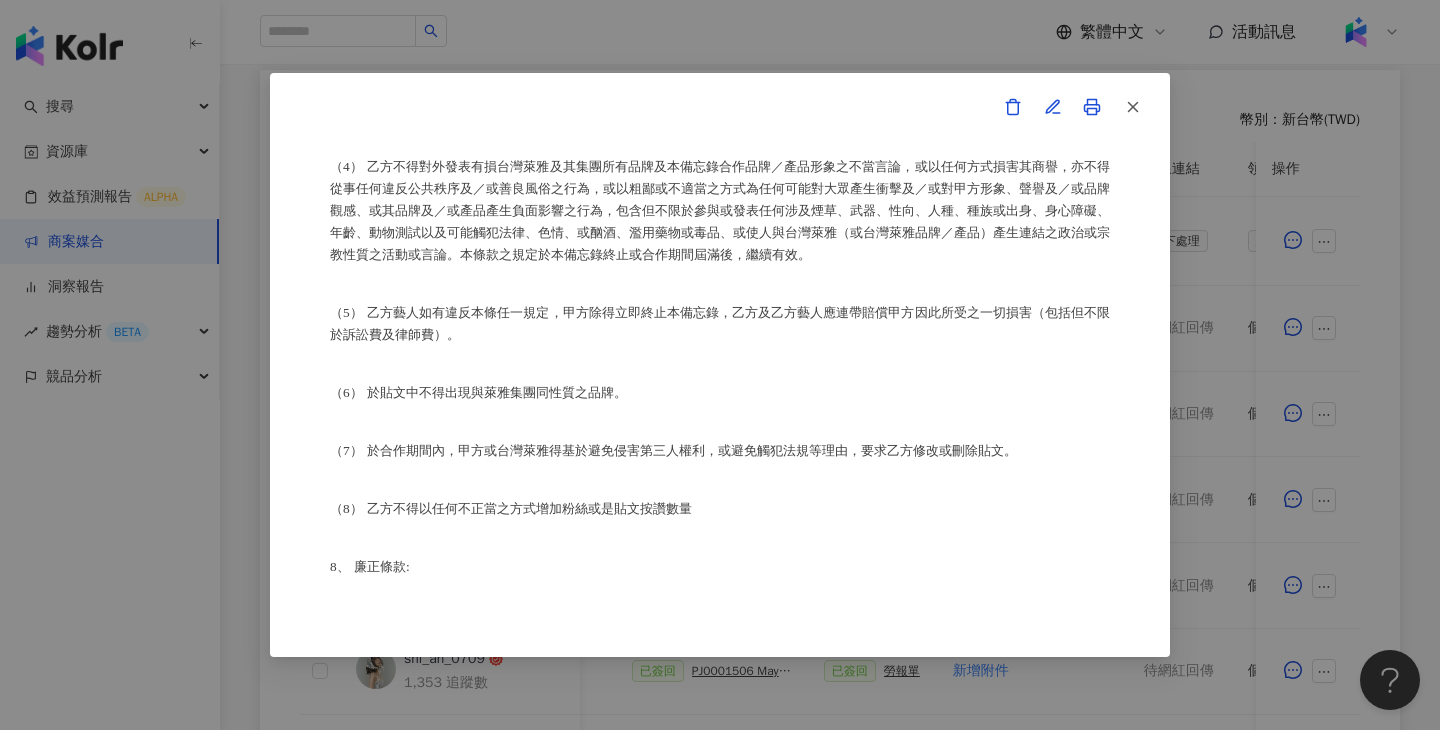 scroll, scrollTop: 4833, scrollLeft: 0, axis: vertical 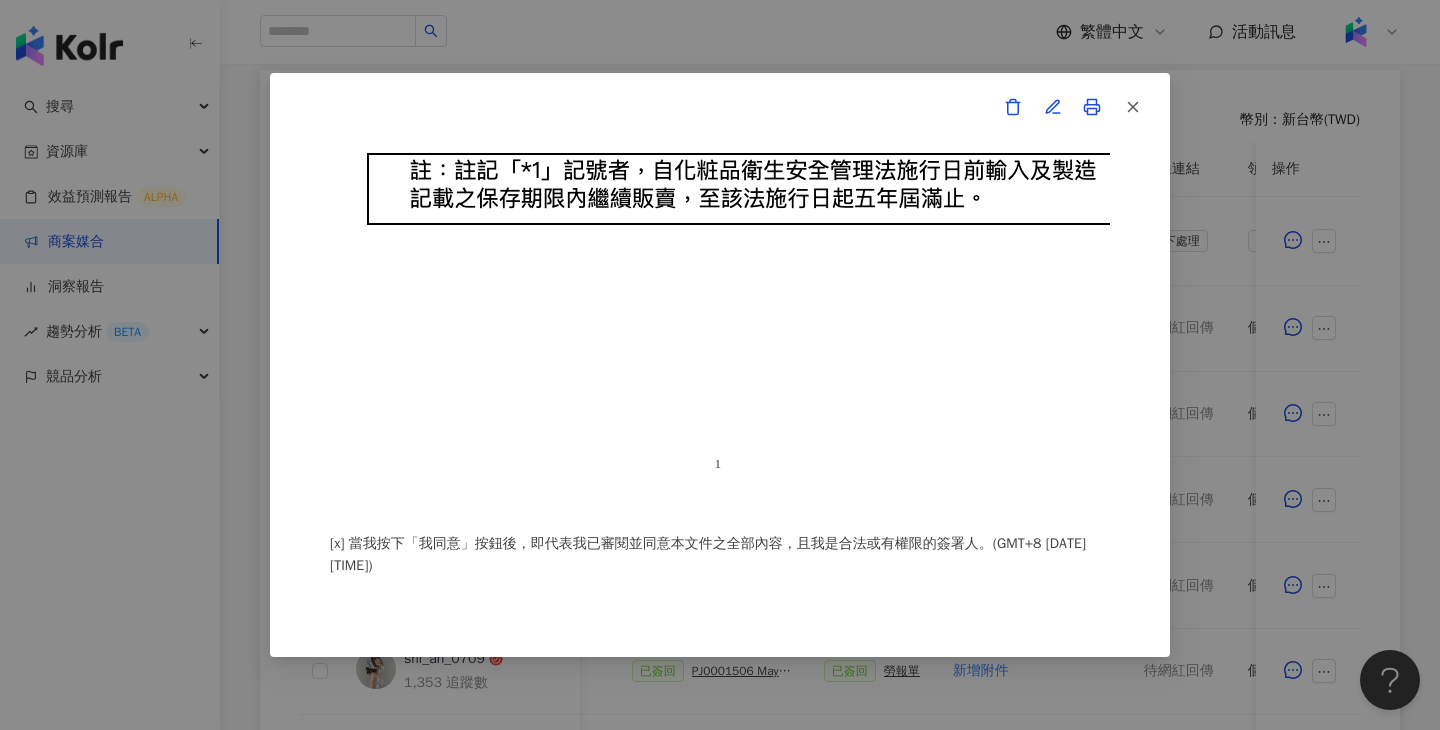click on "合作備忘錄
甲方：愛卡拉互動媒體股份有限公司
乙方：[FULL NAME]
茲因甲方委託乙方[FULL NAME]進行台灣萊雅股份有限公司(以下簡稱台灣萊雅)旗下品牌 Maybelline 之 超持久水光鎖吻唇釉 產品網路宣傳(下簡稱本合作)，甲方及乙方（以下合稱「雙方」）約定之事項如下：
1、   合作期間： 自西元(下同)  [YEAR]  年 [MONTH] 月 [DAY] 日至 [YEAR] 年 [MONTH] 月 [DAY] 日止。
2、   雙方就本合作內容如下：
（1）   乙方承諾提供本服務內容如下：
乙方應於 [YEAR]年 [MONTH] 月 [DAY] 日至 [YEAR] 年 [MONTH] 月 [DAY] 日間 或於甲方所指定之時間，完成台灣萊雅品牌產品之圖文撰寫或影音拍攝(以下簡稱貼文)，並公開發布至乙方下列之社群媒體進行網路推廣宣傳： Instagram平台 (網址：https://www.instagram.com/[USERNAME]/)，Reels一則＋限時動態一則(不過稿)。
乙方並應確保依前條款所撰之貼文符合以下規定：文章須達" at bounding box center (720, 365) 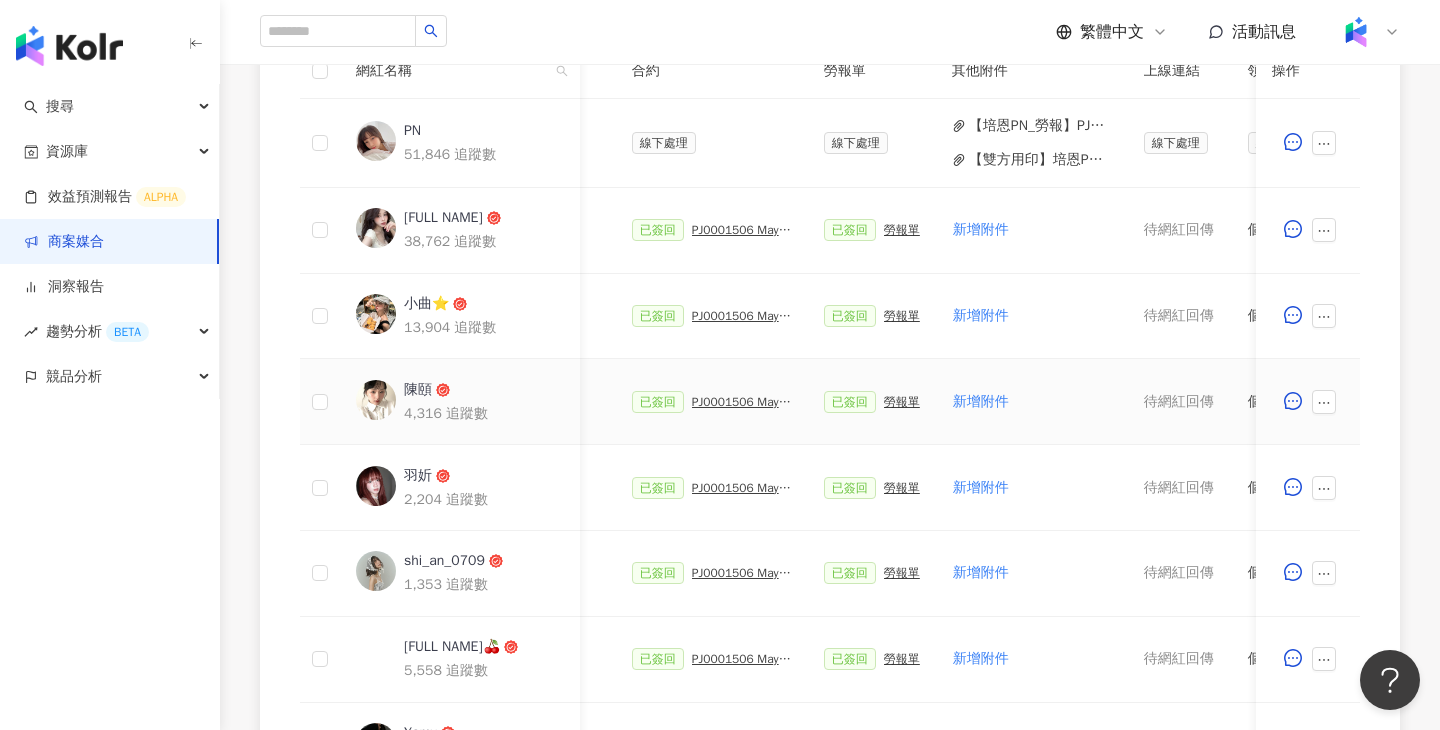 scroll, scrollTop: 848, scrollLeft: 0, axis: vertical 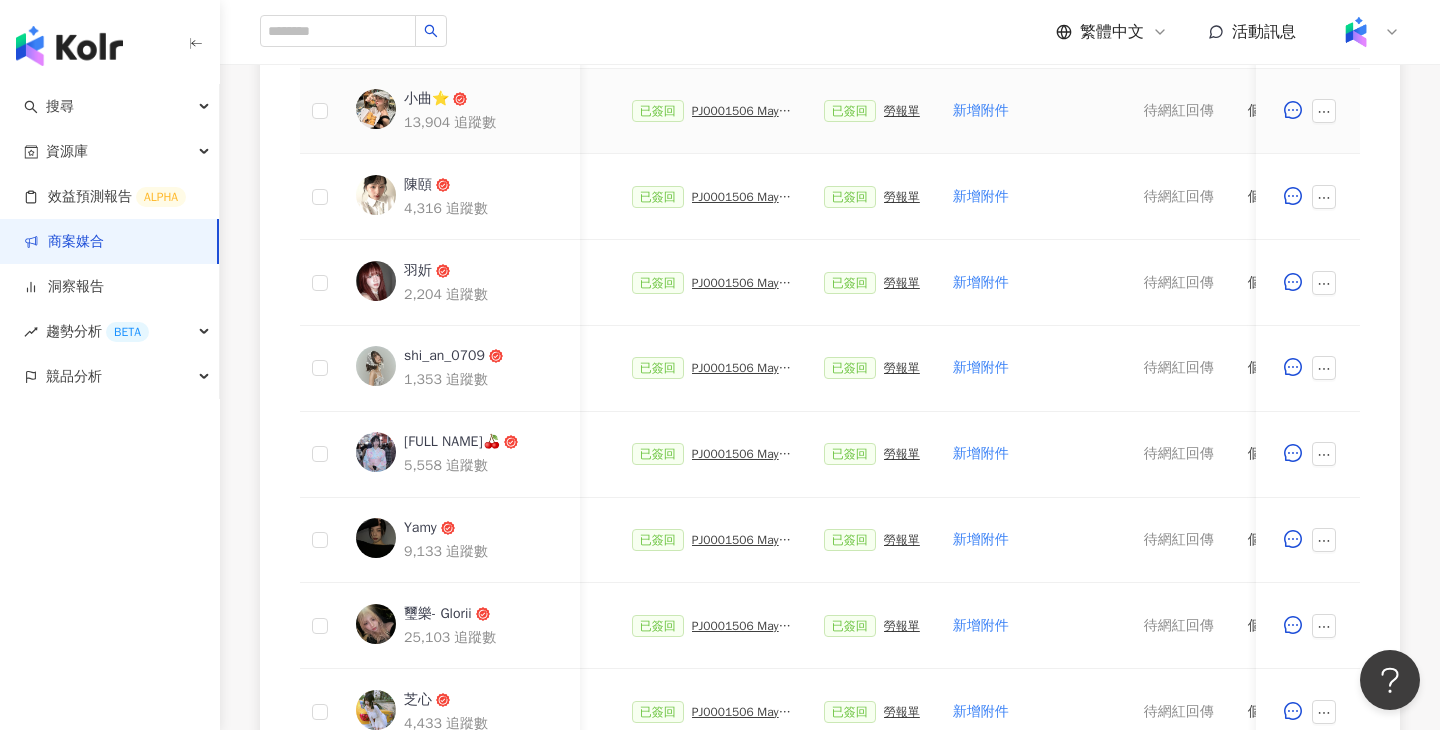 click on "PJ0001506 Maybelline_202506_超持久水光鎖吻唇釉新色_萊雅合作備忘錄" at bounding box center [742, 111] 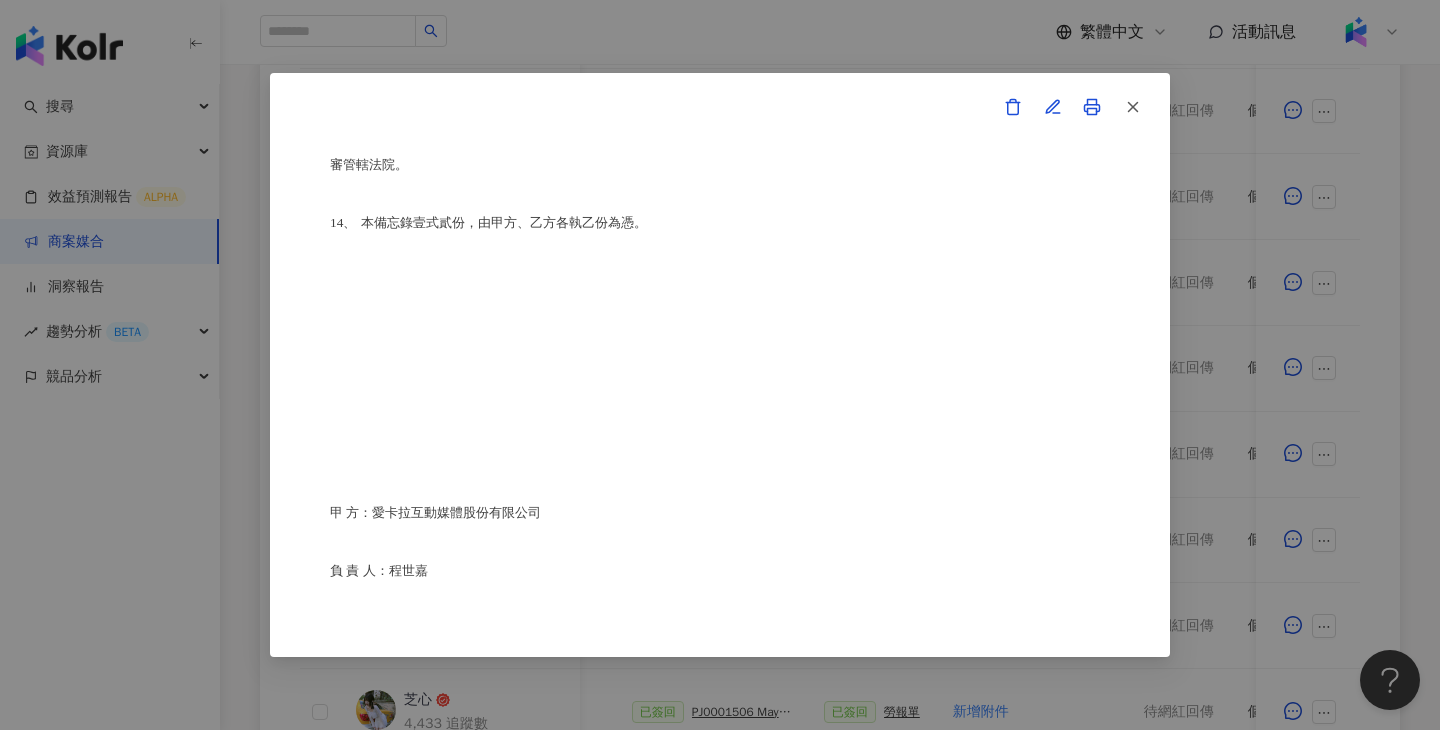 scroll, scrollTop: 4289, scrollLeft: 0, axis: vertical 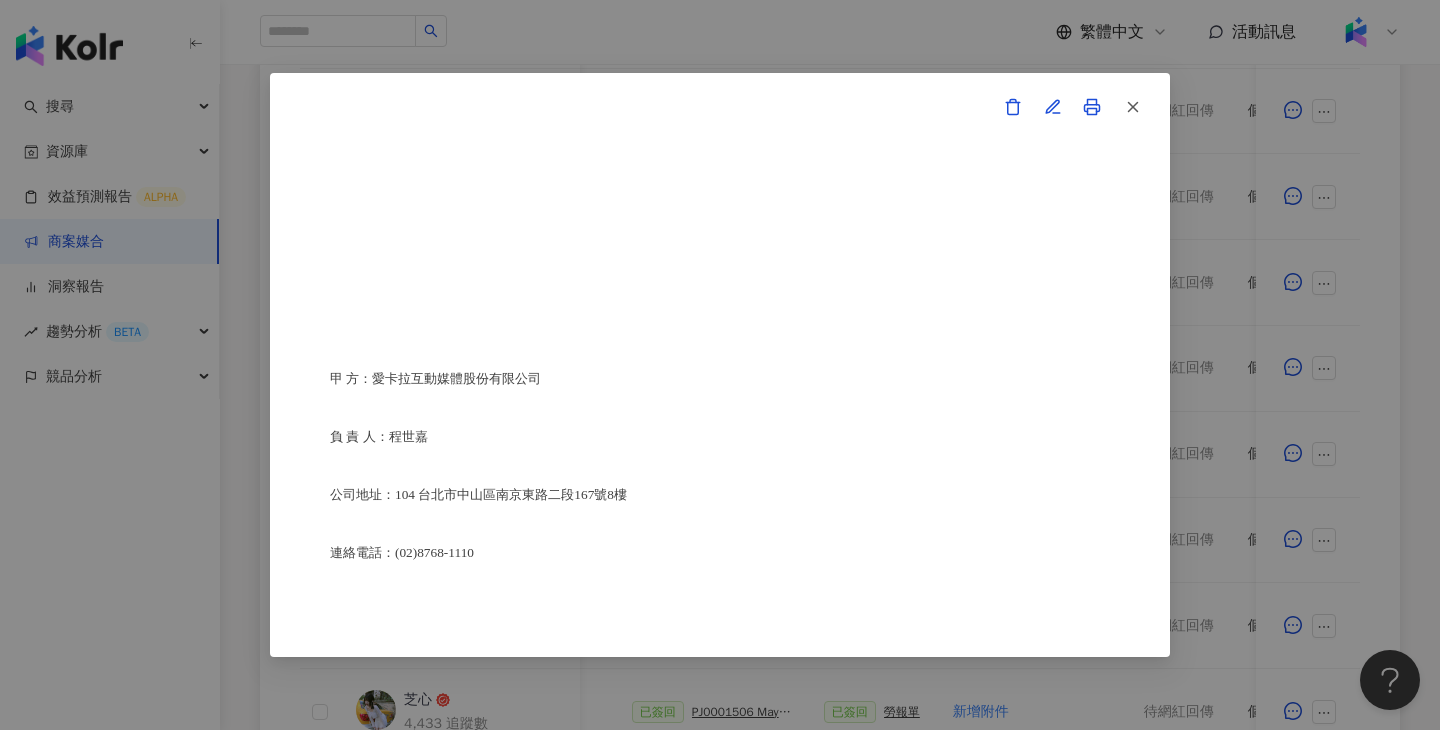 click at bounding box center [720, 147] 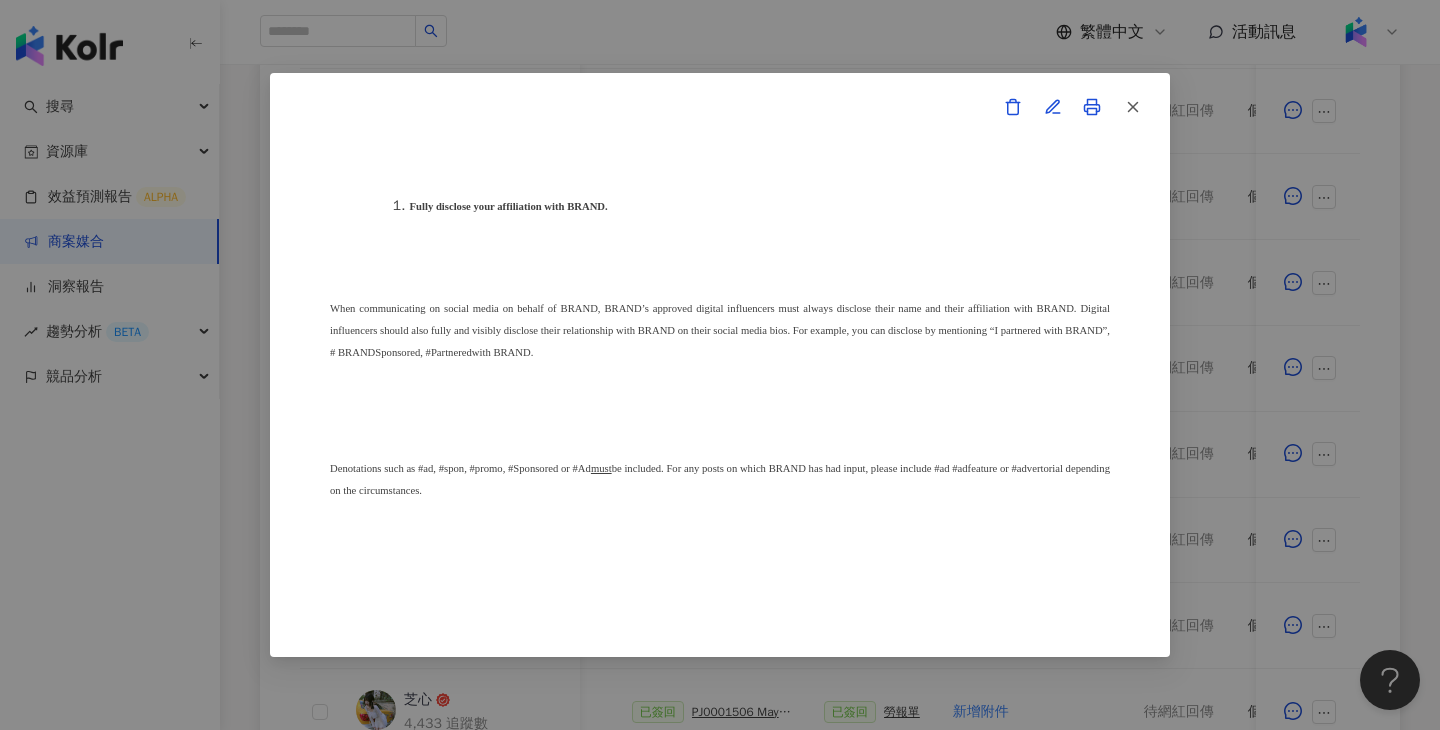 scroll, scrollTop: 27585, scrollLeft: 0, axis: vertical 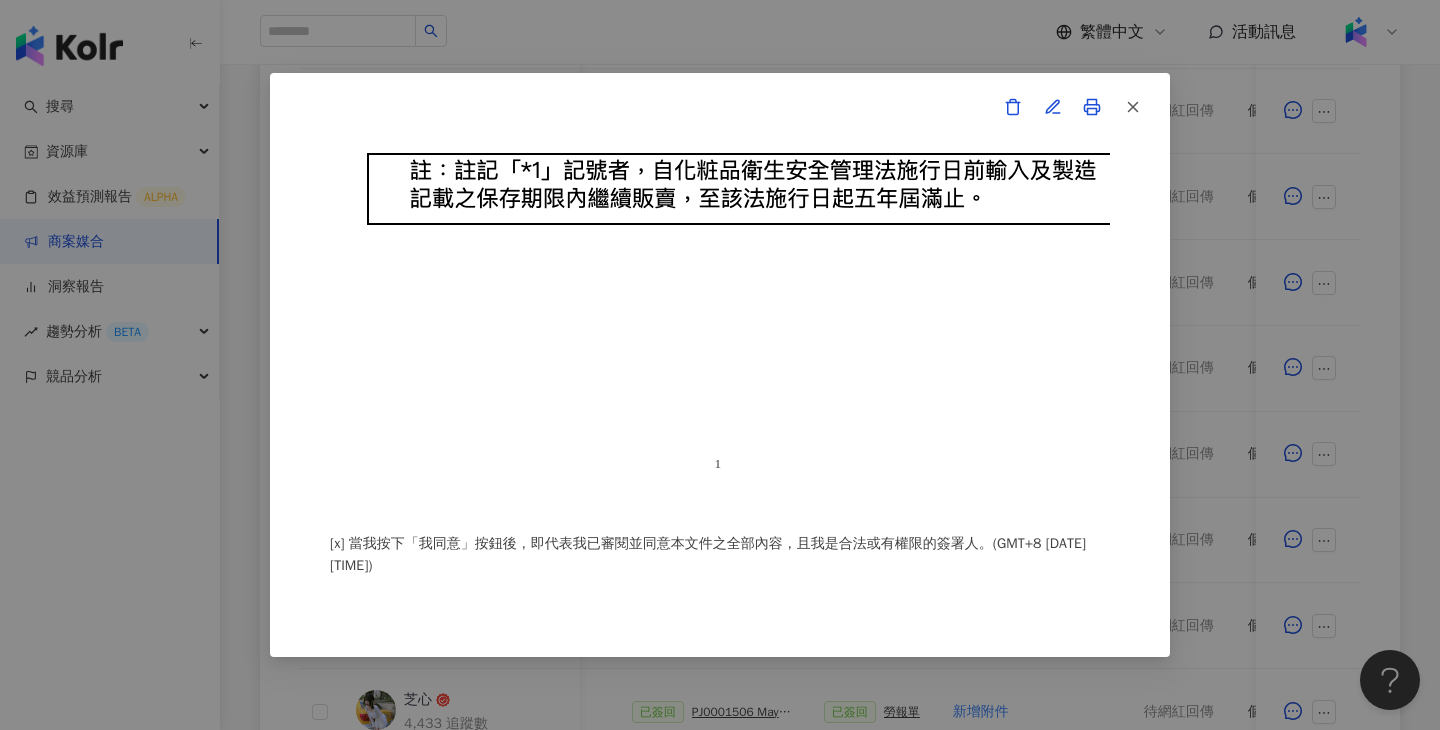 click on "合作備忘錄
甲方：愛卡拉互動媒體股份有限公司
乙方：曲怡年
茲因甲方委託乙方曲怡年進行台灣萊雅股份有限公司(以下簡稱台灣萊雅) 旗下品牌 Maybelline 之 超持久霧感液態唇膏 產品網路宣傳   (下簡稱本合作)，甲方及乙方（以下合稱「雙方」）約定之事項如下：
1、   合作期間： 自西元(下同)  2025  年 6 月 9 日至 2025 年 8 月 31 日止。
2、   雙方就本合作內容如下：
（1）   乙方承諾提供本服務內容如下：
乙方應於  2025年 6 月 13 日至 2025 年 7 月 31 日間 或於甲方所指定之時間   ，完成台灣萊雅品牌產品之圖文撰寫或影音拍攝(以下簡稱貼文)，並公開發布至乙方下列之社群媒體進行網路推廣宣傳：
乙方須於甲方所要求之截稿時間之前完成相關貼文。
乙方應持續將該貼文公開並保留於乙方之 Threads 平台至少 6個月" at bounding box center [720, 365] 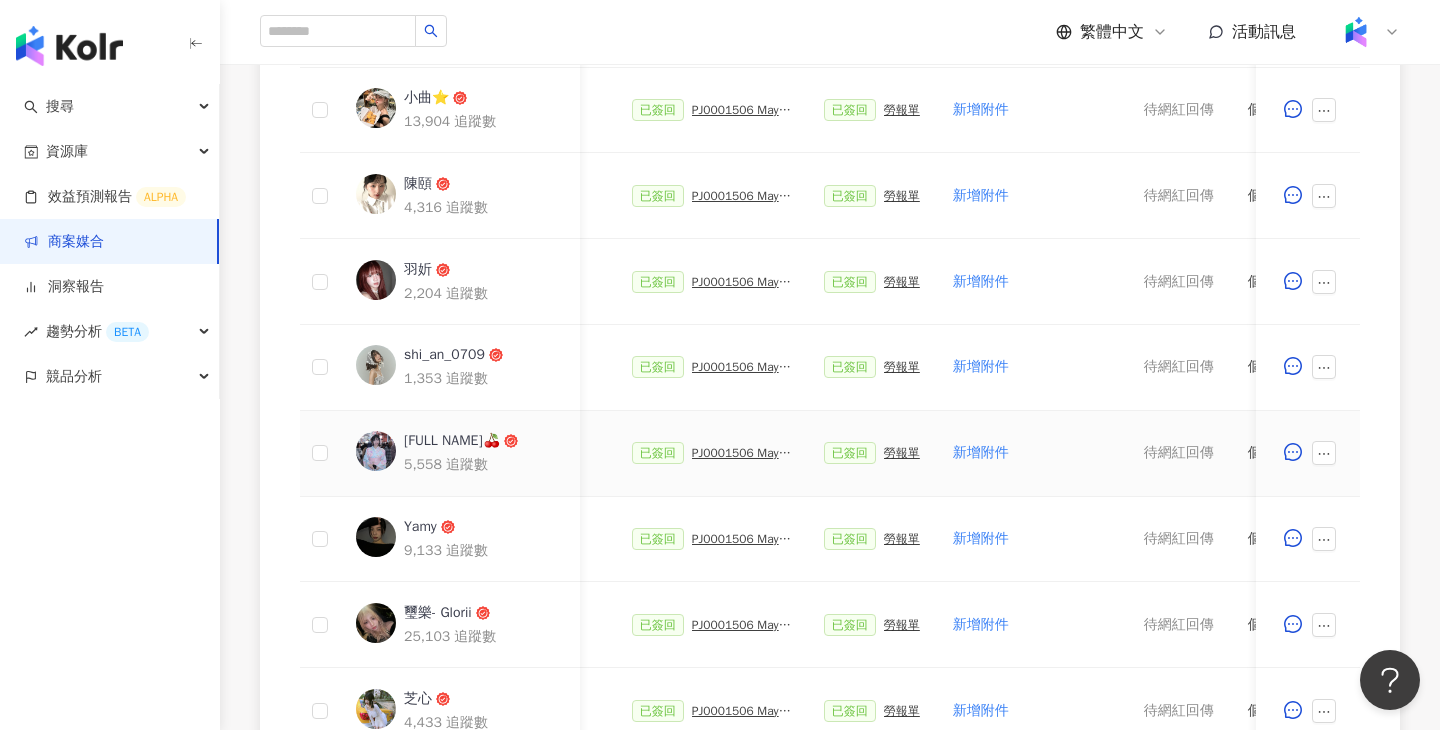 scroll, scrollTop: 878, scrollLeft: 0, axis: vertical 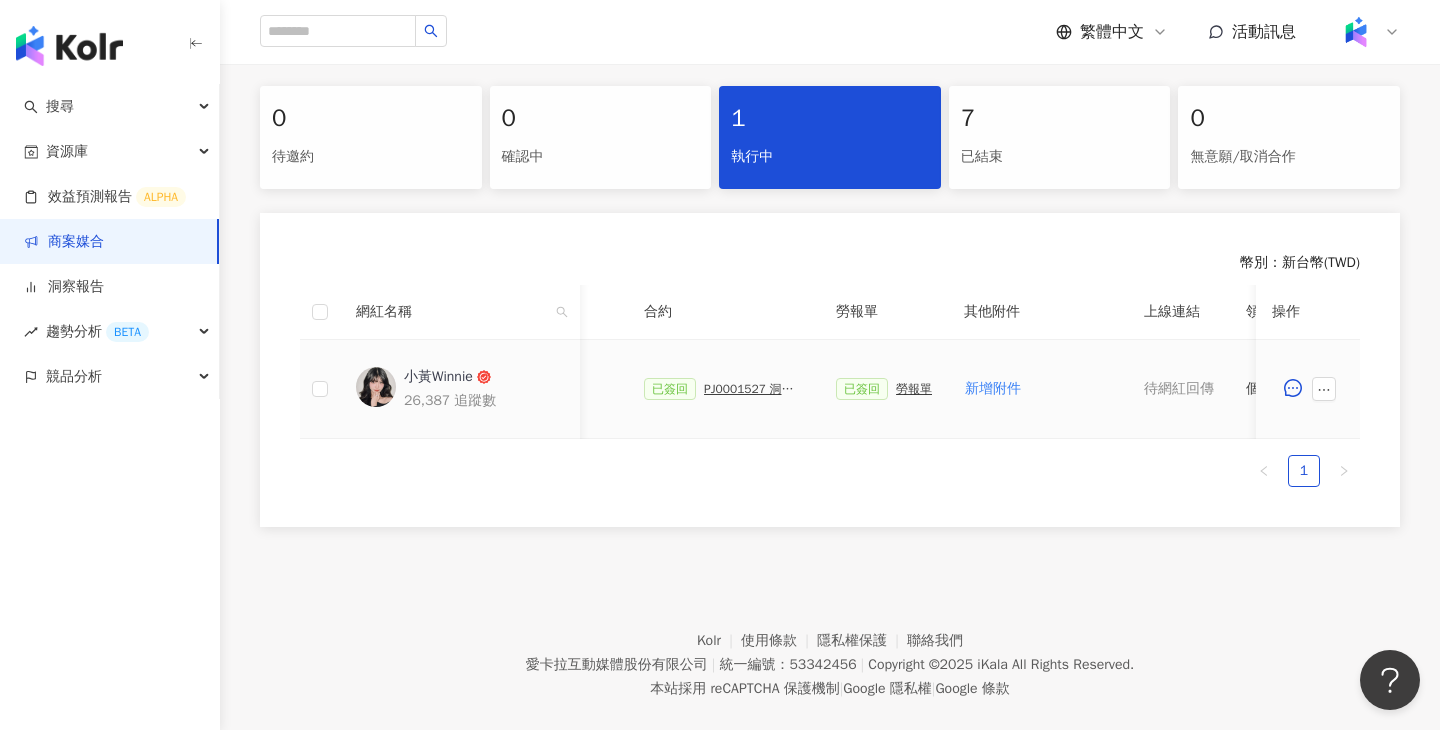 click on "PJ0001527 洞見數位_護妍天使爽膚棉_202505_KOL短影音" at bounding box center [754, 389] 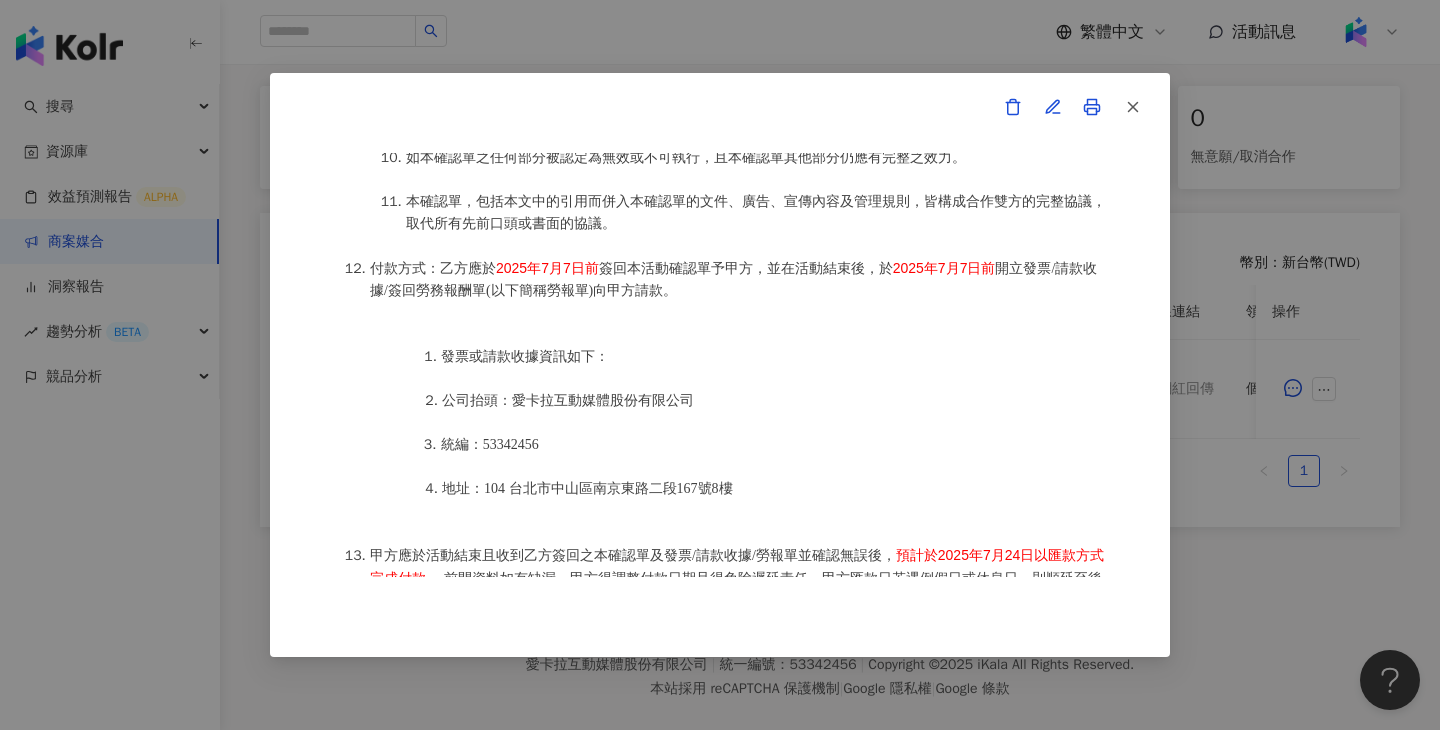 scroll, scrollTop: 2785, scrollLeft: 0, axis: vertical 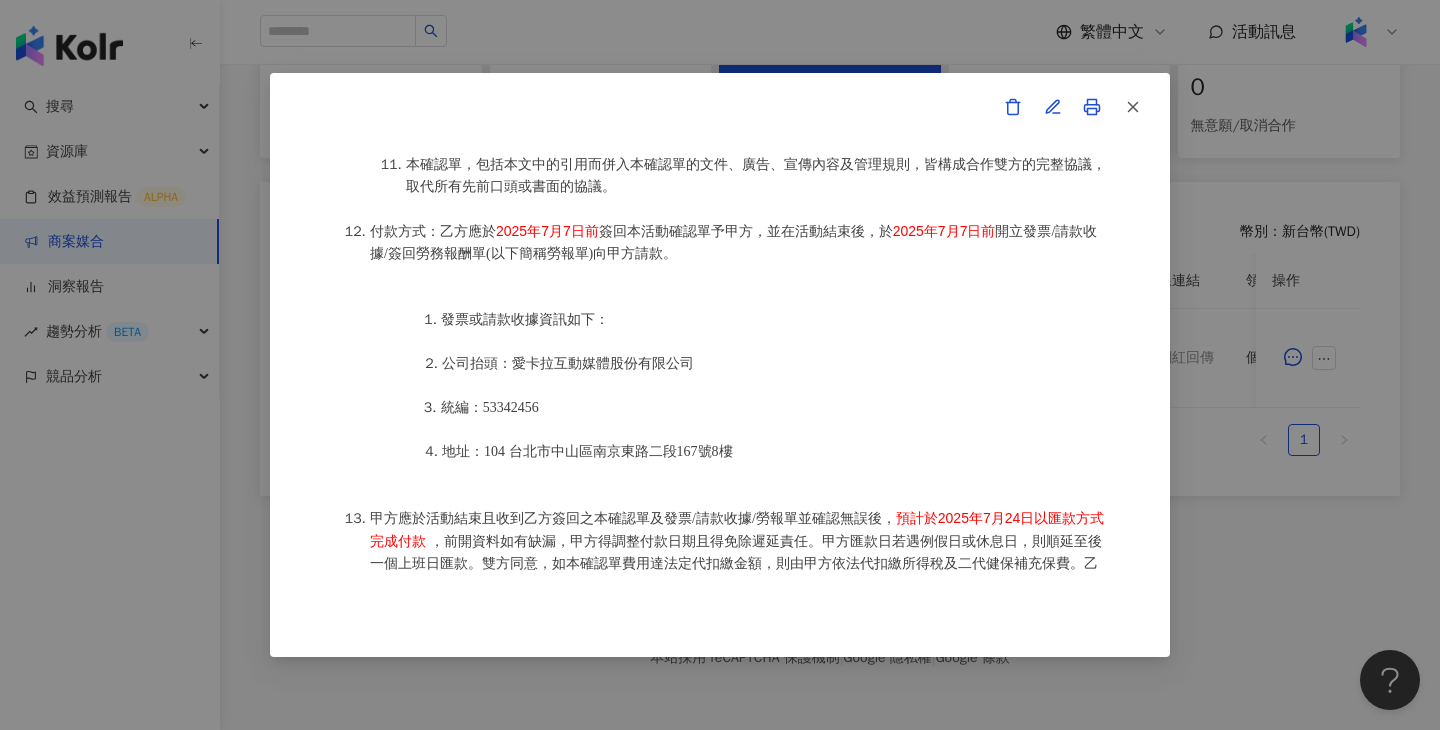 click on "活動確認單
約定雙方
甲方名稱：愛卡拉互動媒體股份有限公司
甲方負責人：程世嘉
甲方統一編號：53342456
甲方地址：104 [CITY][DISTRICT][STREET]
甲方專案負責人：黃妍寧
甲方專案負責人電話：[PHONE]
甲方專案負責人 Email：[EMAIL]
乙方名稱：黃汶潁
乙方地址：[CITY][DISTRICT][STREET]
乙方統一編號/身分證字號：[ID]
專案活動期間：2025年06月25日至2025年07月31日
費用（新台幣，含稅)： 15500
約定條款
黃汶潁(以下簡稱乙方)保證有權簽署本確認單，簽署後即表示上列專案合作人員接受與愛卡拉互動媒體股份有限公司(以下簡稱甲方)簽署之活動確認單，並同意執行雙方所約定之合作項目。
簽署本確認單後，雙方需遵從 洞見數位_護妍天使爽膚棉_202505_KOL短影音
合作項目： Instagram 短影音一則＋" at bounding box center (720, 365) 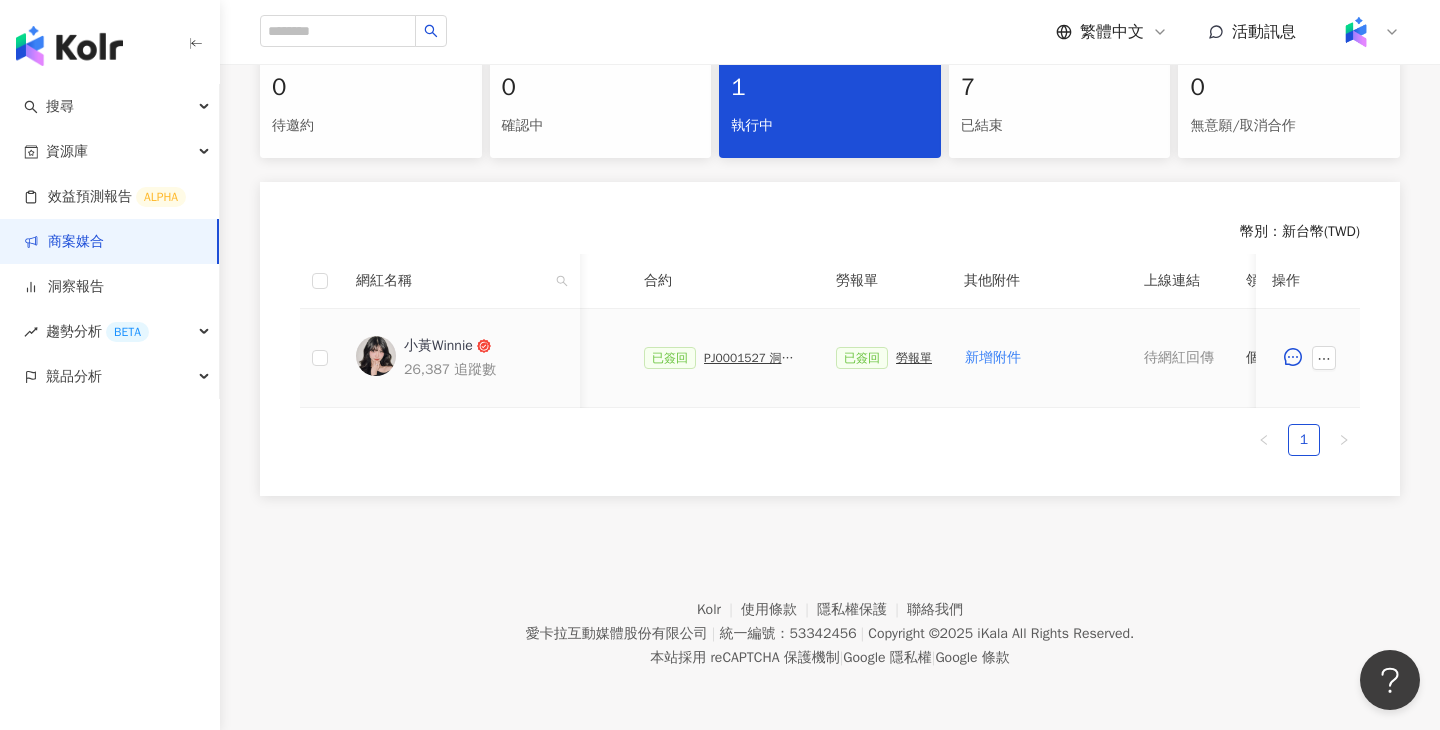 scroll, scrollTop: 0, scrollLeft: 950, axis: horizontal 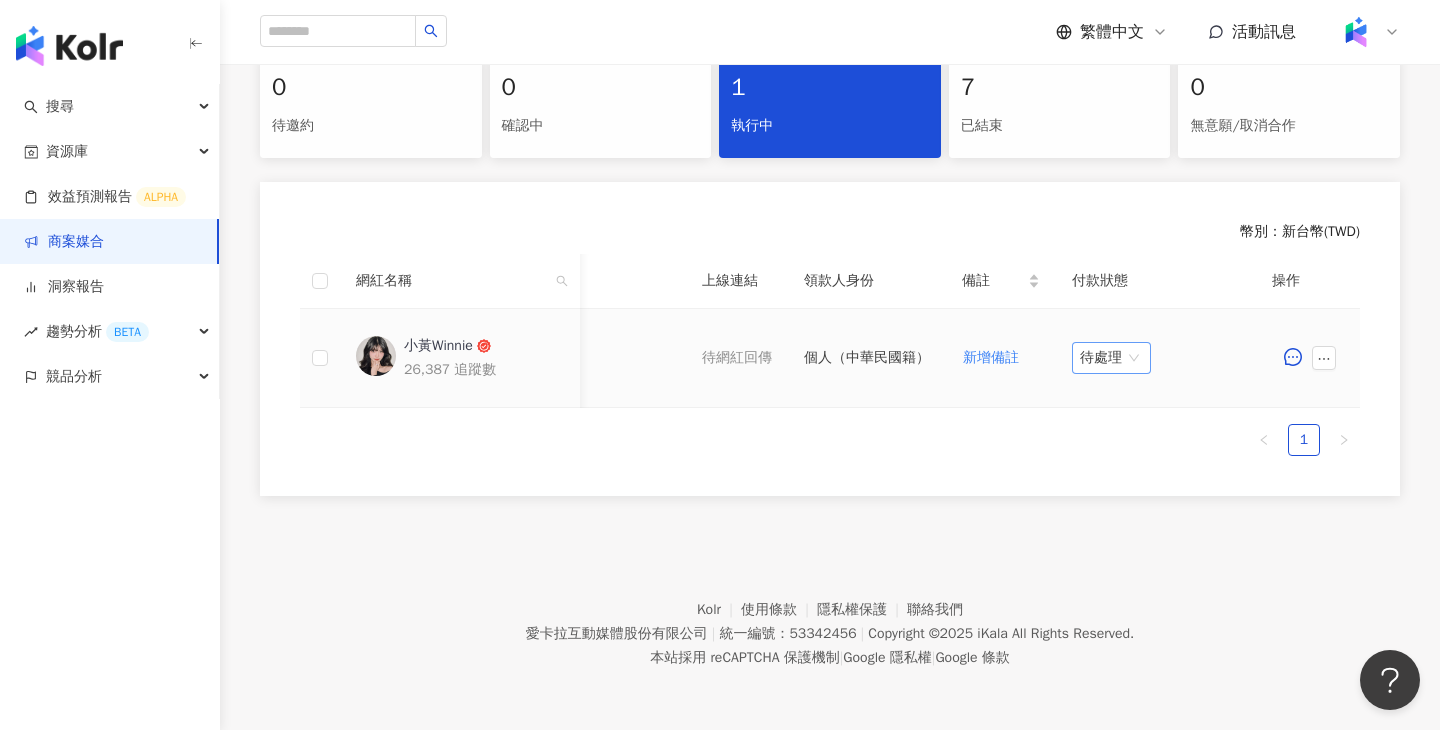 click on "待處理" at bounding box center (1111, 358) 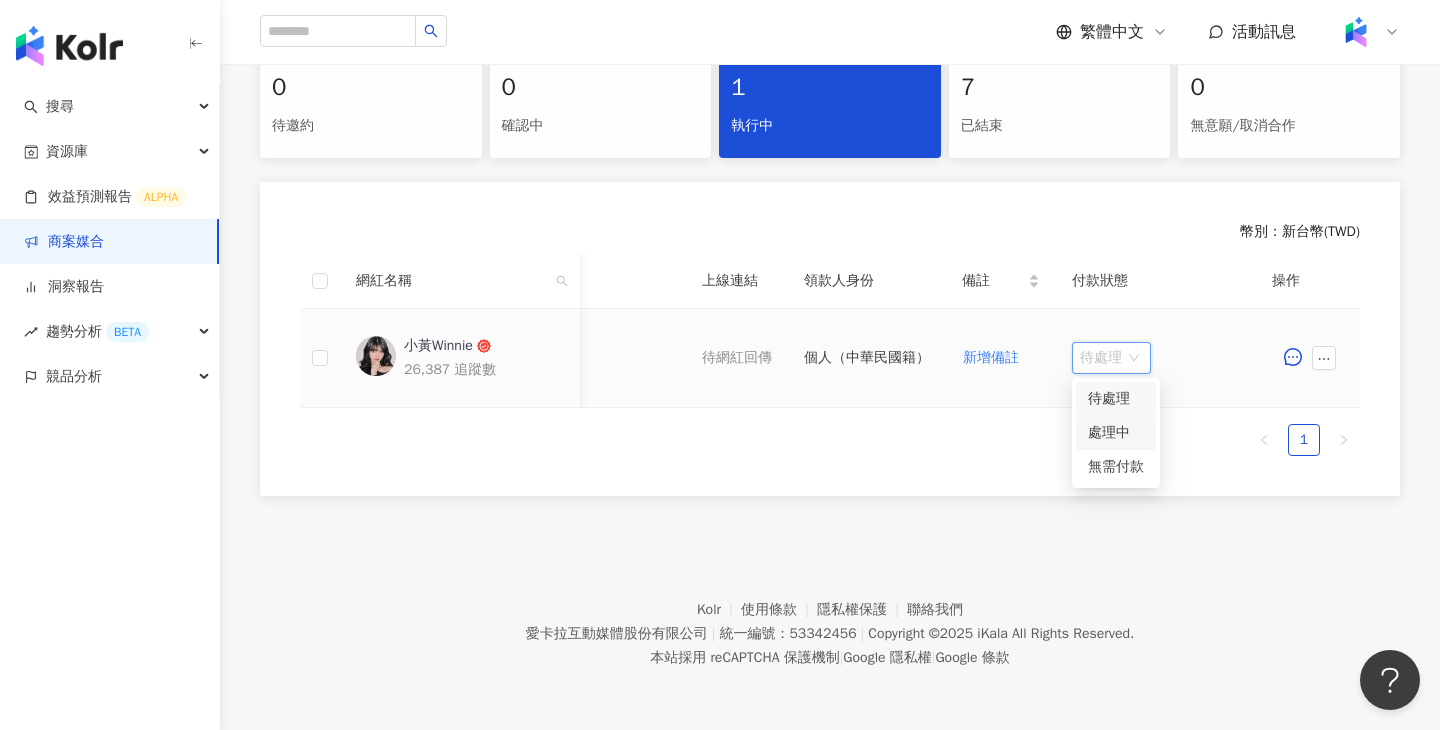 click on "處理中" at bounding box center (1116, 433) 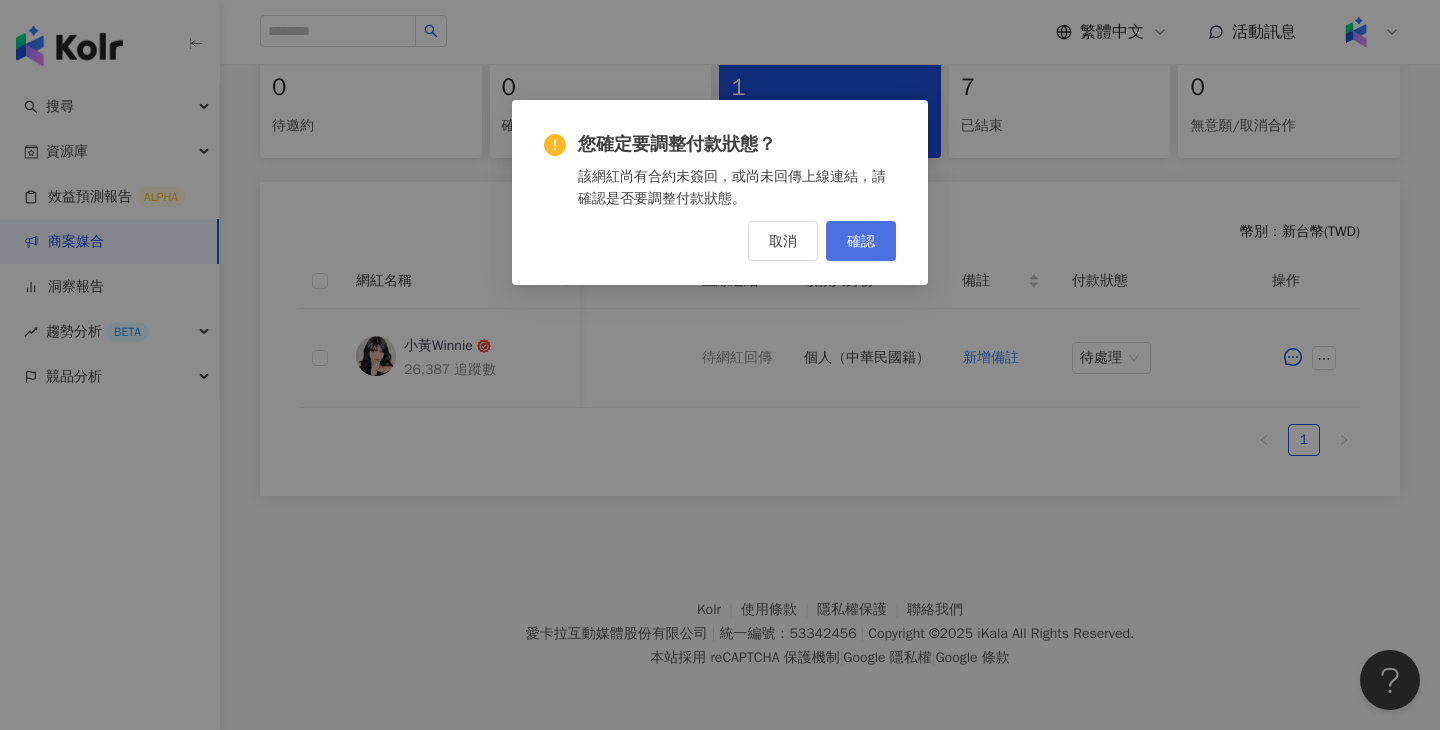 click on "確認" at bounding box center (861, 241) 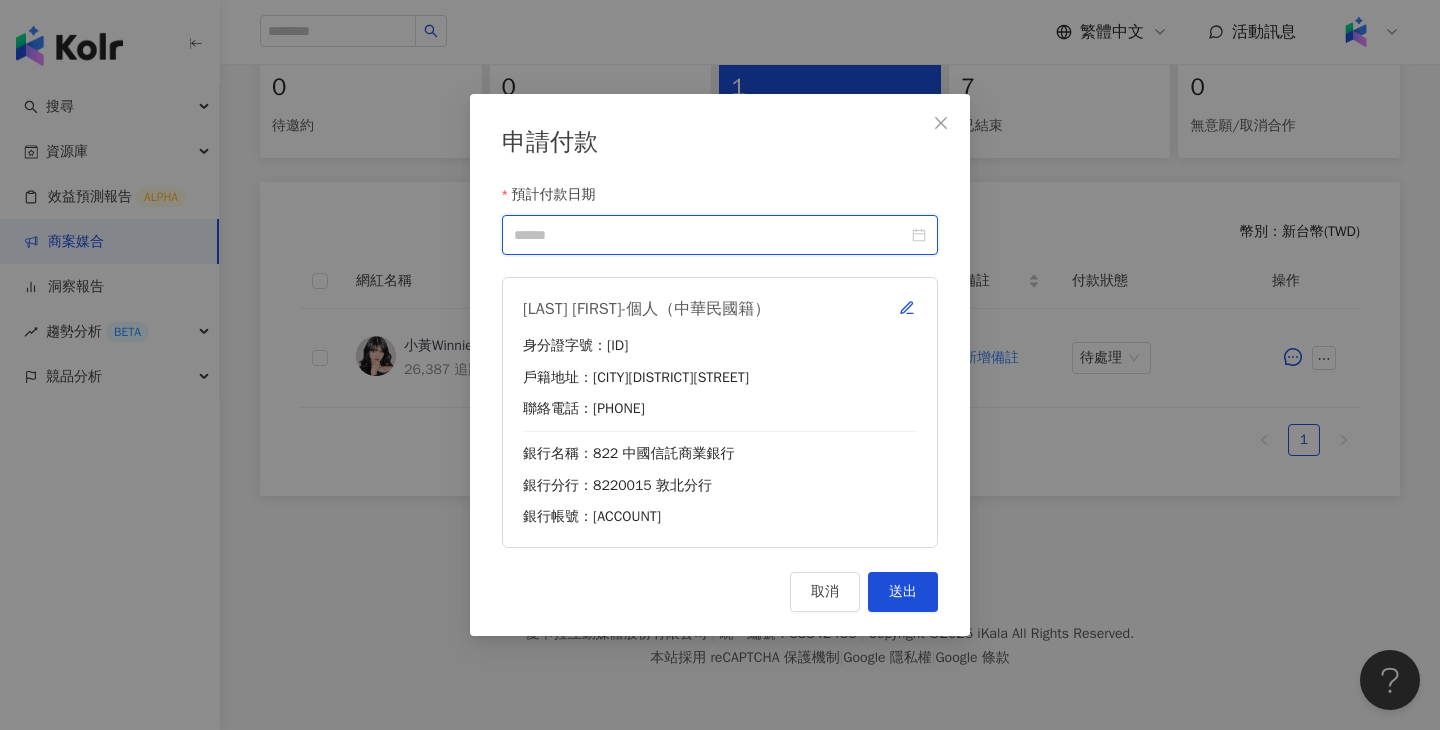 click on "預計付款日期" at bounding box center (711, 235) 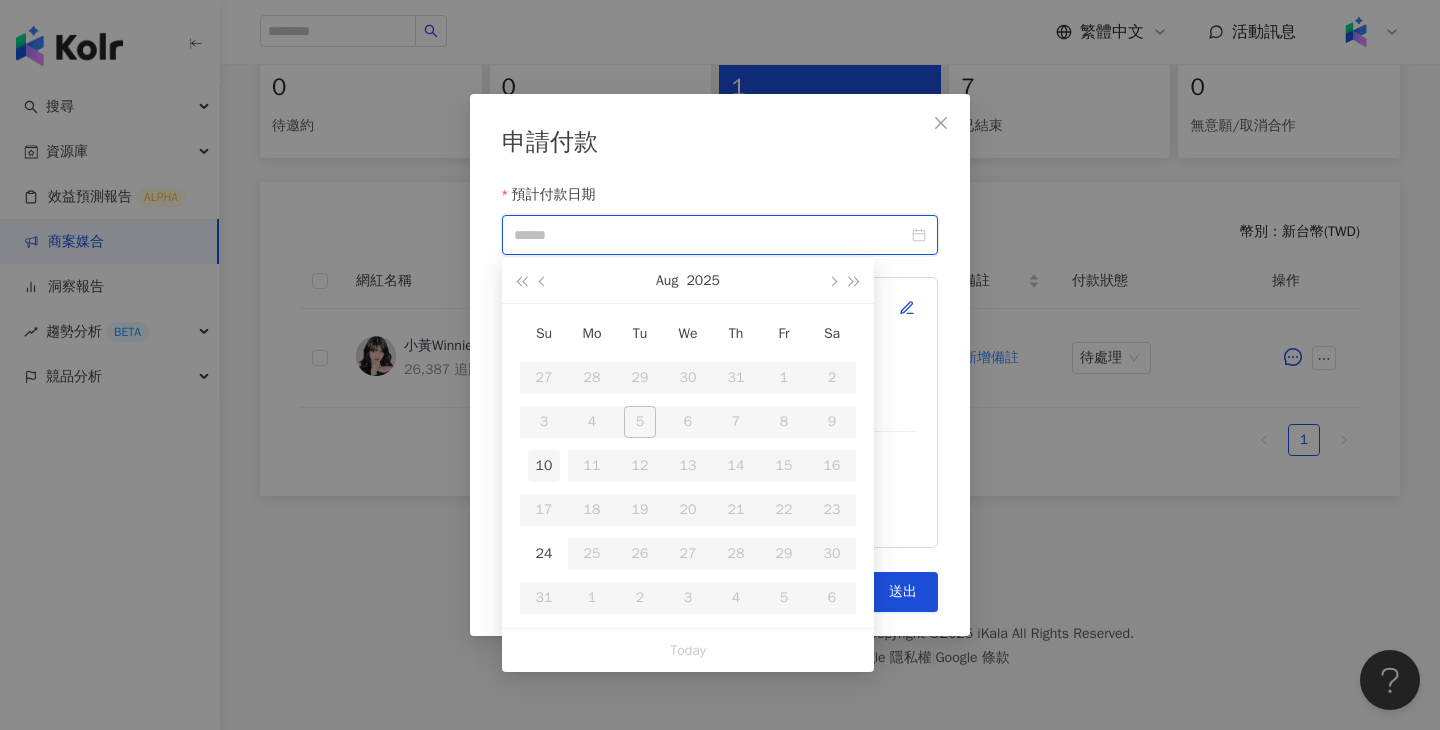 type on "**********" 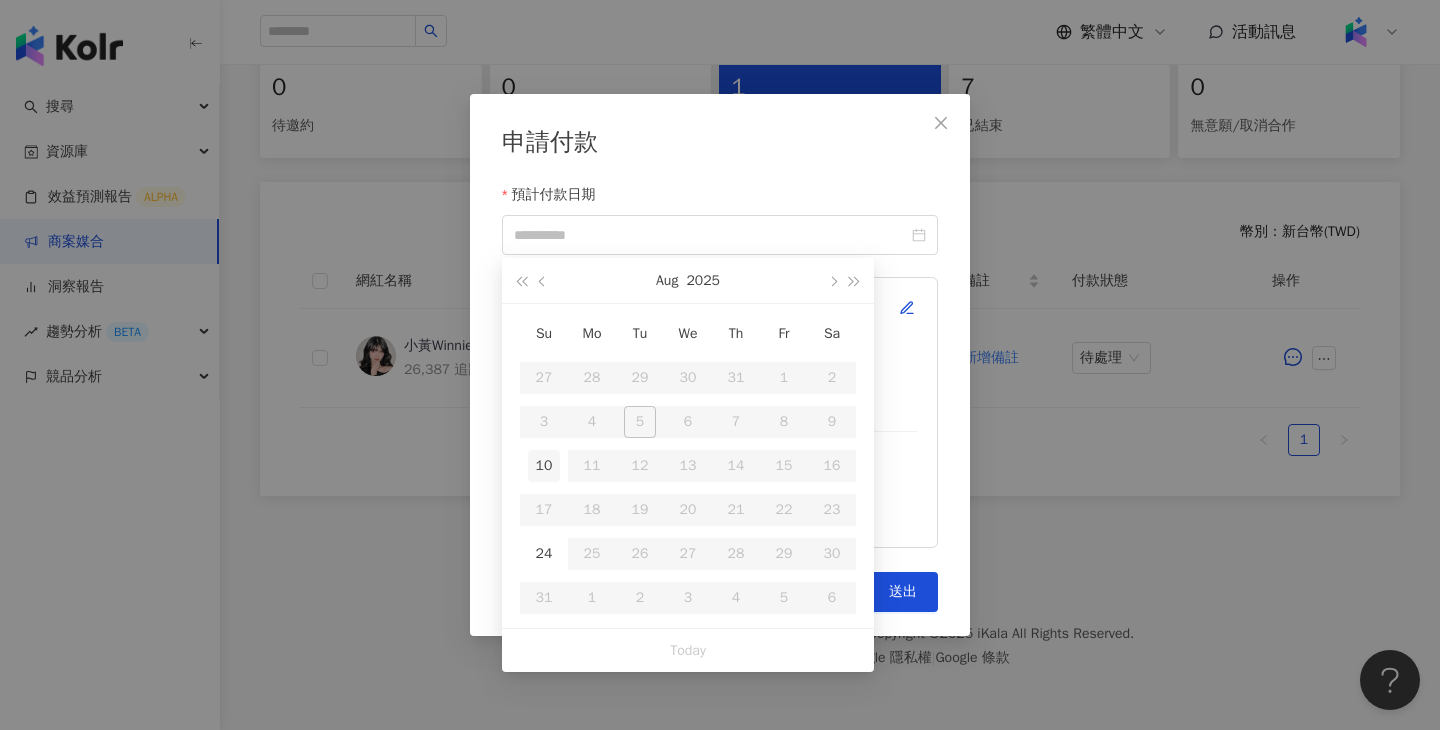click on "10" at bounding box center [544, 466] 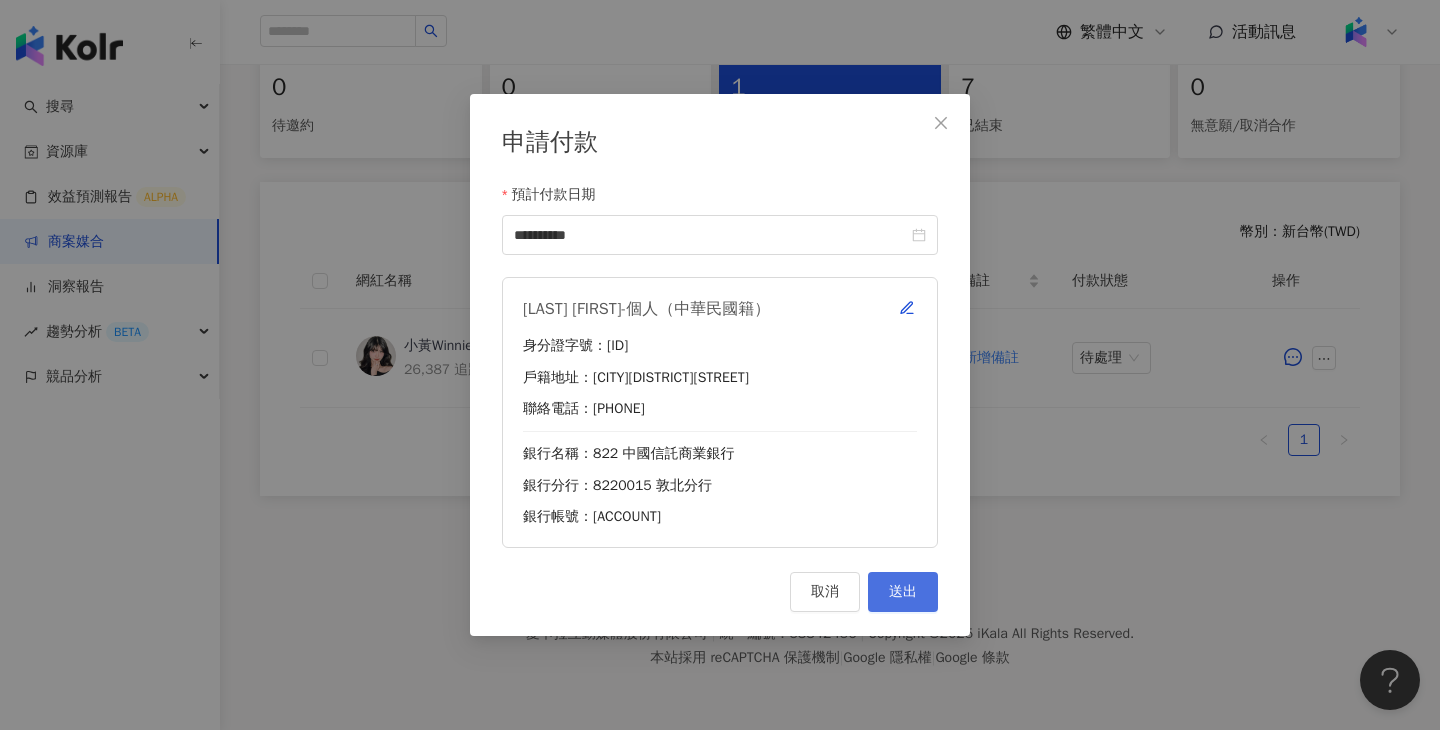 click on "送出" at bounding box center (903, 592) 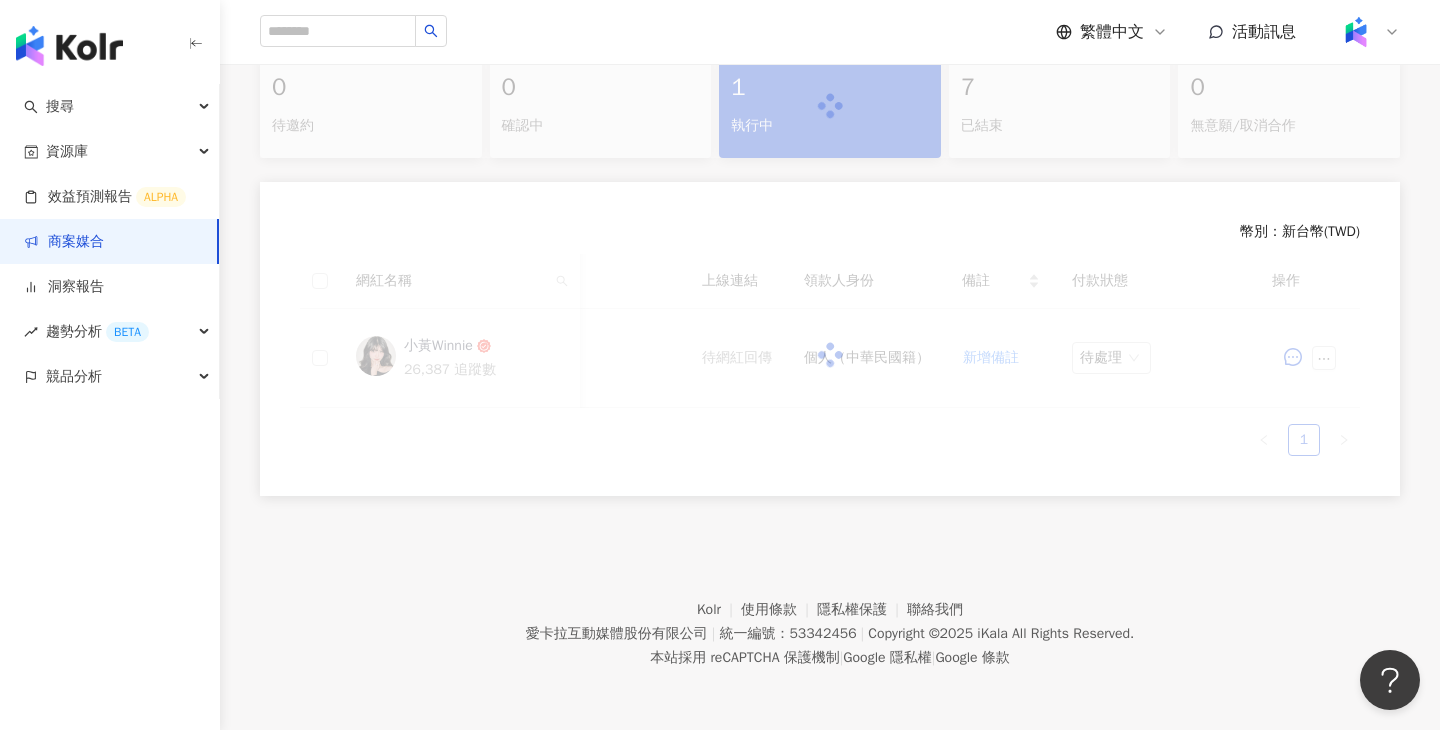 scroll, scrollTop: 433, scrollLeft: 0, axis: vertical 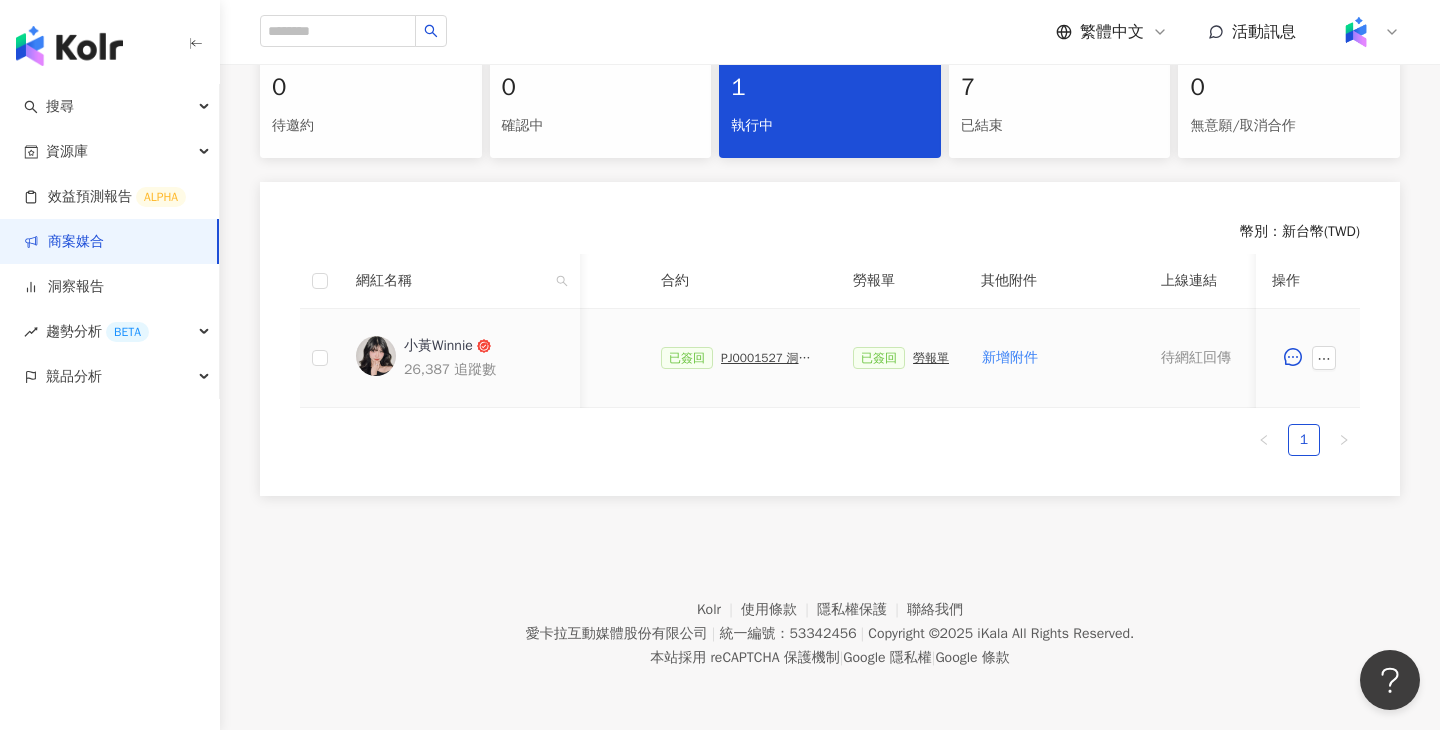 click on "已簽回 PJ0001527 洞見數位_護妍天使爽膚棉_202505_KOL短影音" at bounding box center (741, 358) 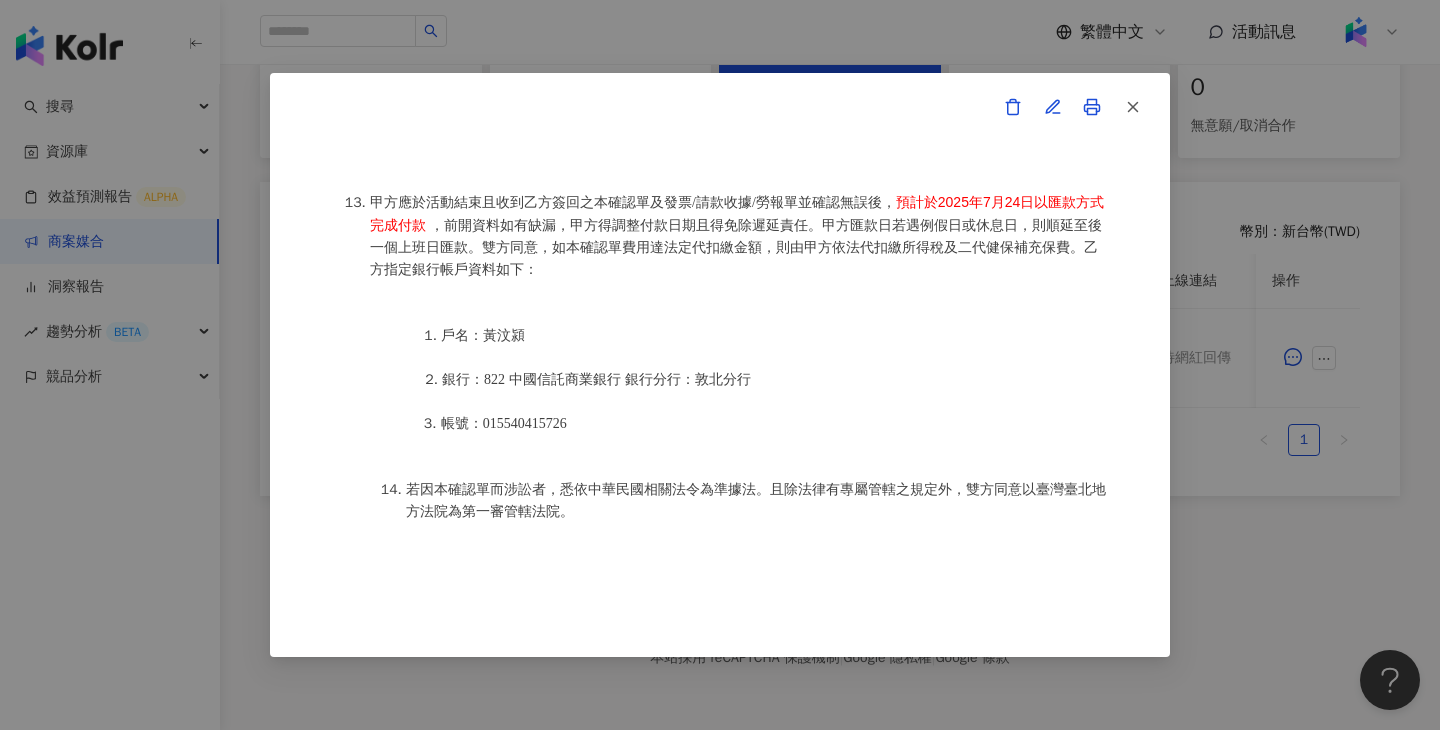 scroll, scrollTop: 2653, scrollLeft: 0, axis: vertical 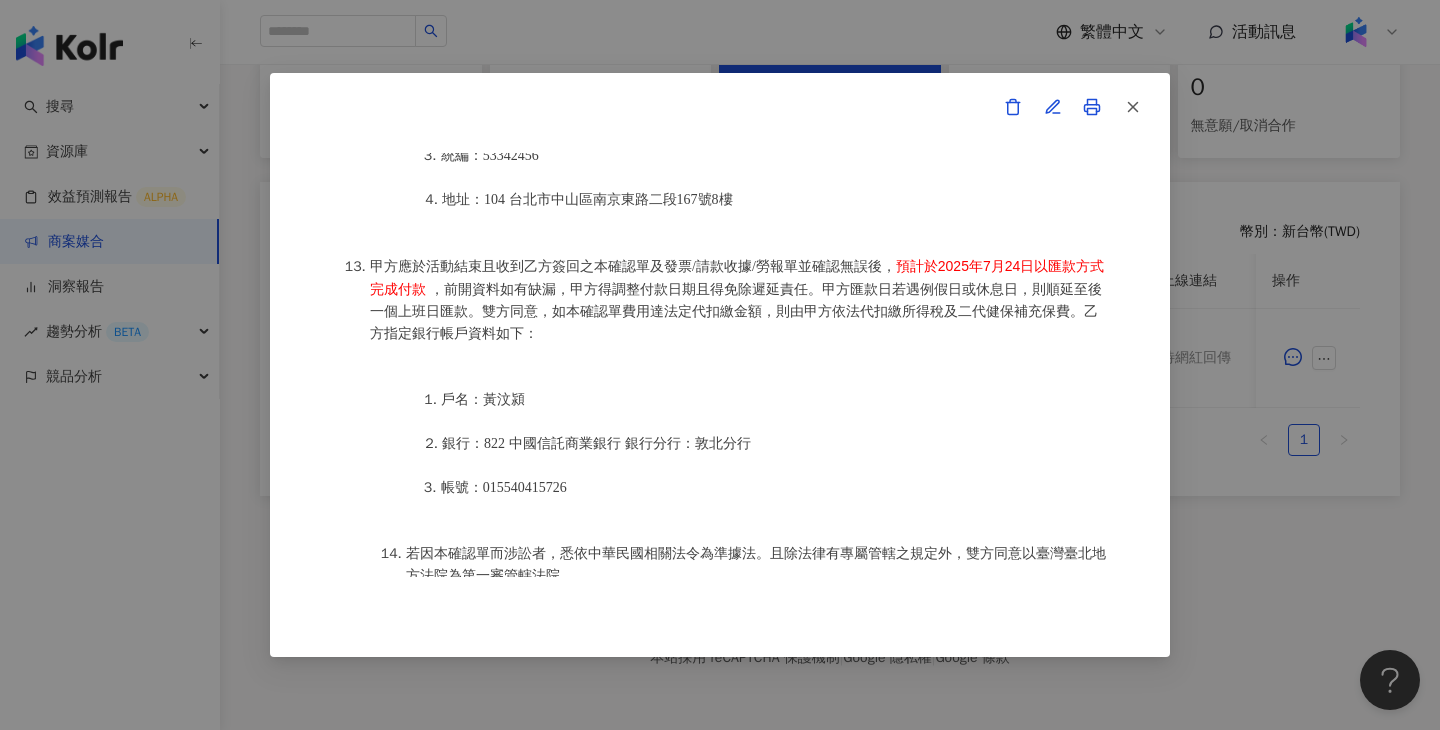 click on "活動確認單
約定雙方
甲方名稱：愛卡拉互動媒體股份有限公司
甲方負責人：程世嘉
甲方統一編號：53342456
甲方地址：104 台北市中山區南京東路二段167號8樓
甲方專案負責人：黃妍寧
甲方專案負責人電話：0979548825
甲方專案負責人 Email：yannie.huang@ikala.ai
乙方名稱：黃汶潁
乙方地址：台北市松山區長安東路二段294號八樓之一
乙方統一編號/身分證字號：F229243069
專案活動期間：2025年06月25日至2025年07月31日
費用（新台幣，含稅)： 15500
約定條款
黃汶潁(以下簡稱乙方)保證有權簽署本確認單，簽署後即表示上列專案合作人員接受與愛卡拉互動媒體股份有限公司(以下簡稱甲方)簽署之活動確認單，並同意執行雙方所約定之合作項目。
簽署本確認單後，雙方需遵從 洞見數位_護妍天使爽膚棉_202505_KOL短影音
合作項目： Instagram 短影音一則＋" at bounding box center [720, 365] 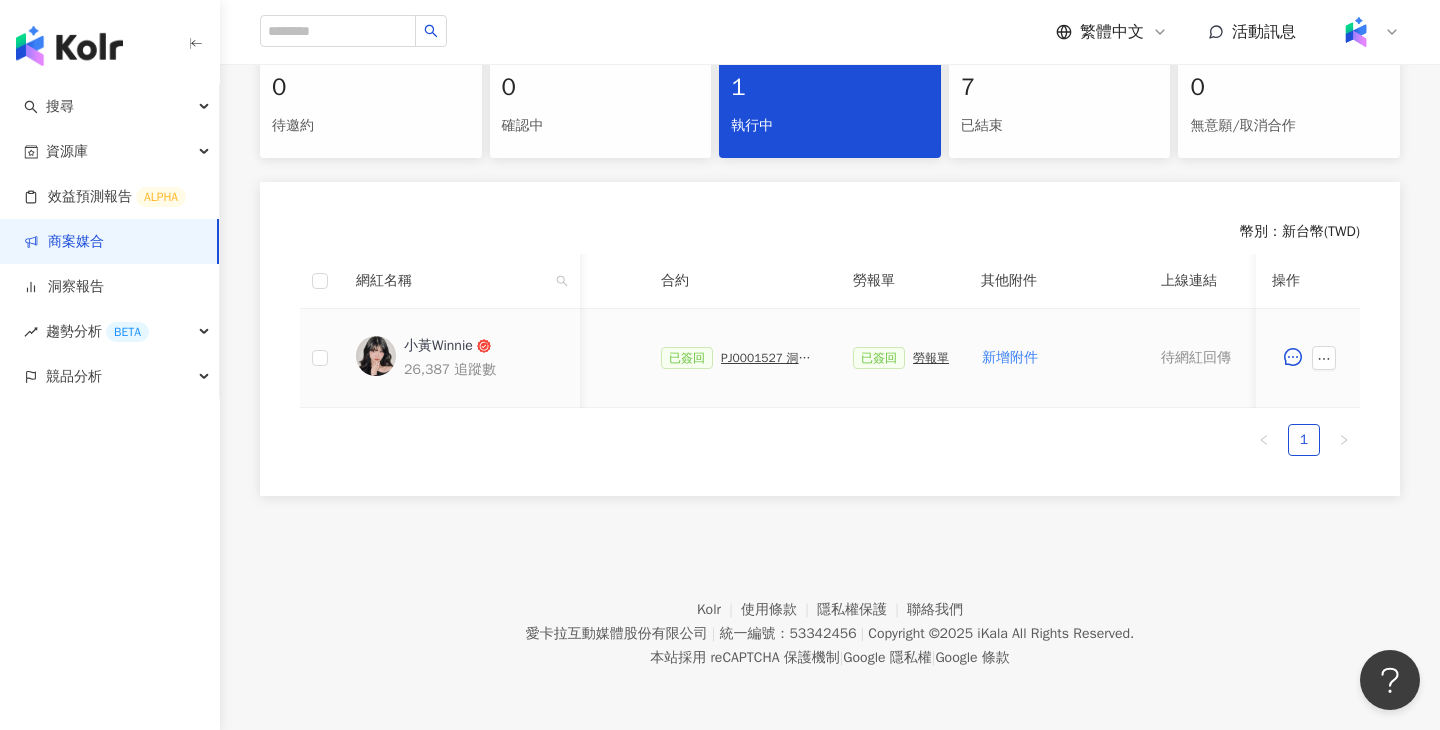 scroll, scrollTop: 0, scrollLeft: 950, axis: horizontal 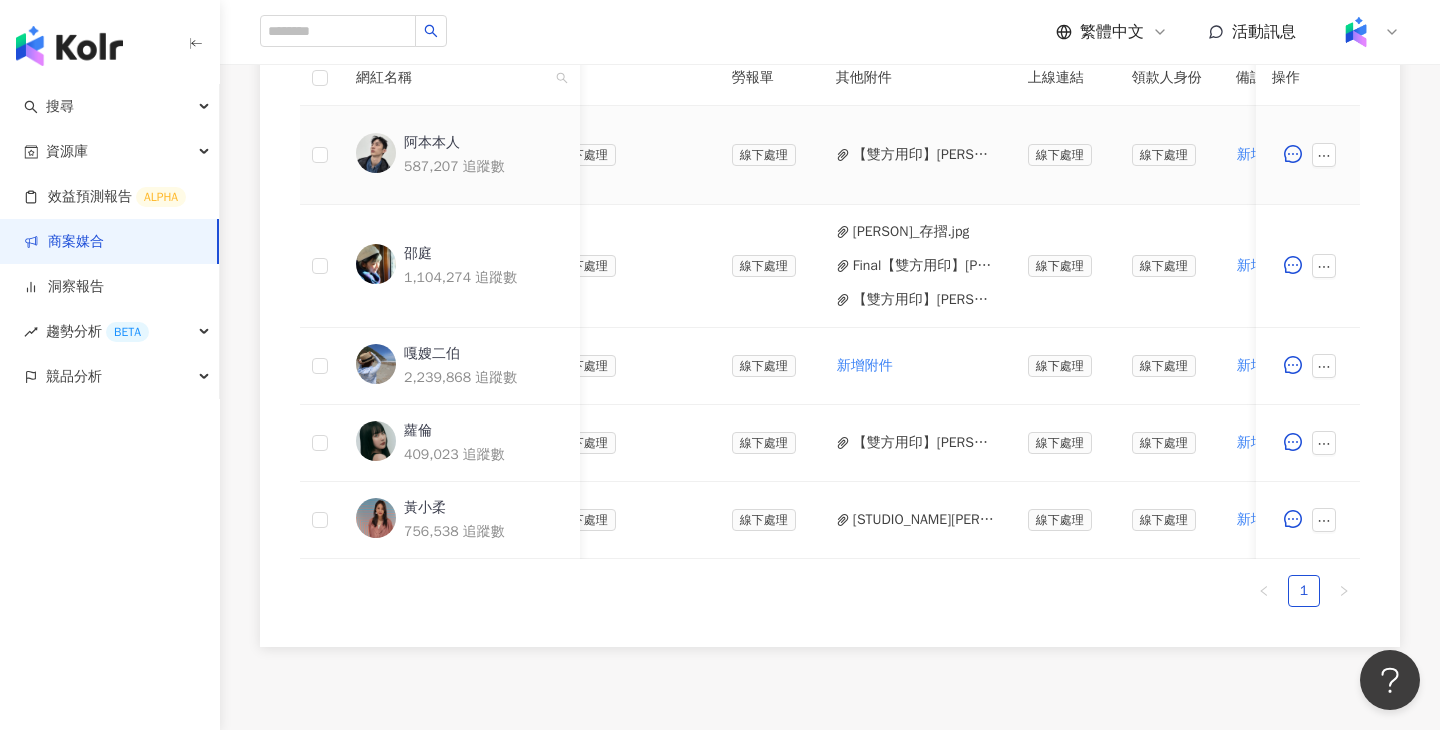 click on "【雙方用印】[PERSON]_PJ0001574 Loreal_ACD_SKC_EC_momo_2025Q3_KOL+授權.pdf" at bounding box center (924, 155) 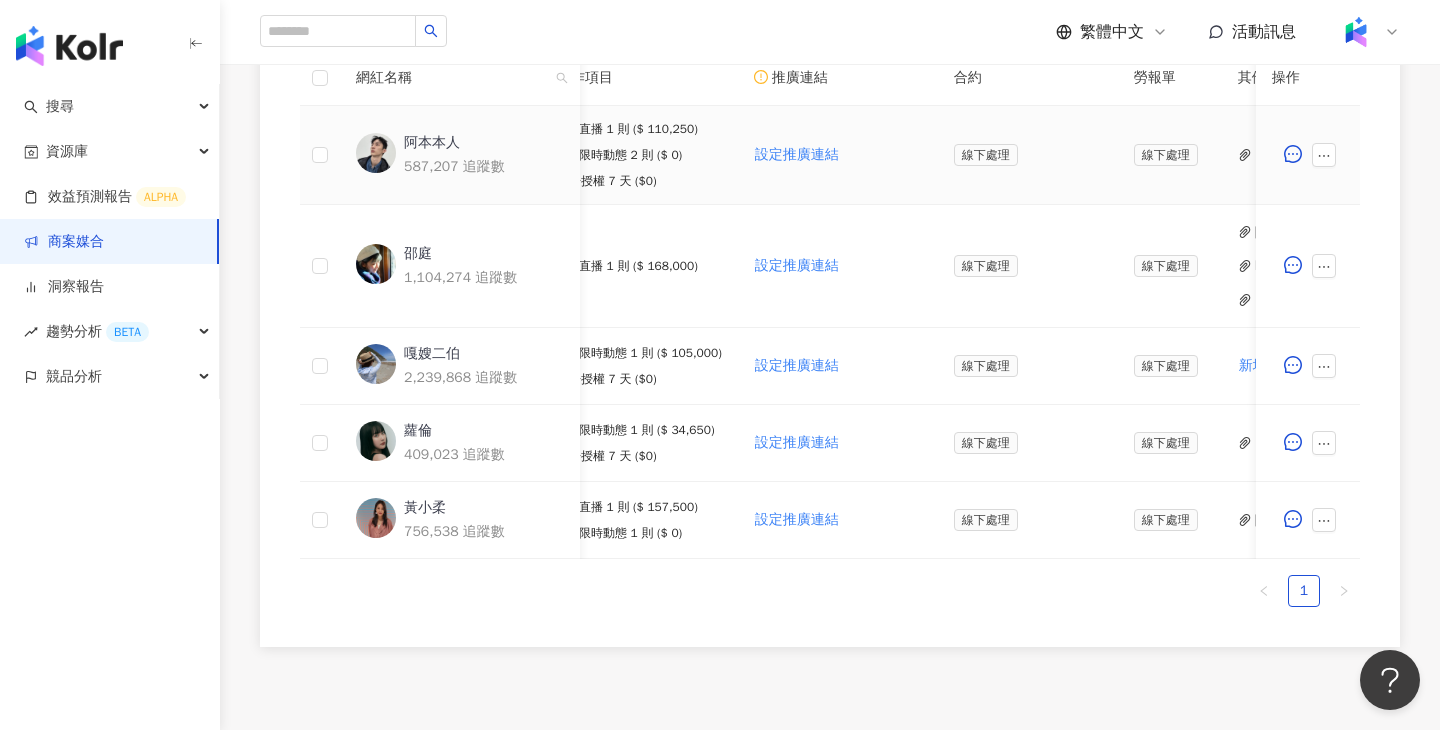 scroll, scrollTop: 0, scrollLeft: 183, axis: horizontal 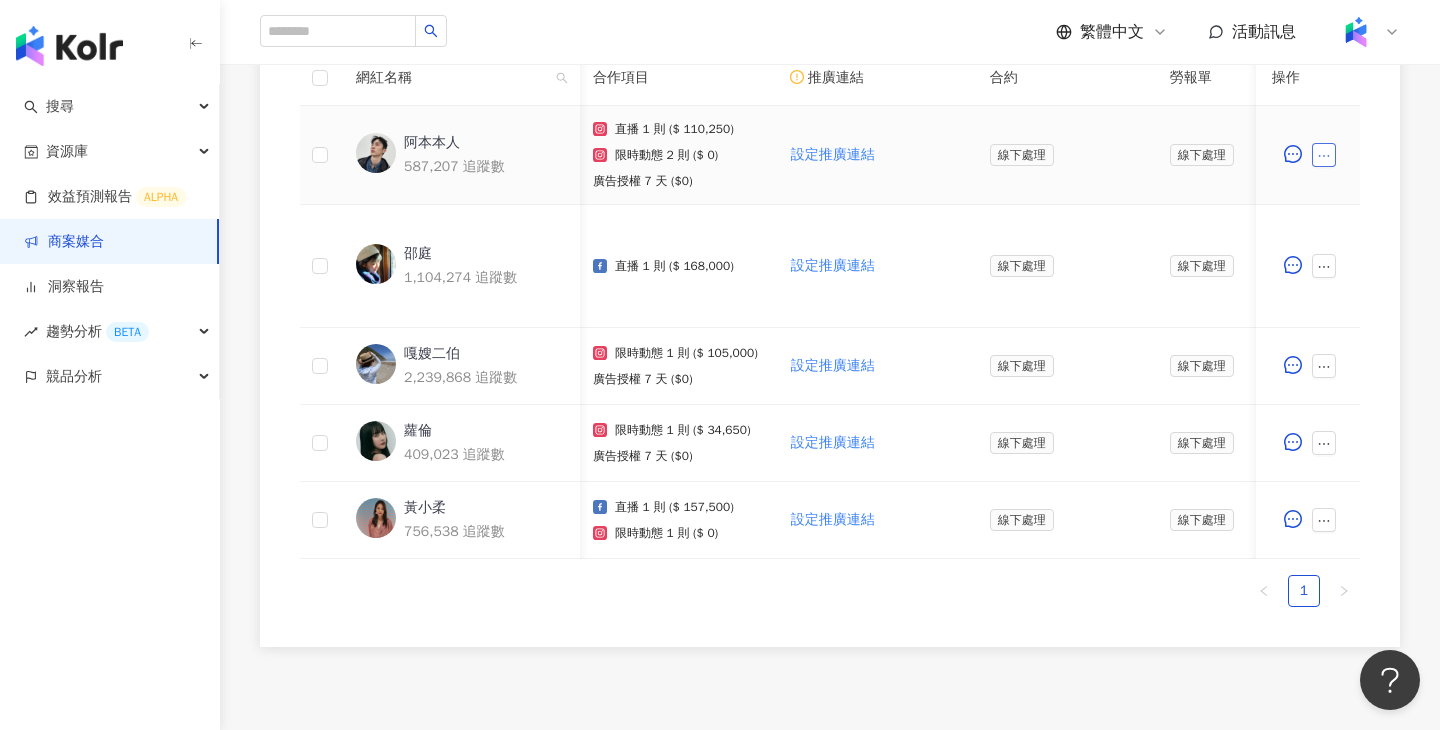 click at bounding box center [1324, 155] 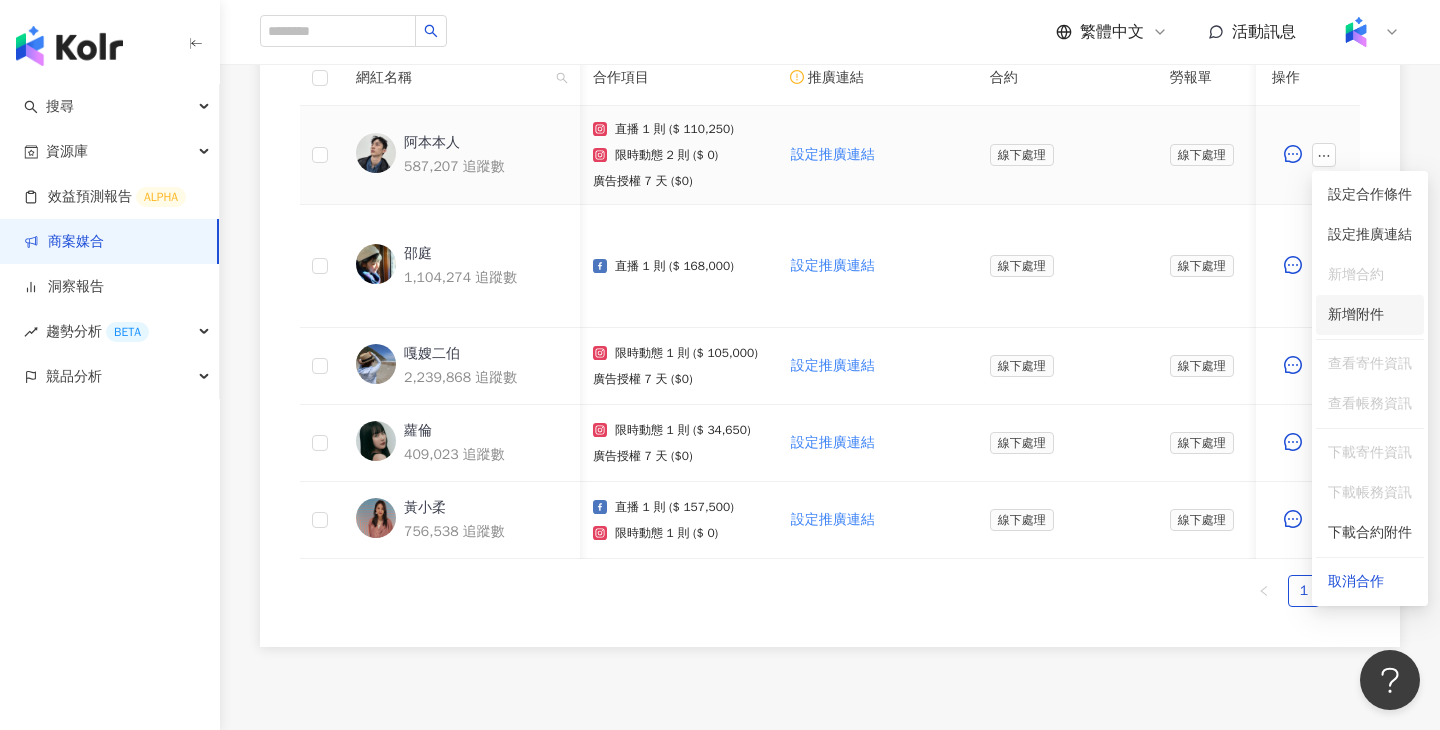 click on "新增附件" at bounding box center (1356, 314) 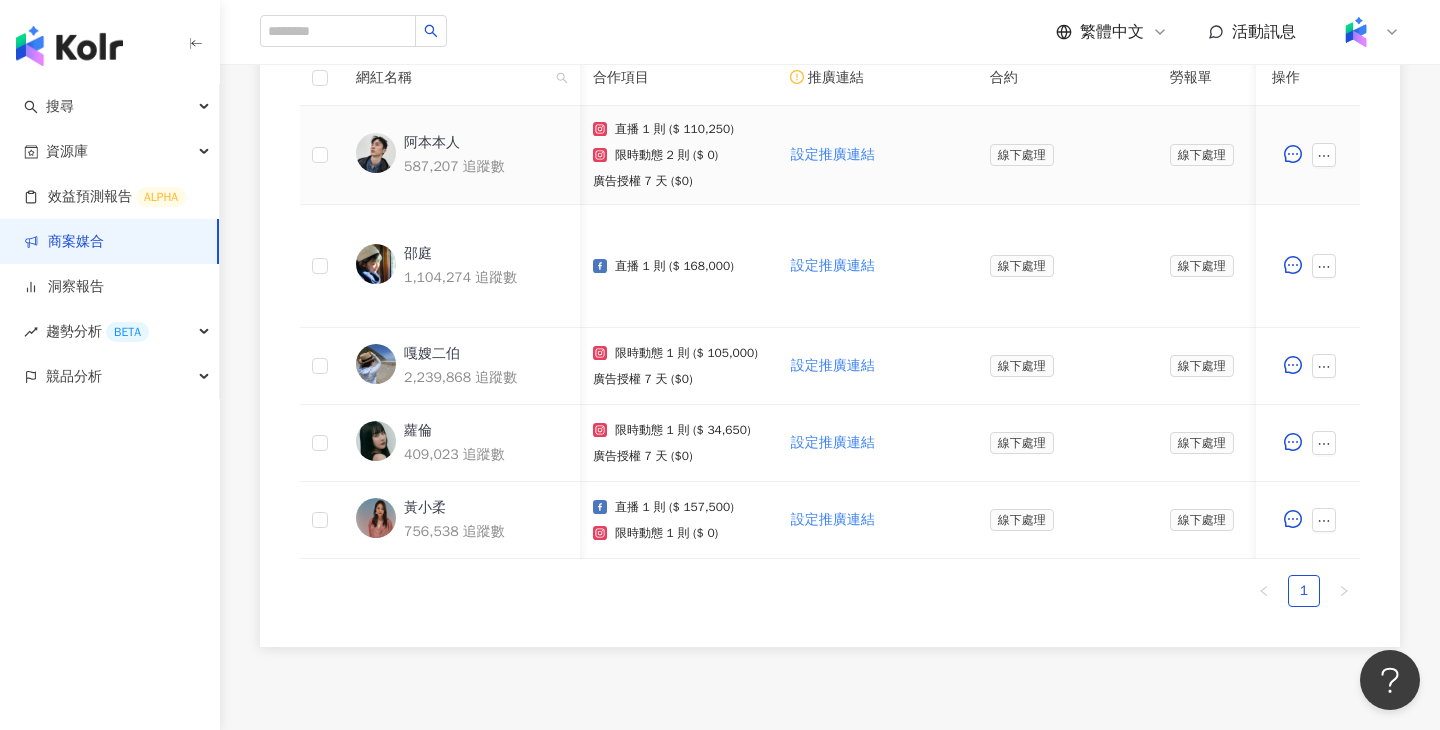 scroll, scrollTop: 552, scrollLeft: 0, axis: vertical 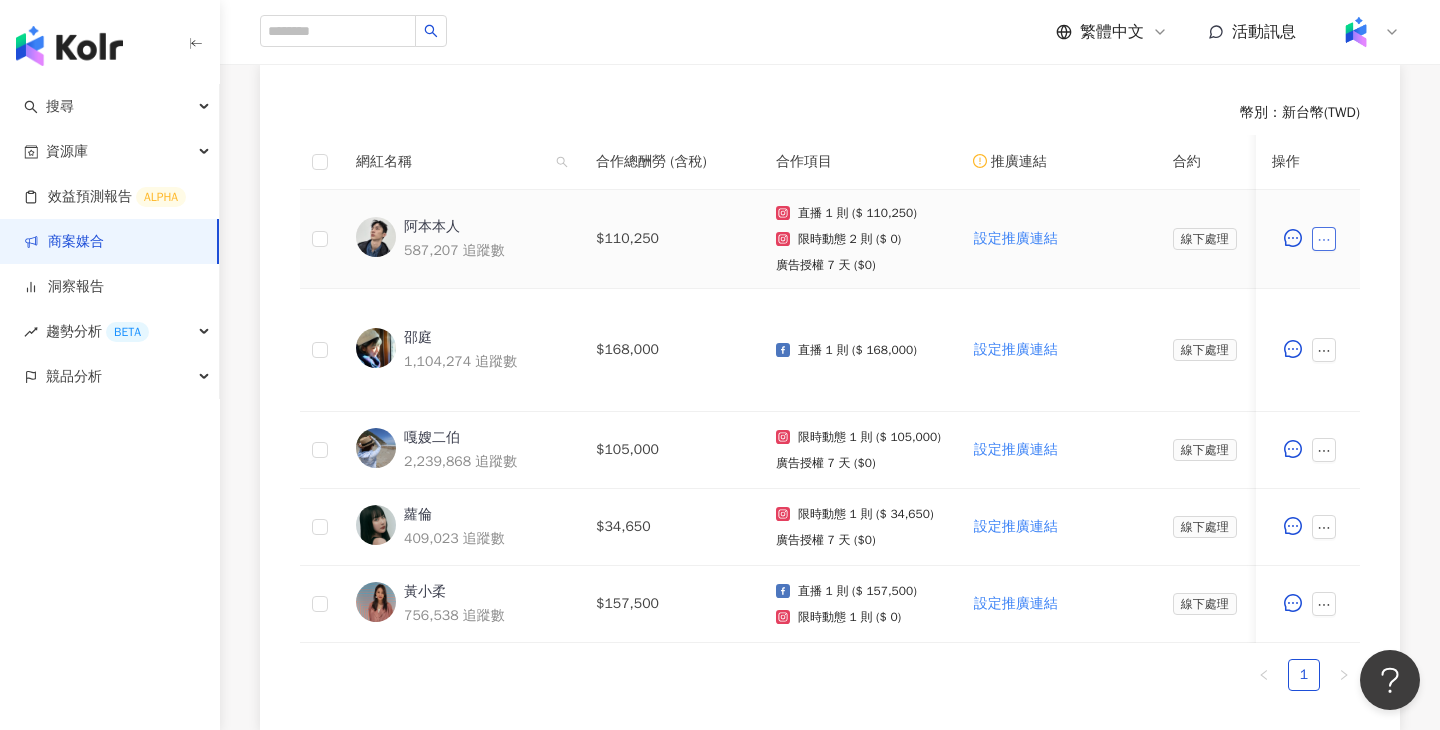 click 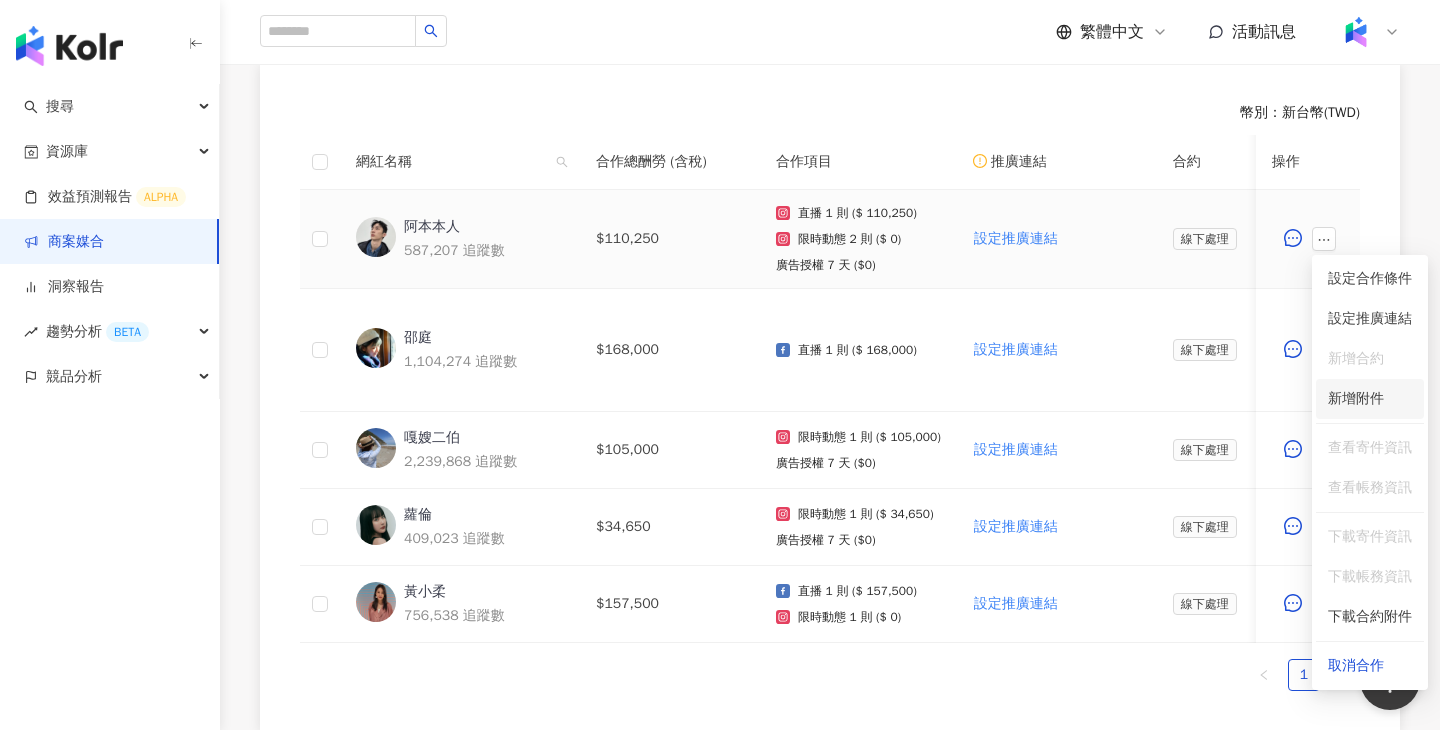 click on "新增附件" at bounding box center (1356, 398) 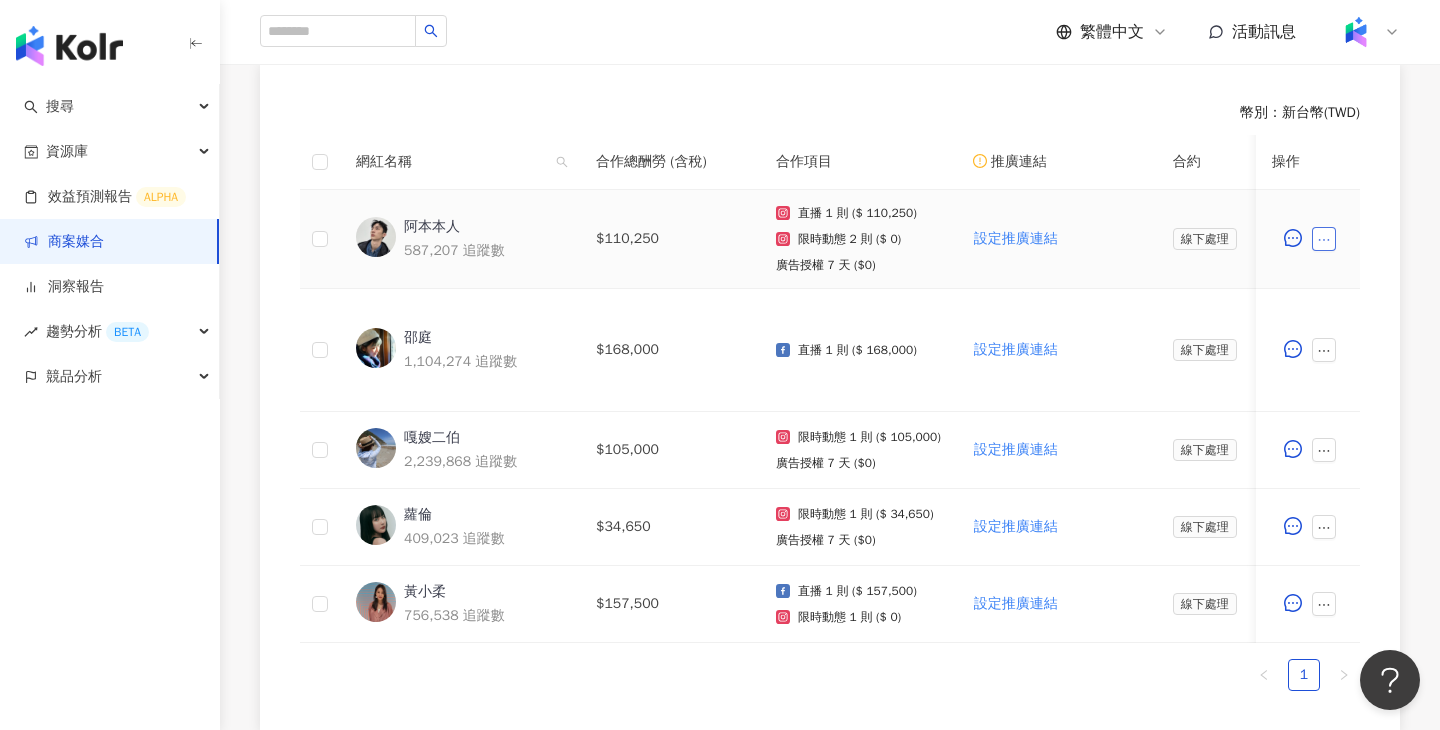 click at bounding box center [1324, 239] 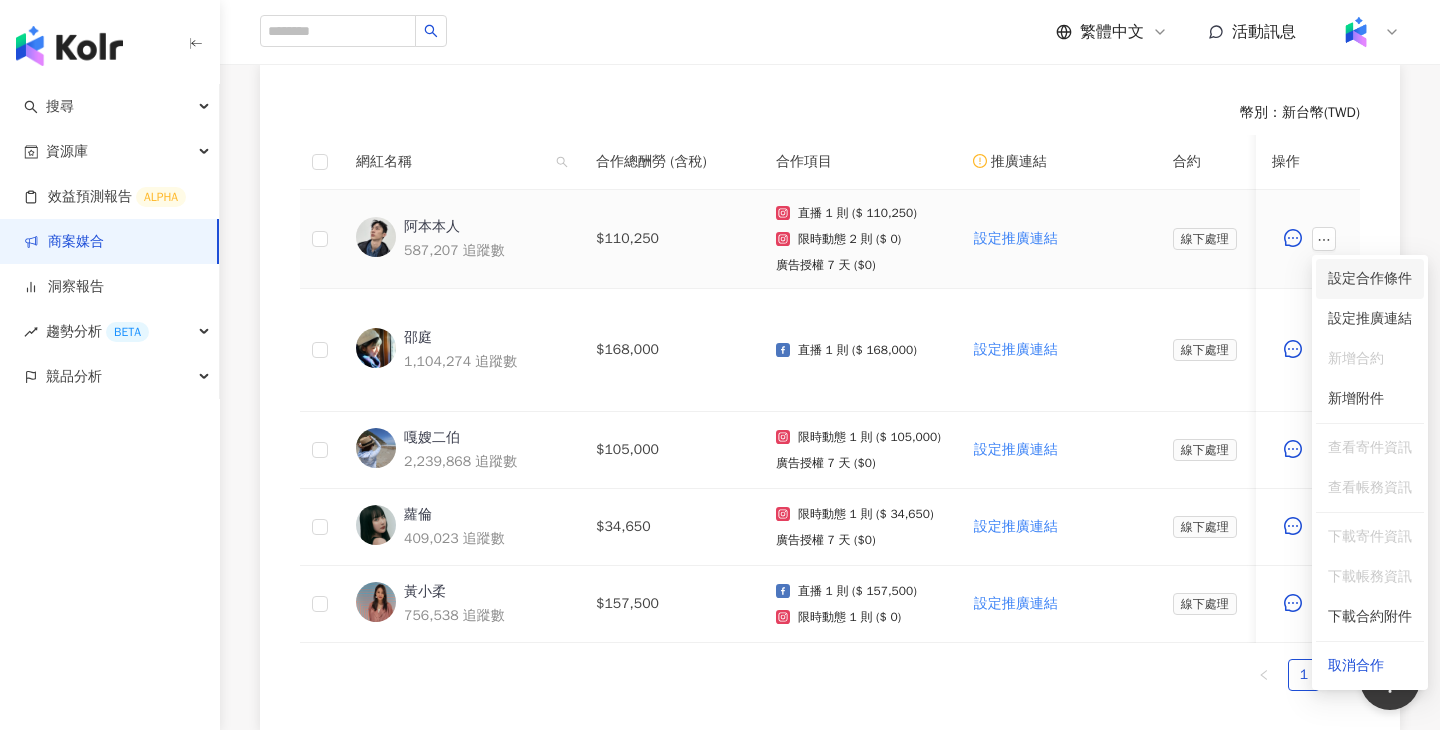 click on "設定合作條件" at bounding box center [1370, 279] 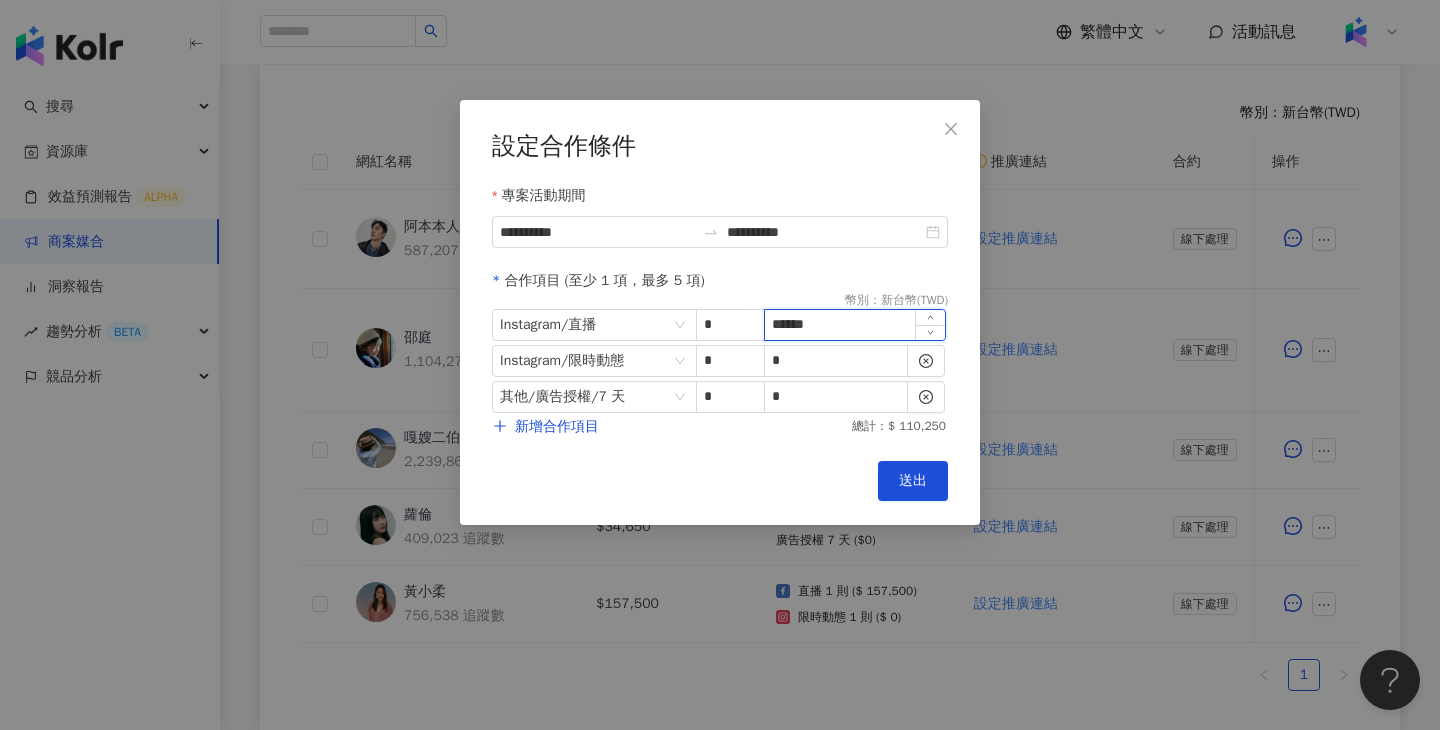click on "******" at bounding box center (855, 325) 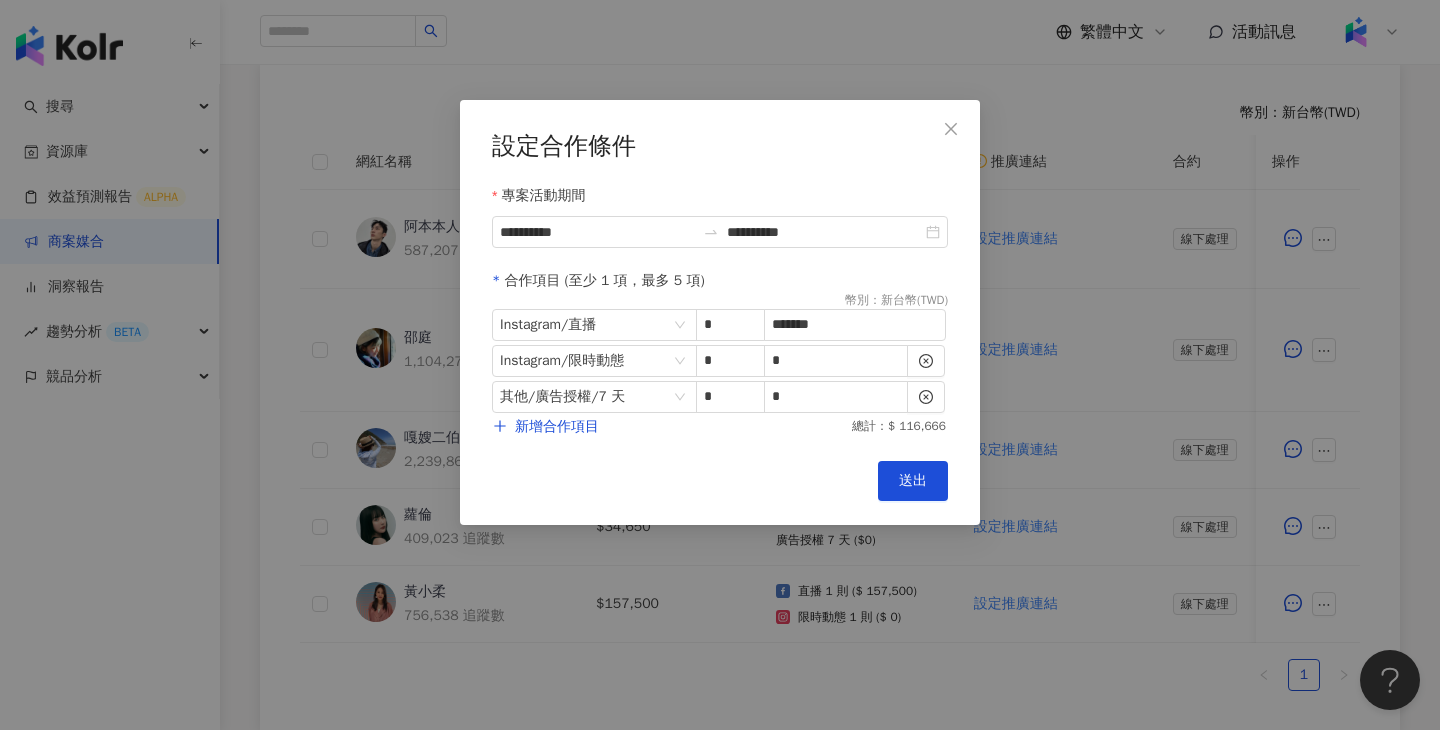 type on "******" 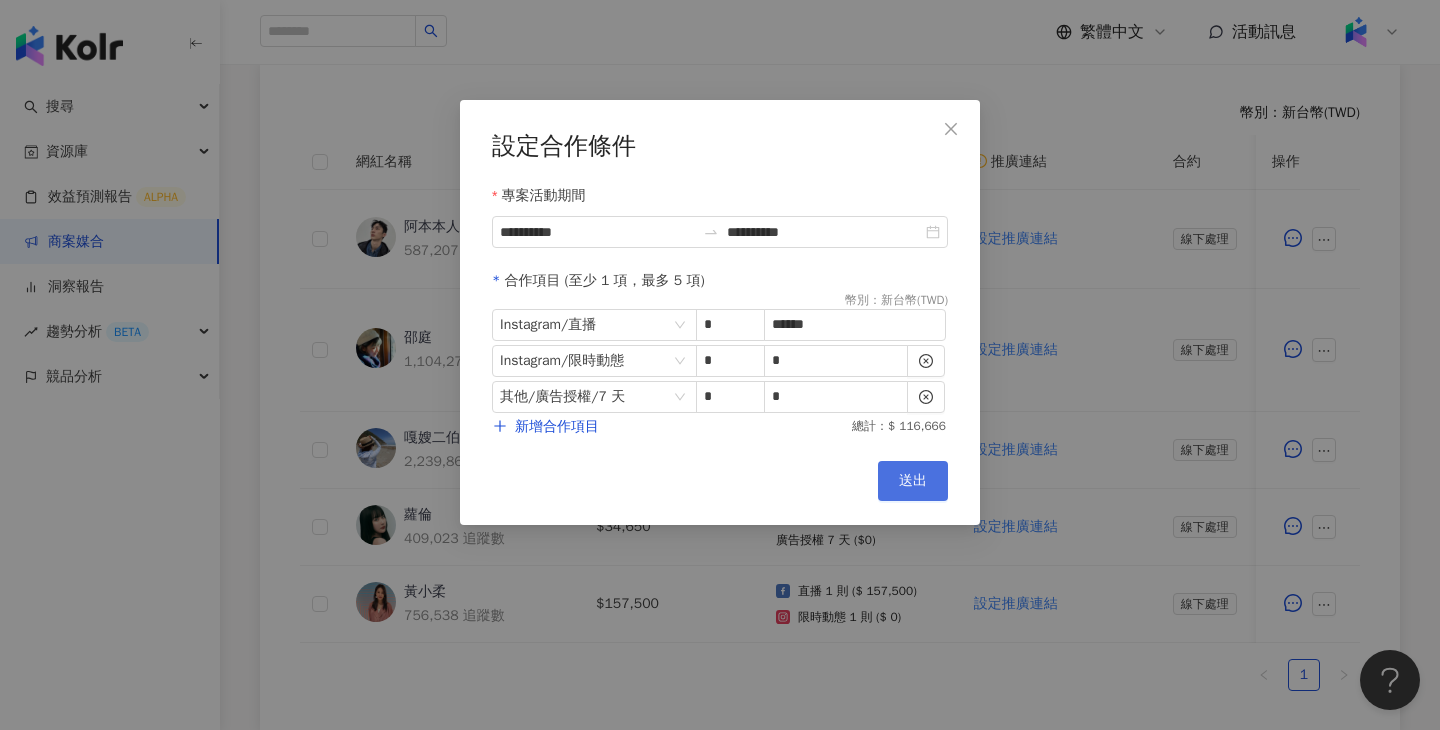 click on "送出" at bounding box center (913, 481) 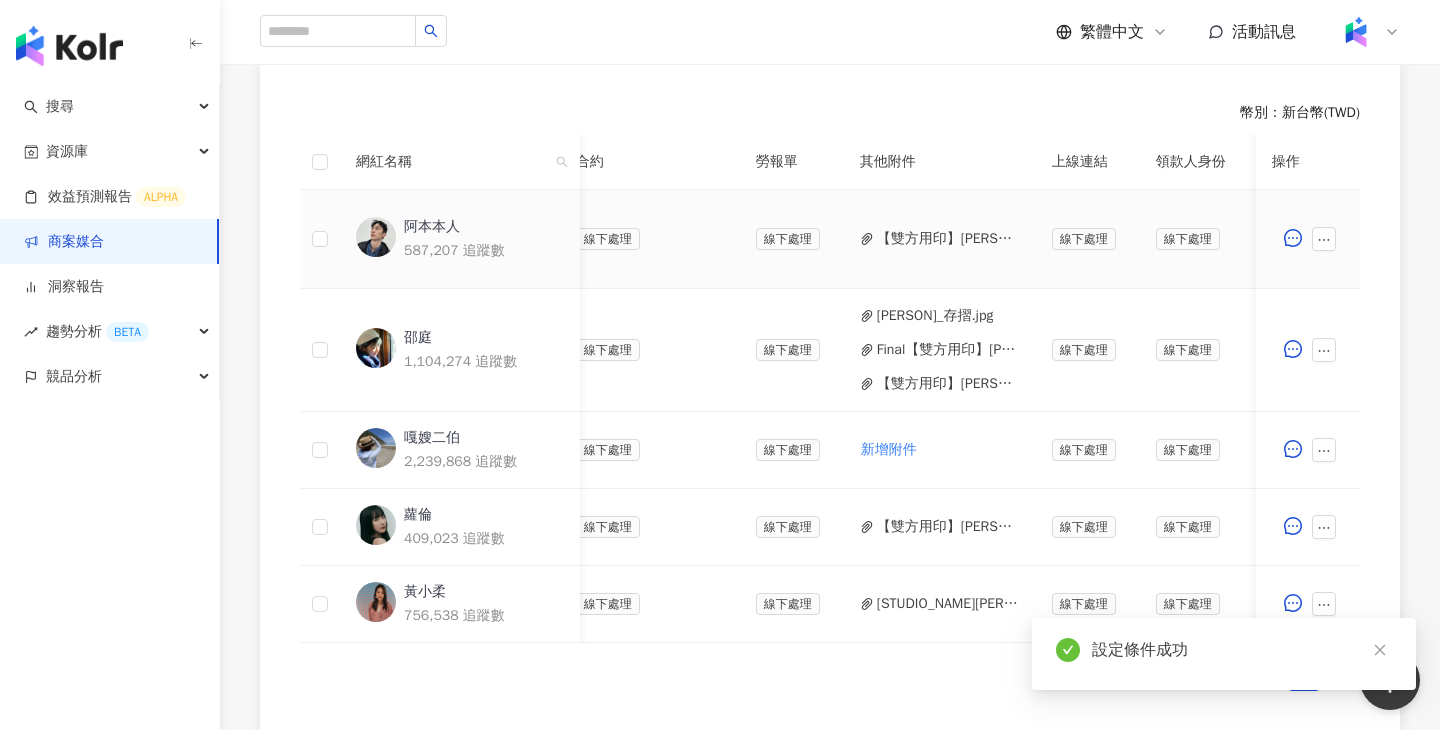 scroll, scrollTop: 0, scrollLeft: 637, axis: horizontal 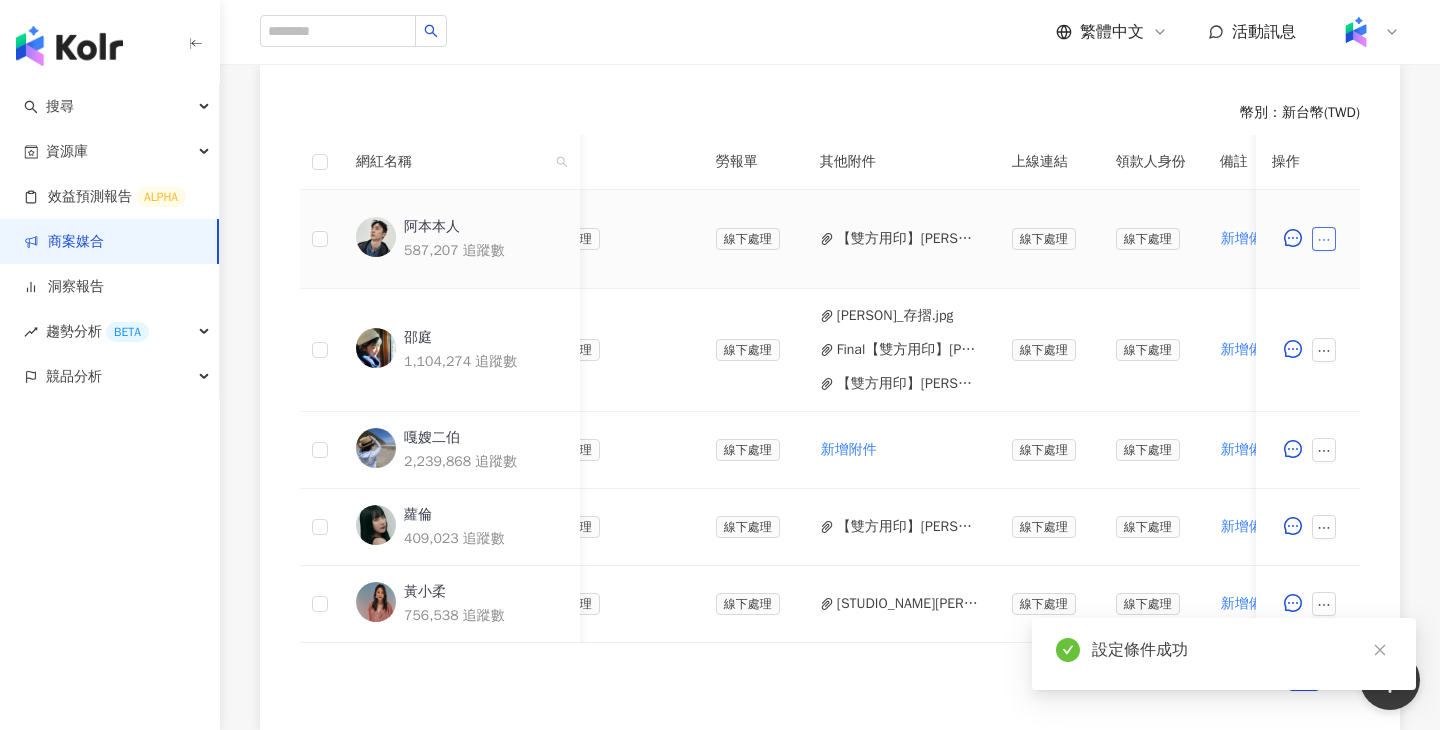 click 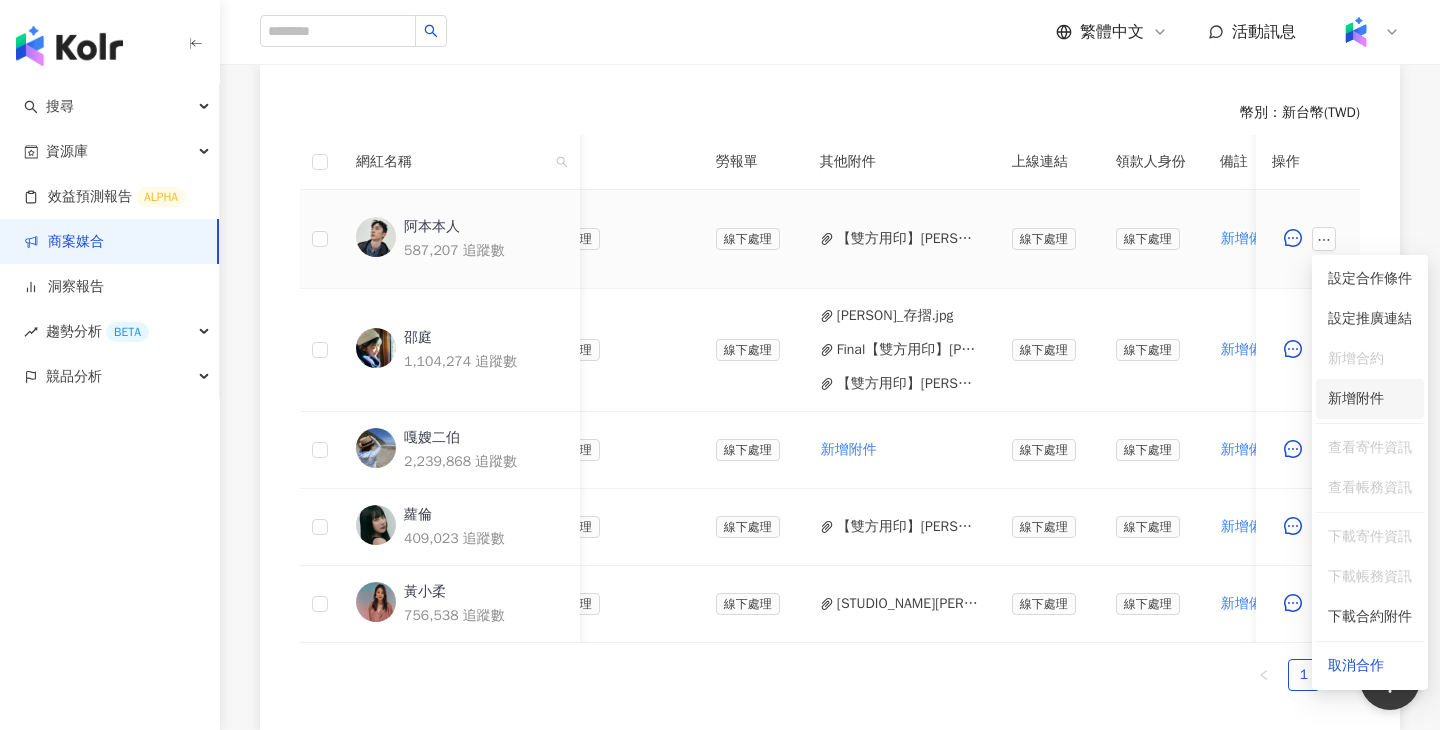 click on "新增附件" at bounding box center (1370, 399) 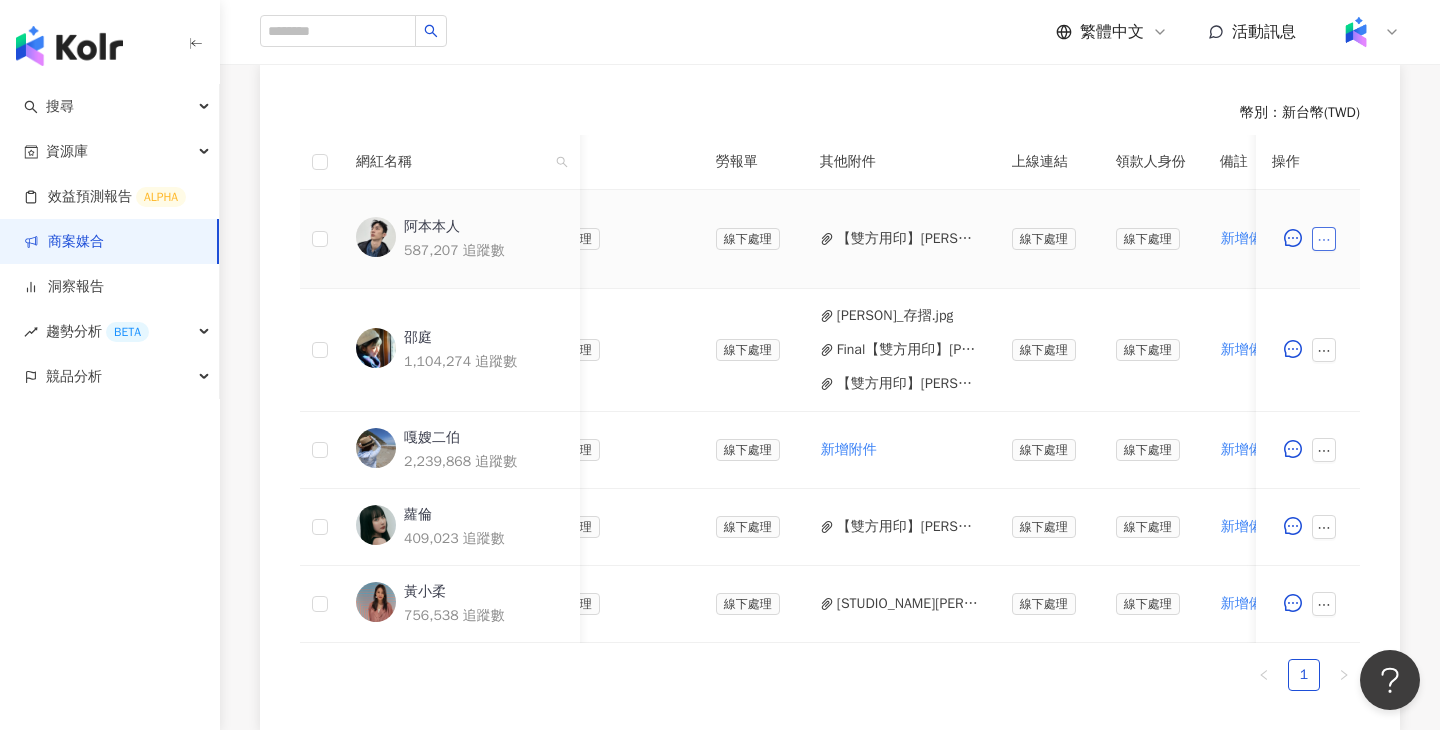click at bounding box center (1324, 239) 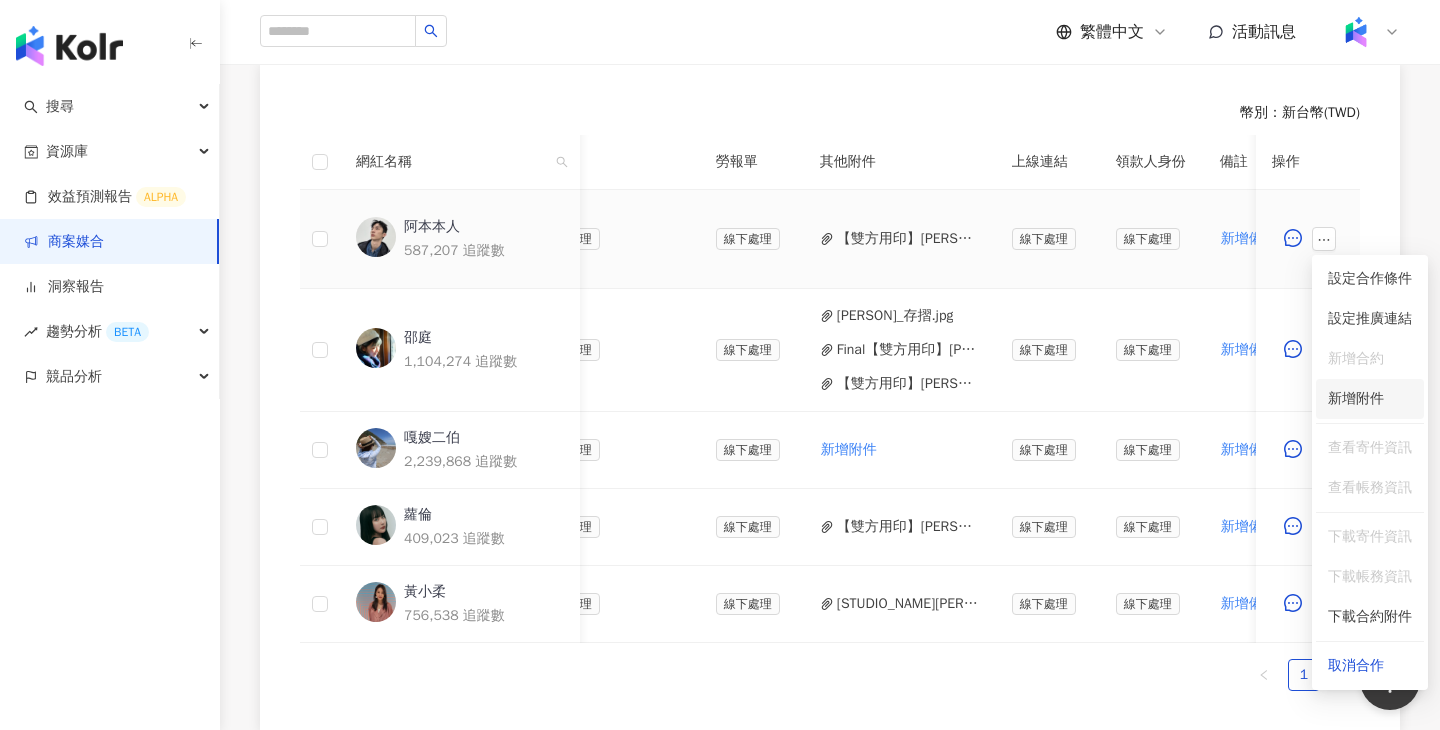 click on "新增附件" at bounding box center [1356, 398] 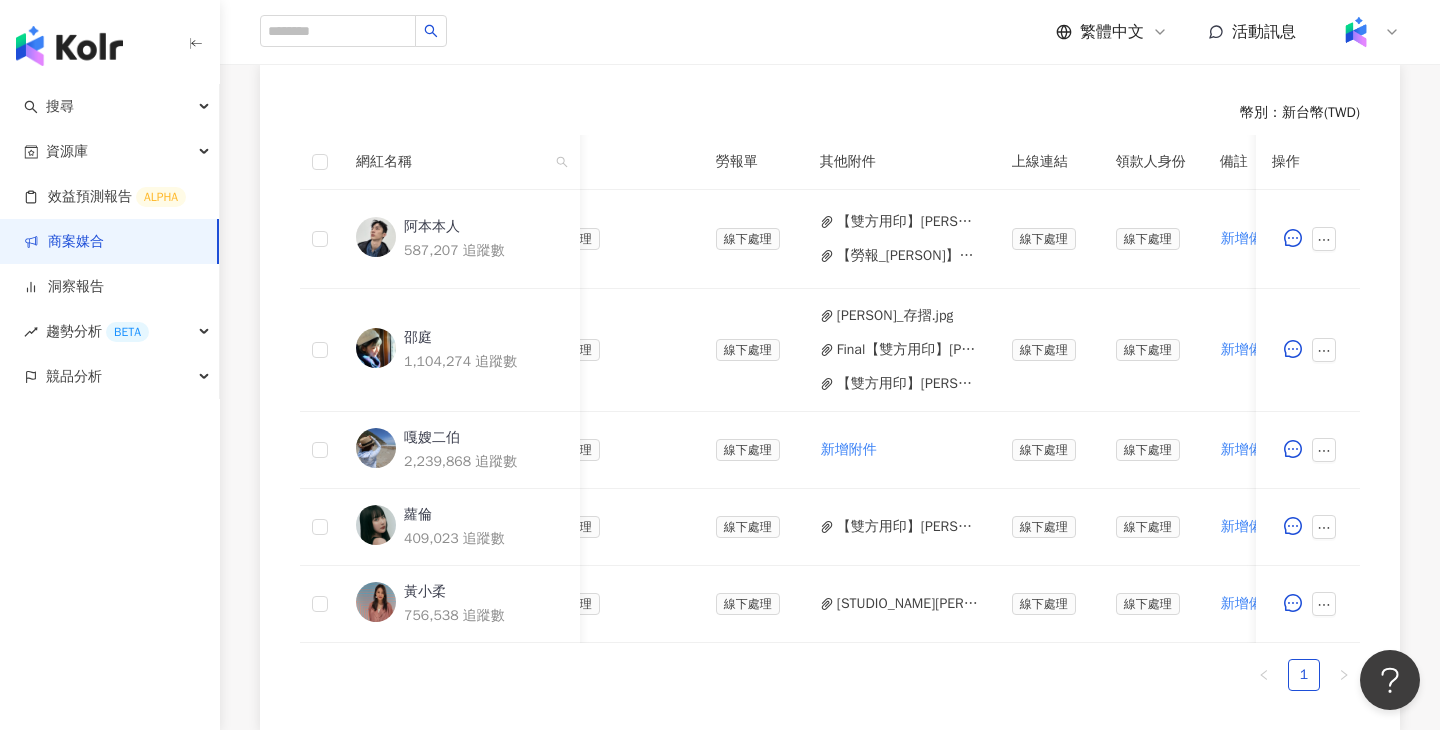 click on "【雙方用印】[PERSON]_PJ0001574 Loreal_ACD_SKC_EC_momo_2025Q3_KOL+授權.pdf" at bounding box center [908, 222] 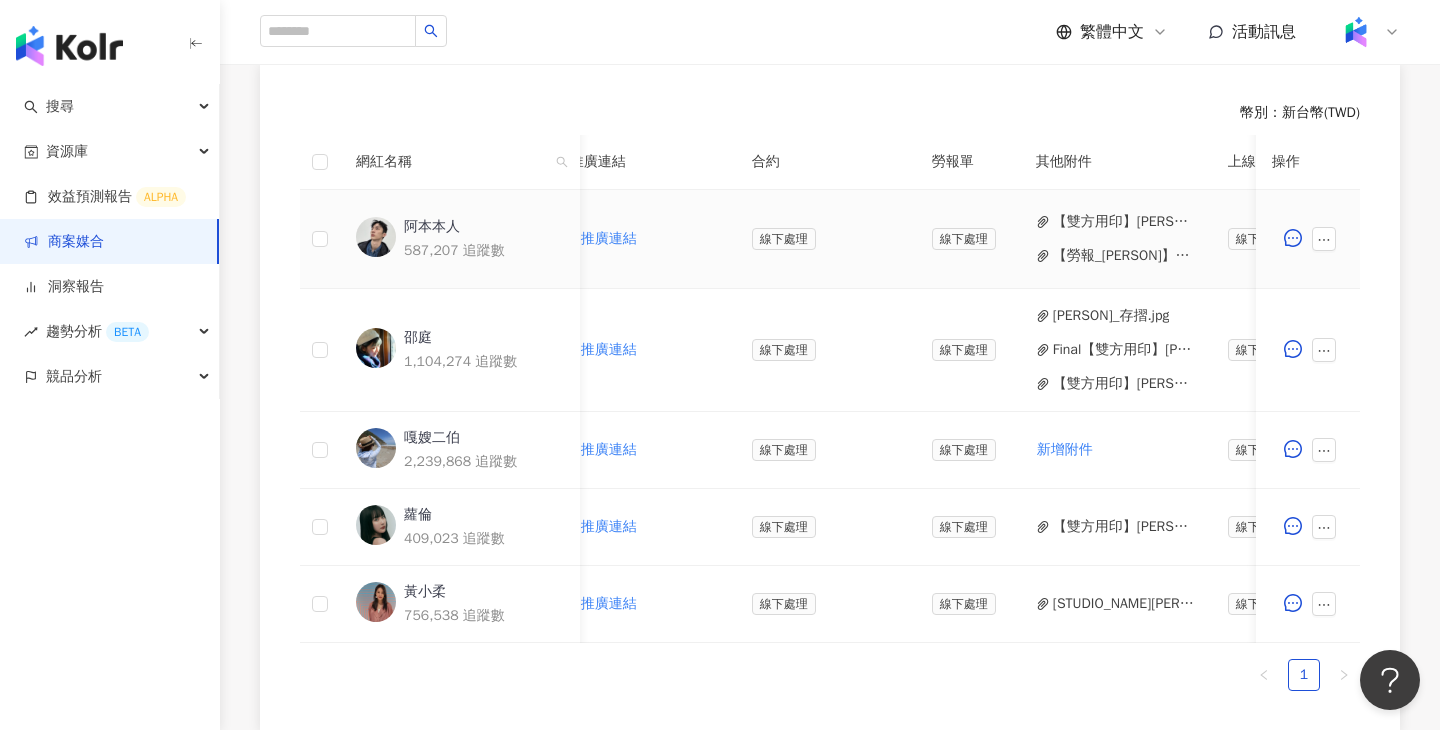 scroll, scrollTop: 0, scrollLeft: 582, axis: horizontal 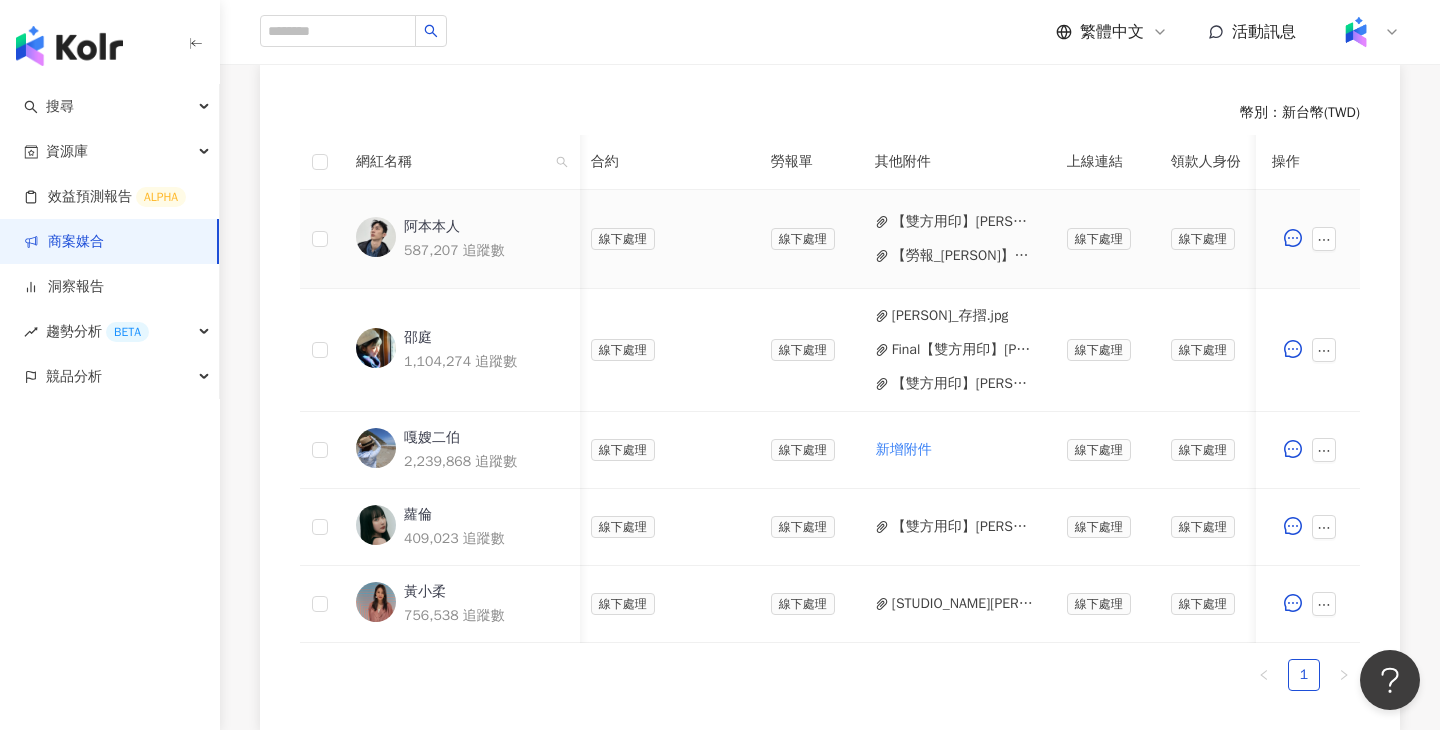 click on "【雙方用印】[PERSON]_PJ0001574 Loreal_ACD_SKC_EC_momo_2025Q3_KOL+授權.pdf" at bounding box center (963, 222) 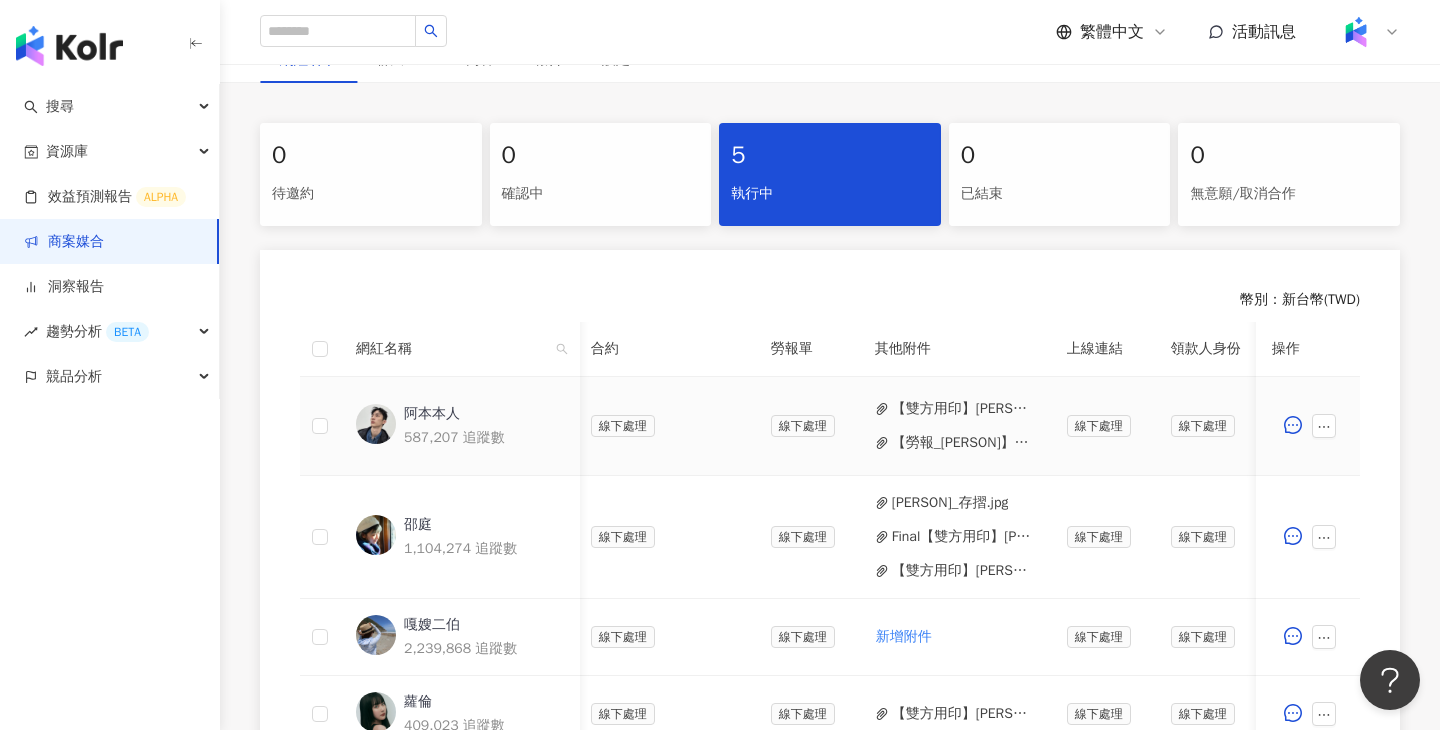 scroll, scrollTop: 364, scrollLeft: 0, axis: vertical 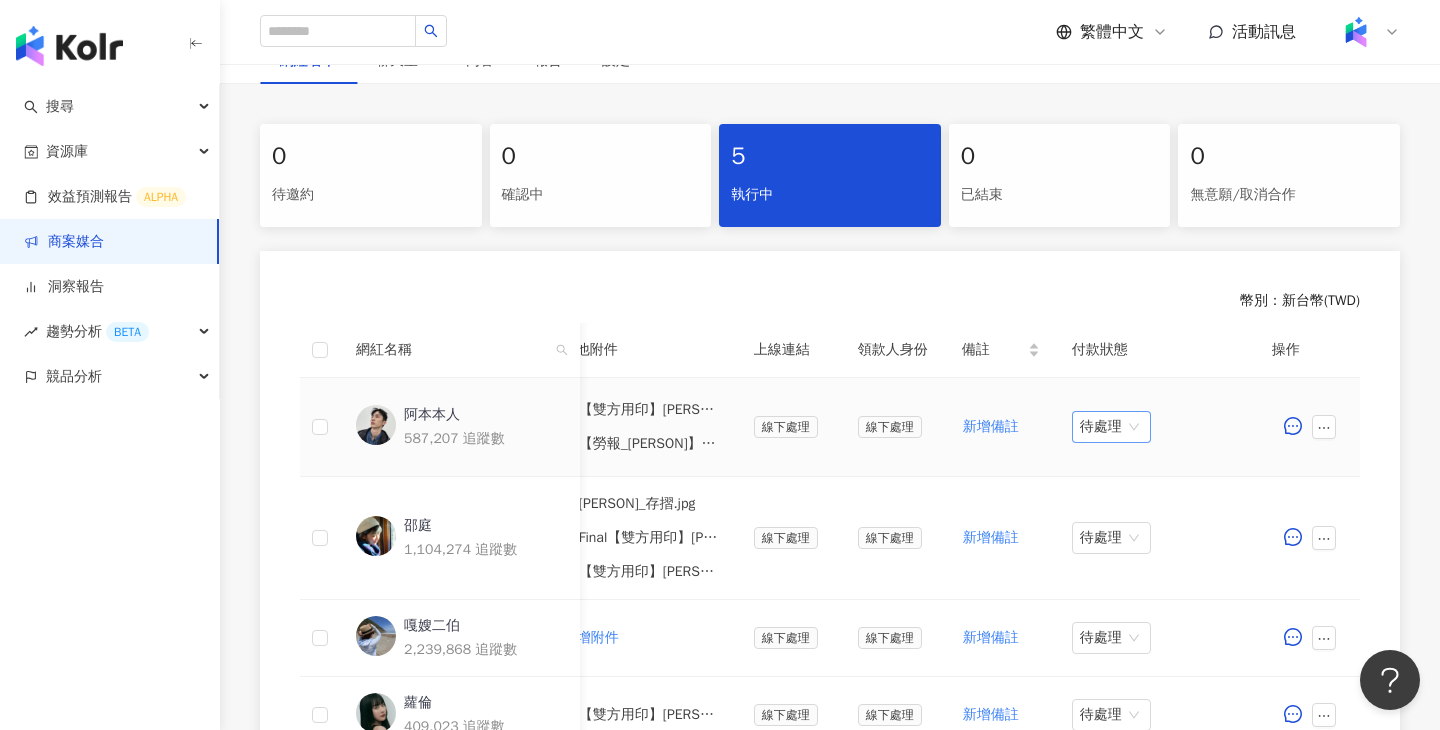 click on "待處理" at bounding box center (1111, 427) 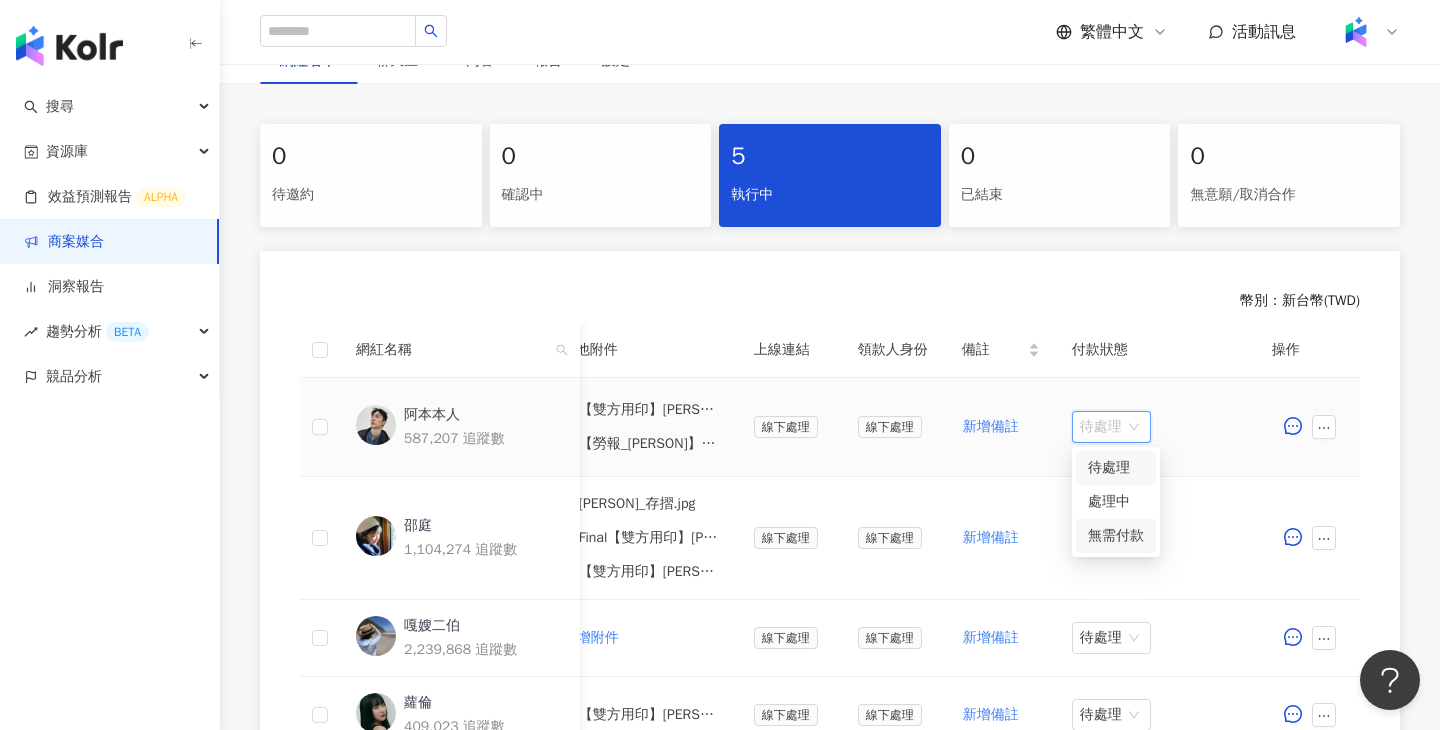 click on "處理中" at bounding box center [1116, 502] 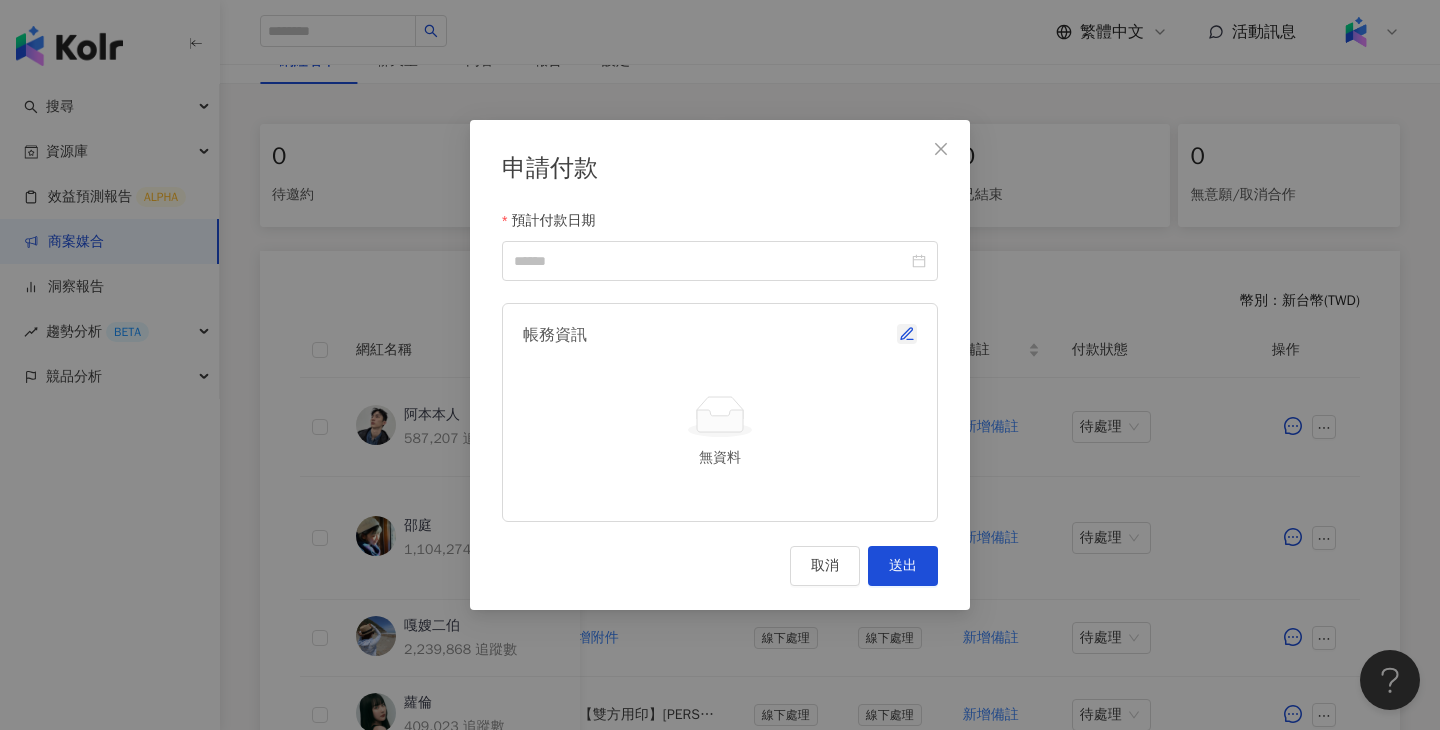 click at bounding box center (907, 334) 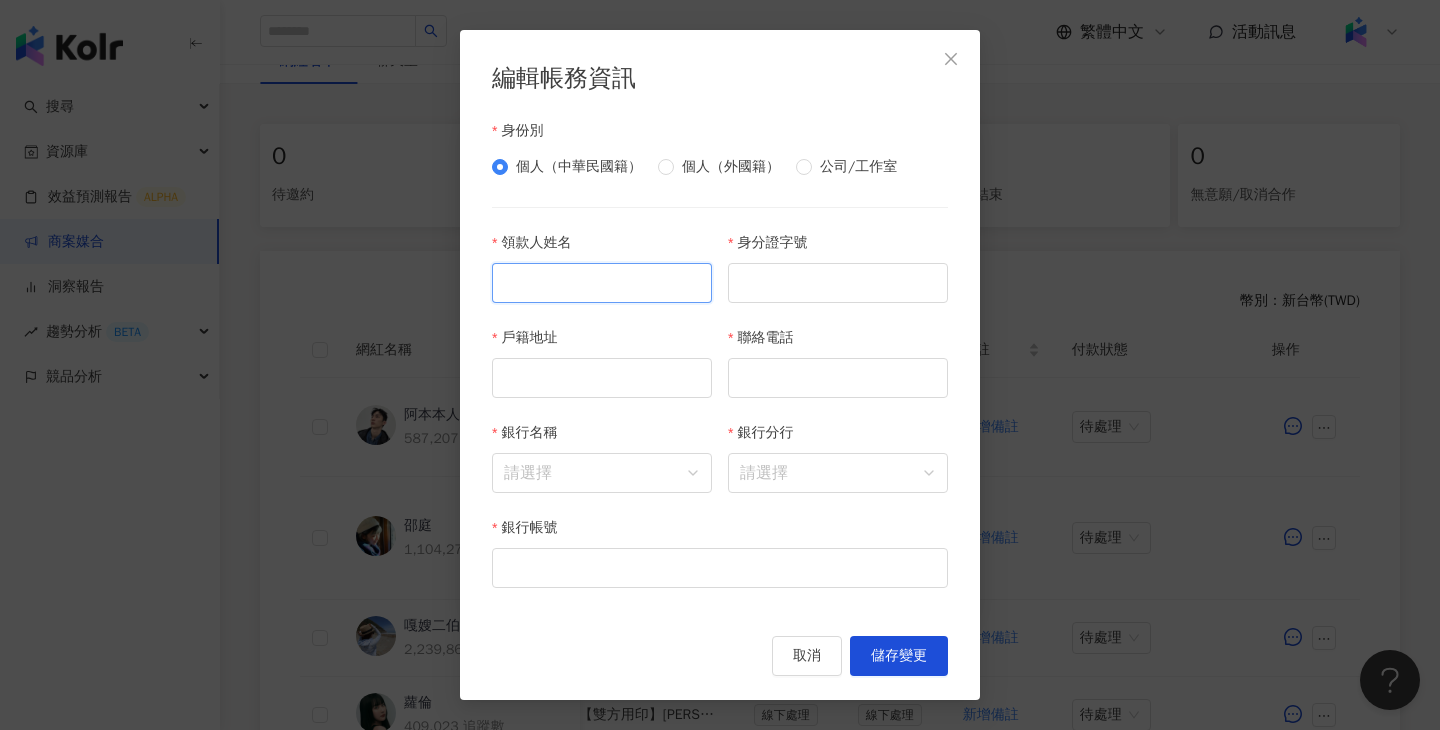 click on "領款人姓名" at bounding box center (602, 283) 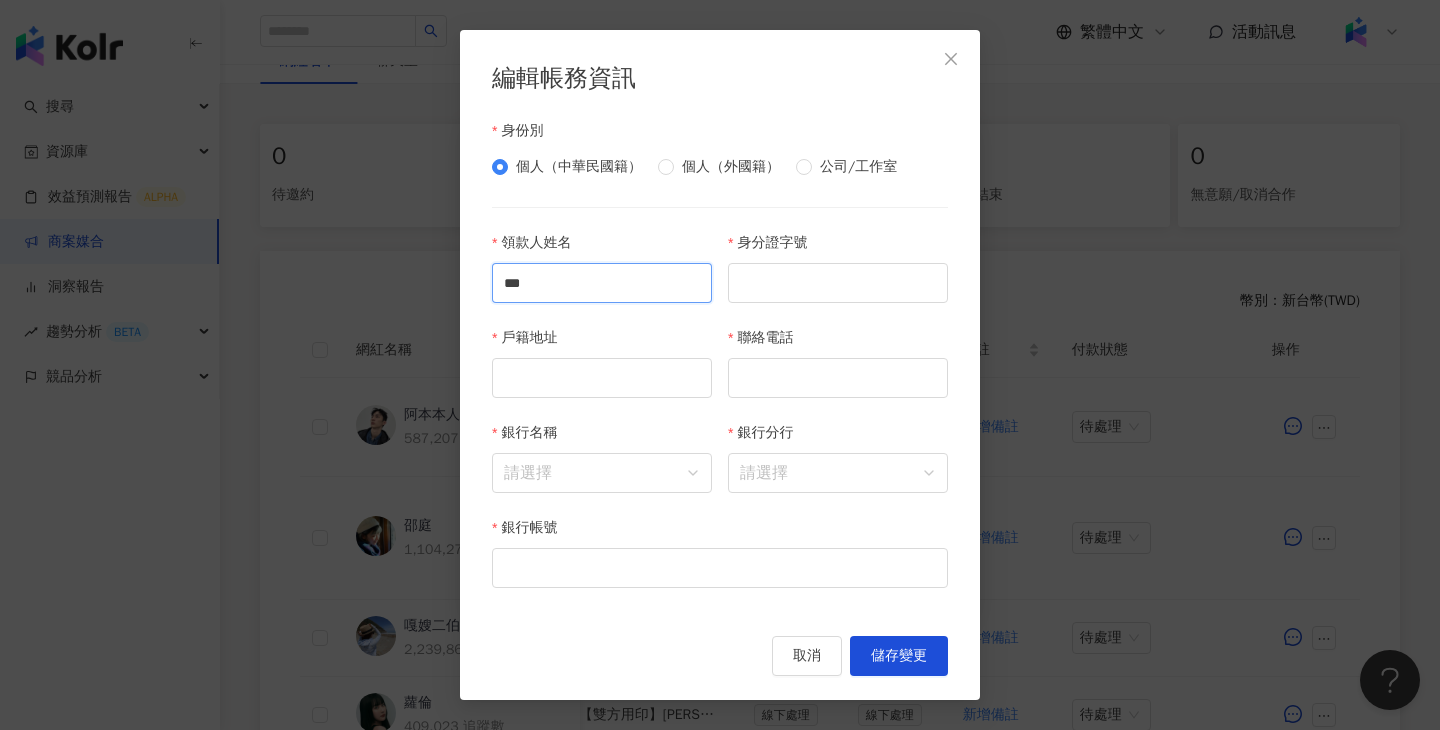 type on "***" 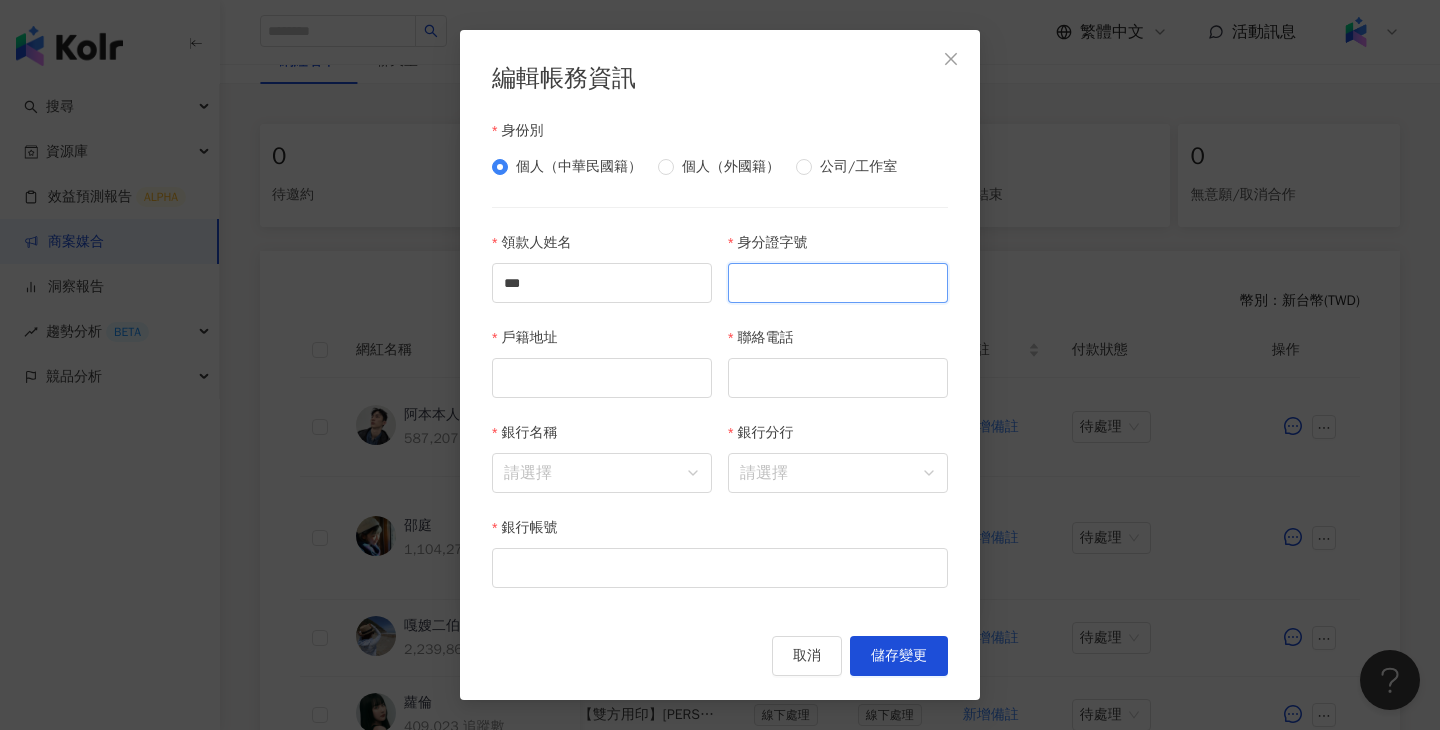 click on "身分證字號" at bounding box center [838, 283] 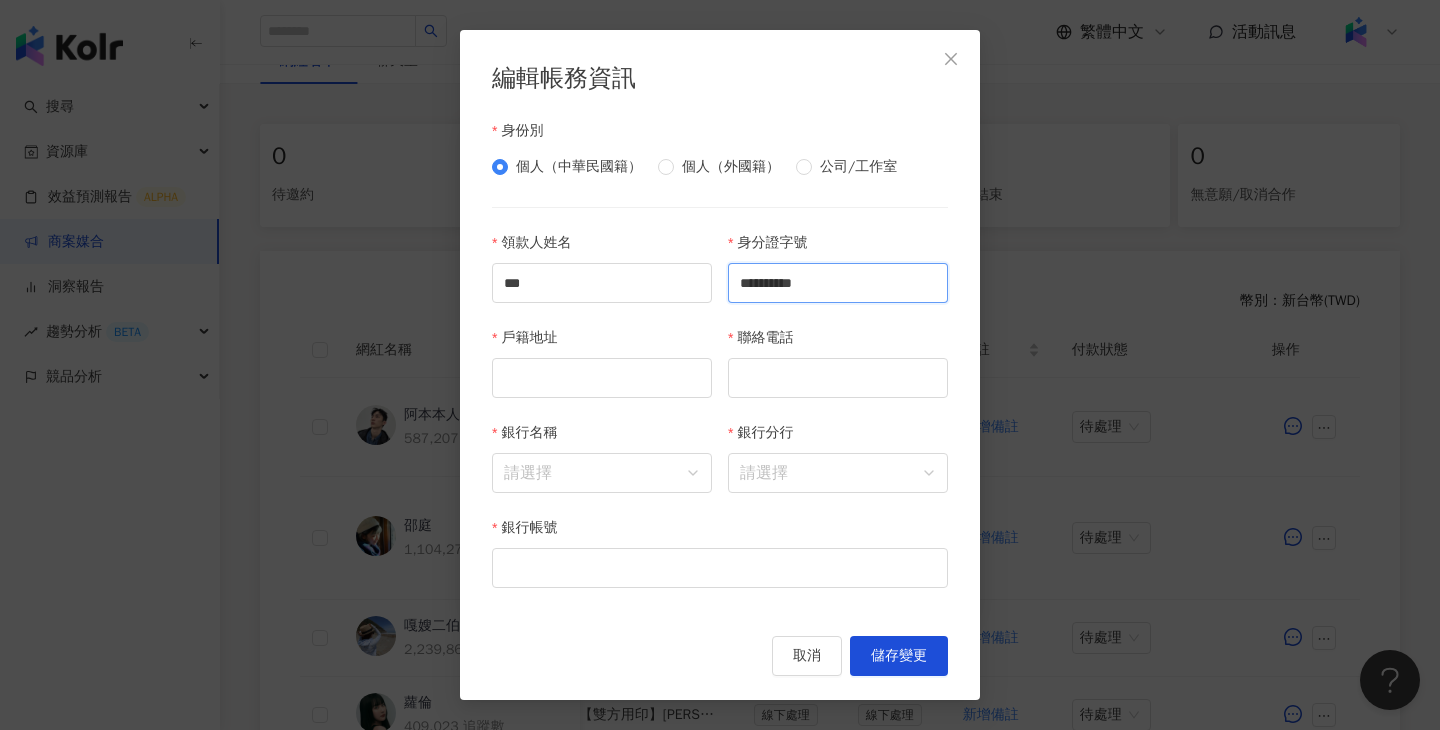 type on "**********" 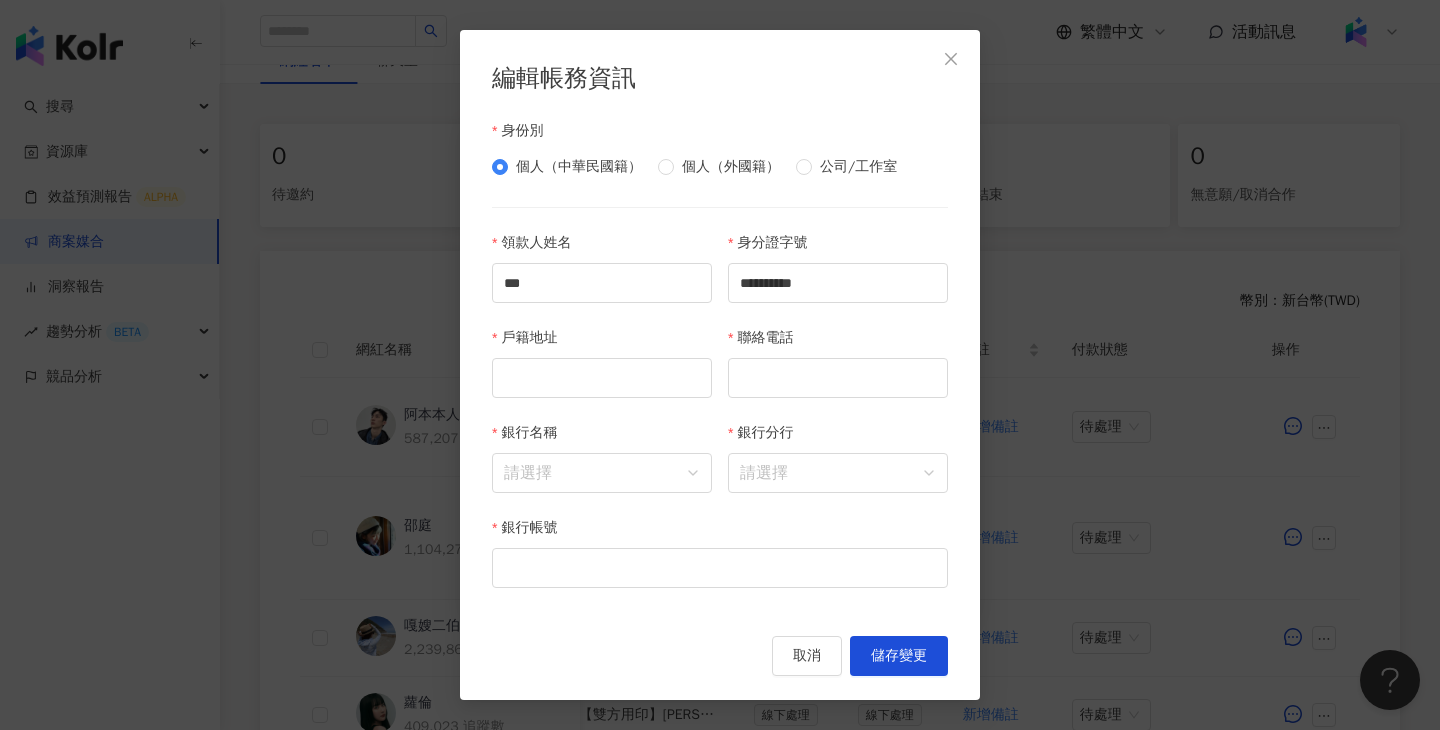 click on "戶籍地址" at bounding box center [602, 374] 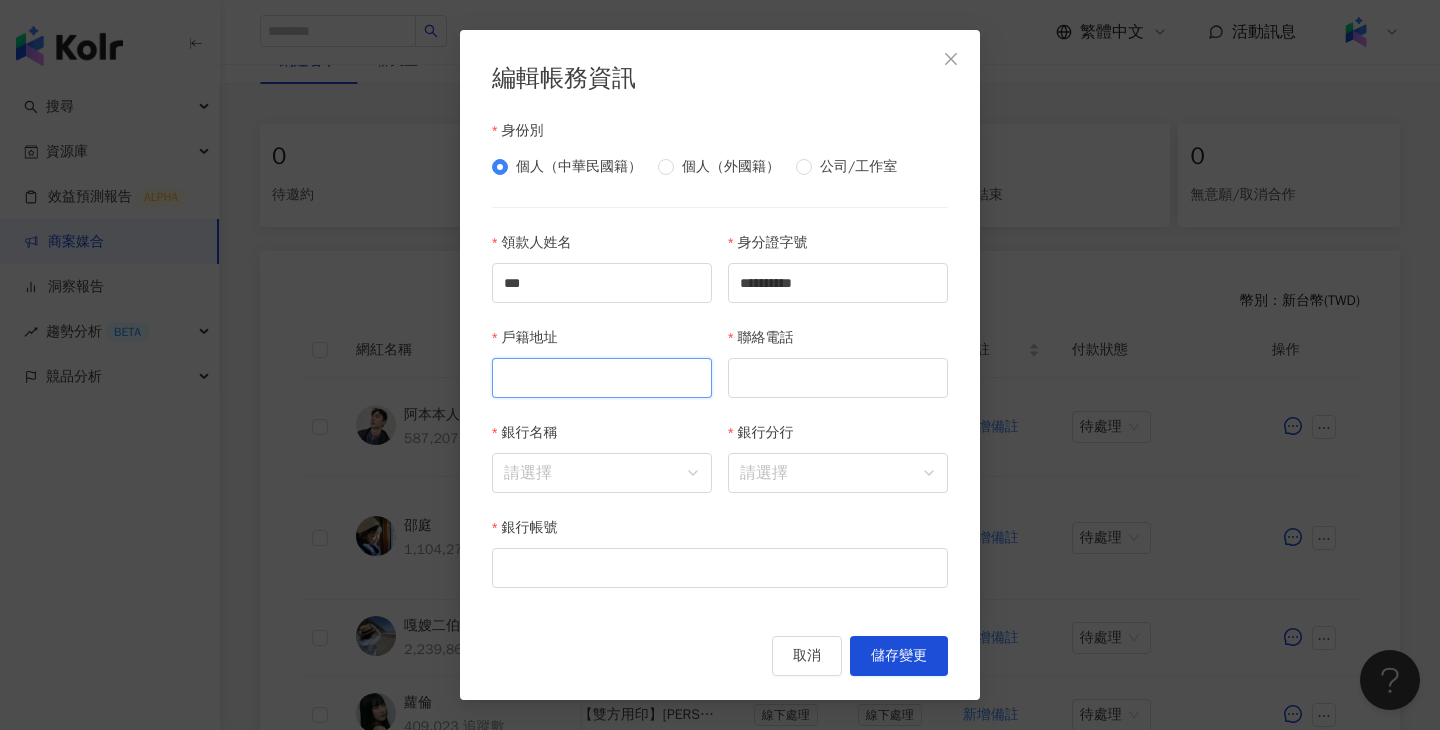 click on "戶籍地址" at bounding box center [602, 378] 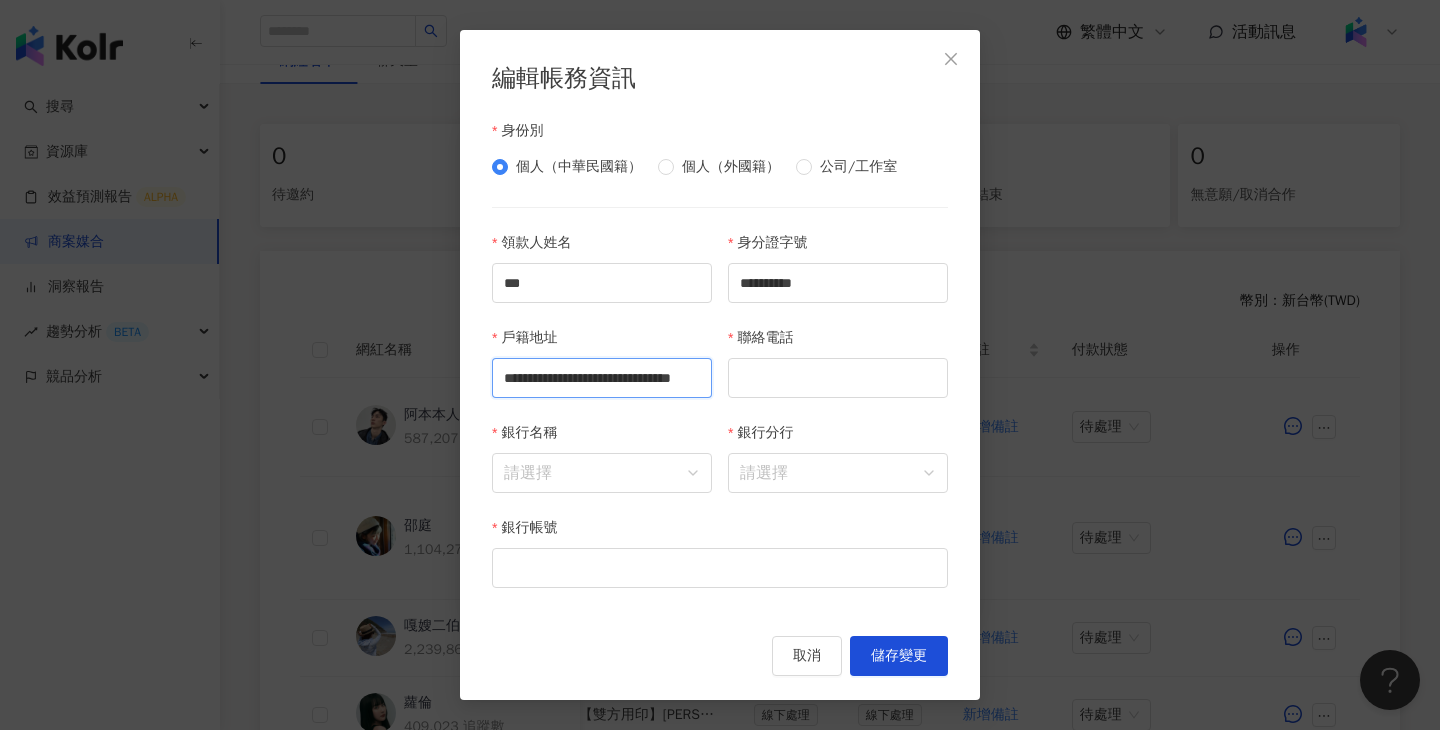 scroll, scrollTop: 0, scrollLeft: 206, axis: horizontal 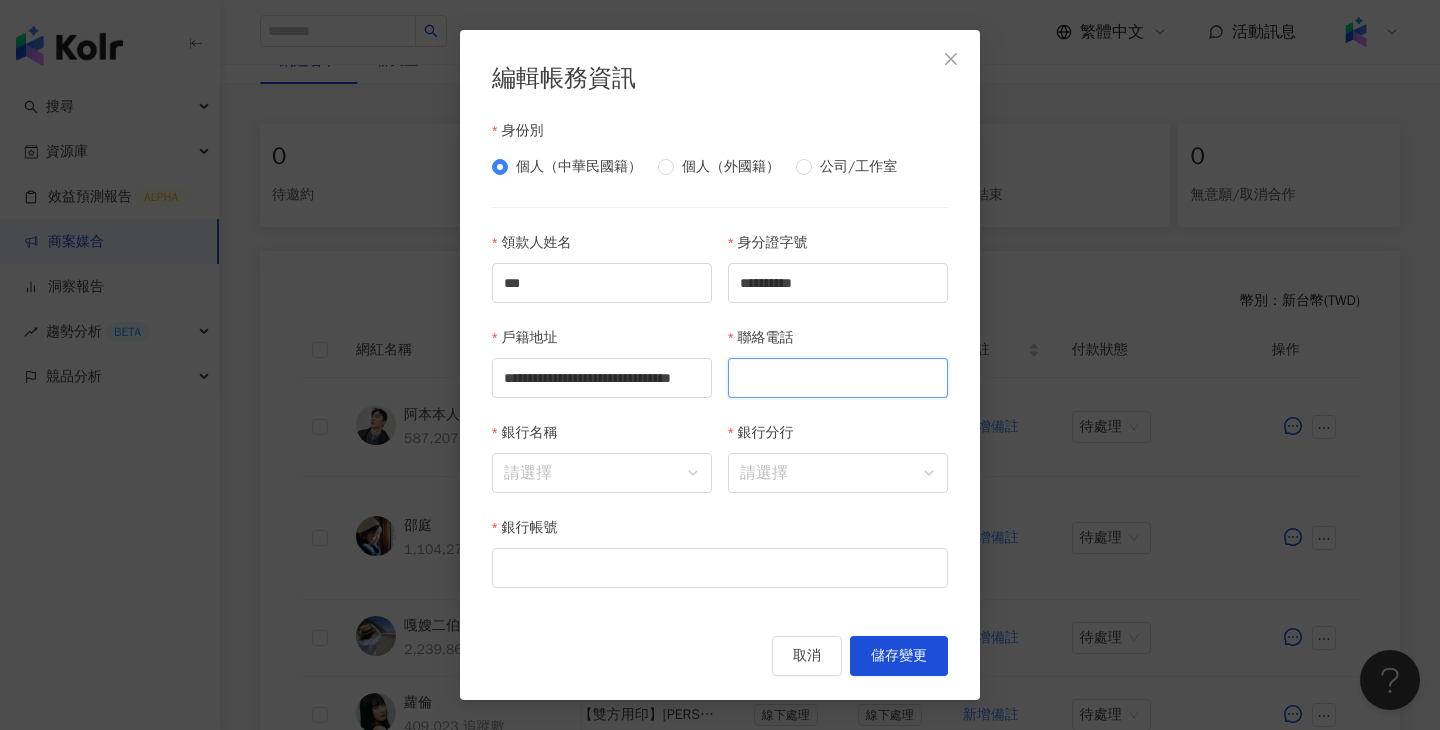 click on "聯絡電話" at bounding box center (838, 378) 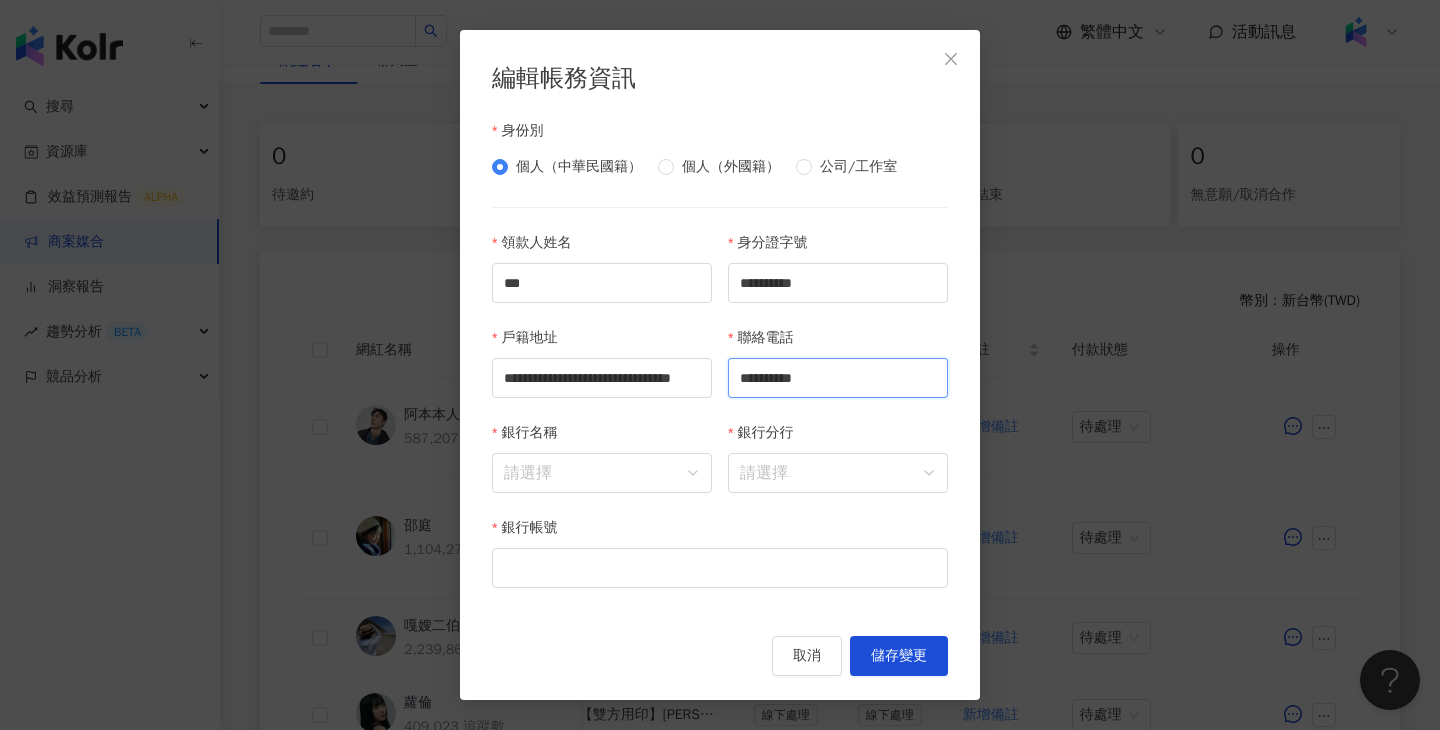 click on "**********" at bounding box center [838, 378] 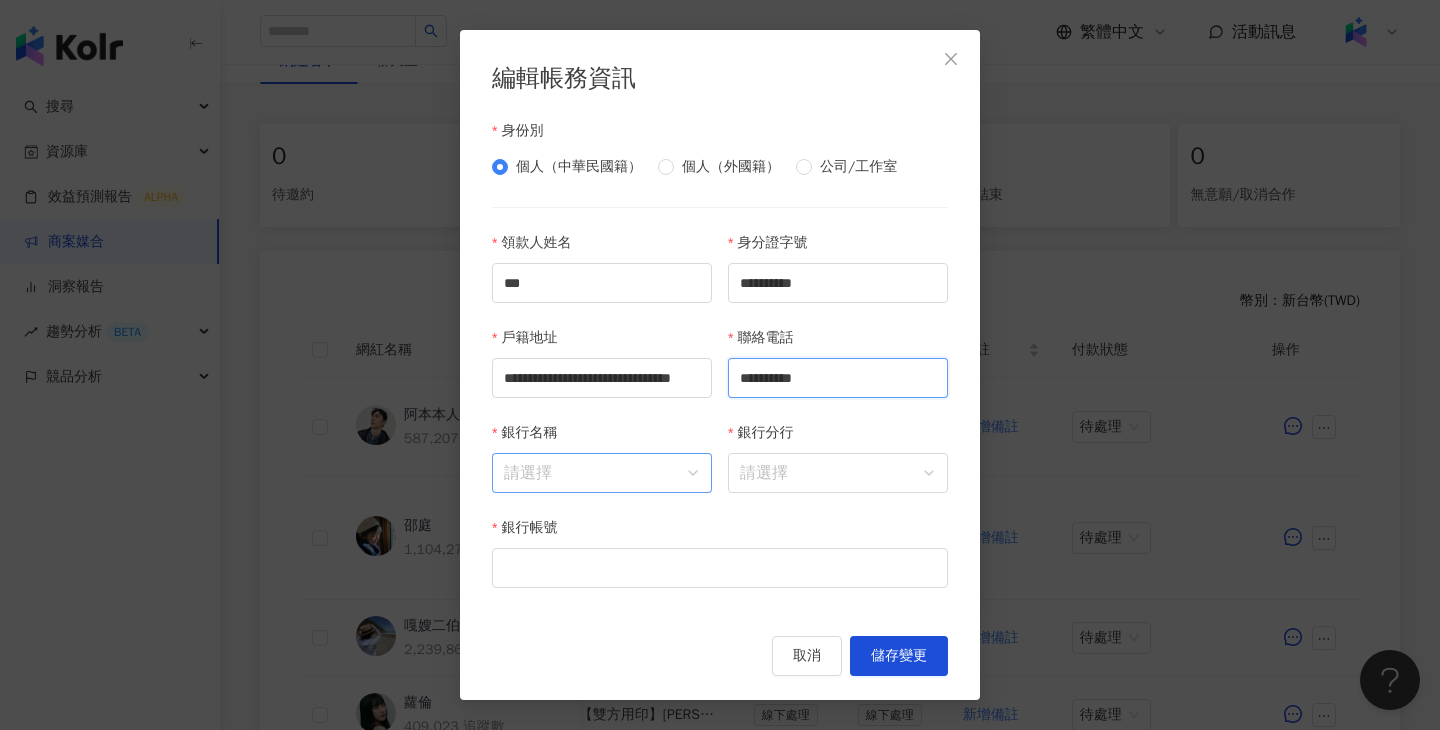 type on "**********" 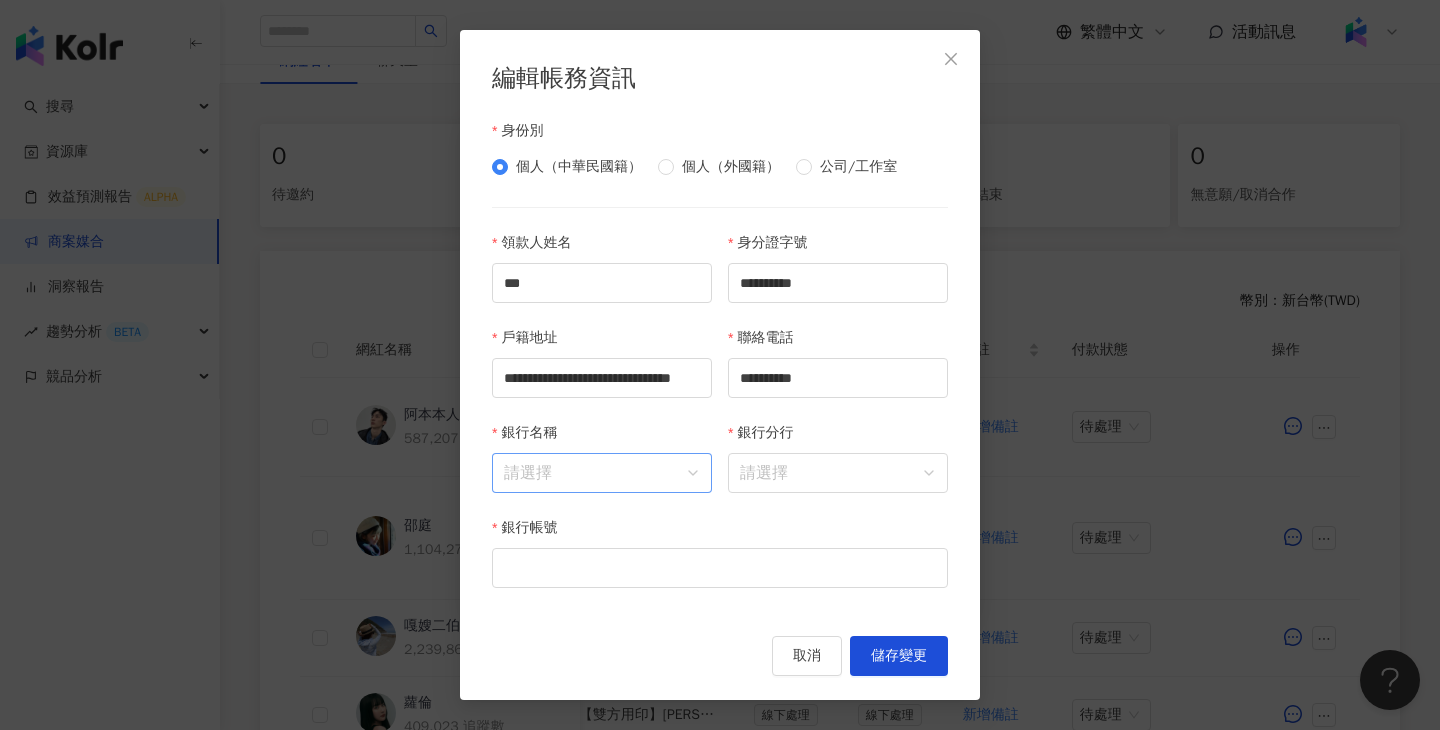click on "銀行名稱" at bounding box center (602, 473) 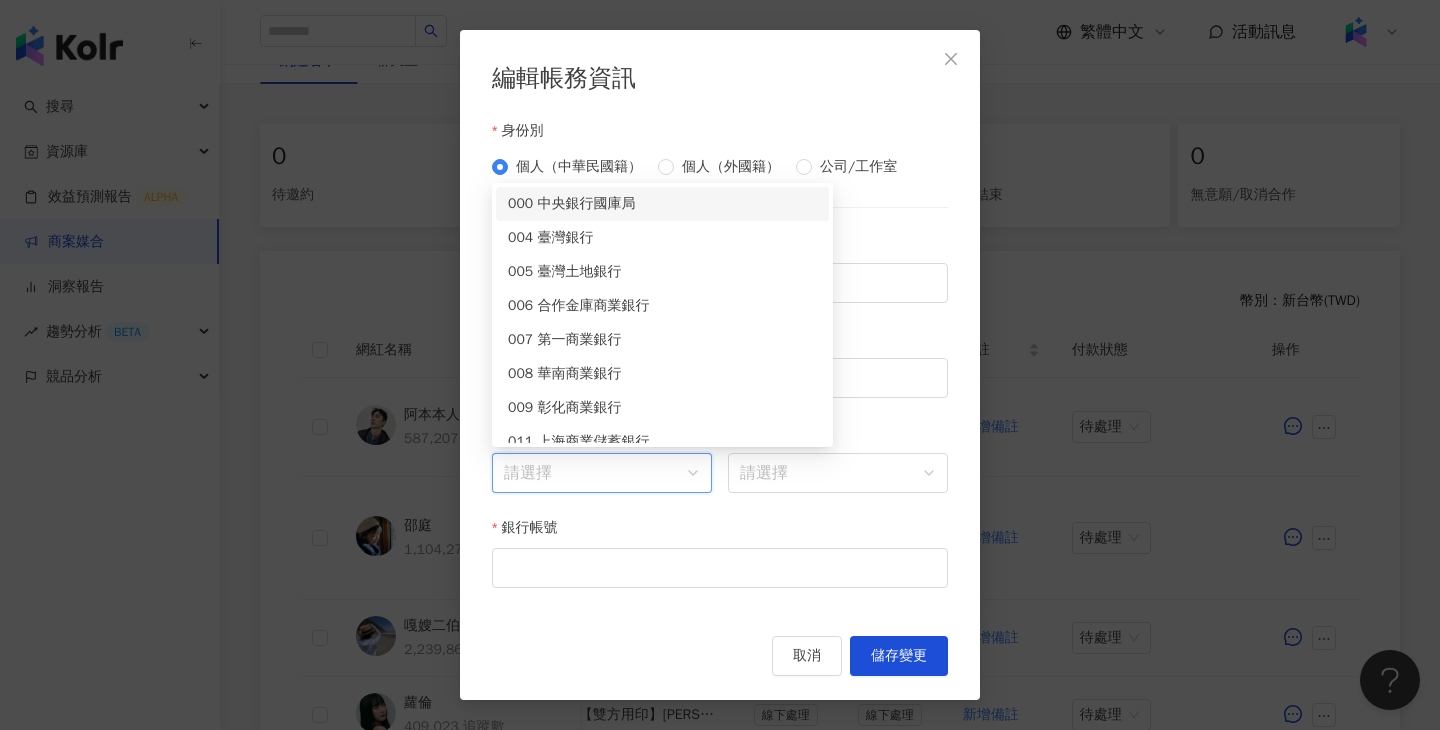drag, startPoint x: 628, startPoint y: 486, endPoint x: 638, endPoint y: 447, distance: 40.261642 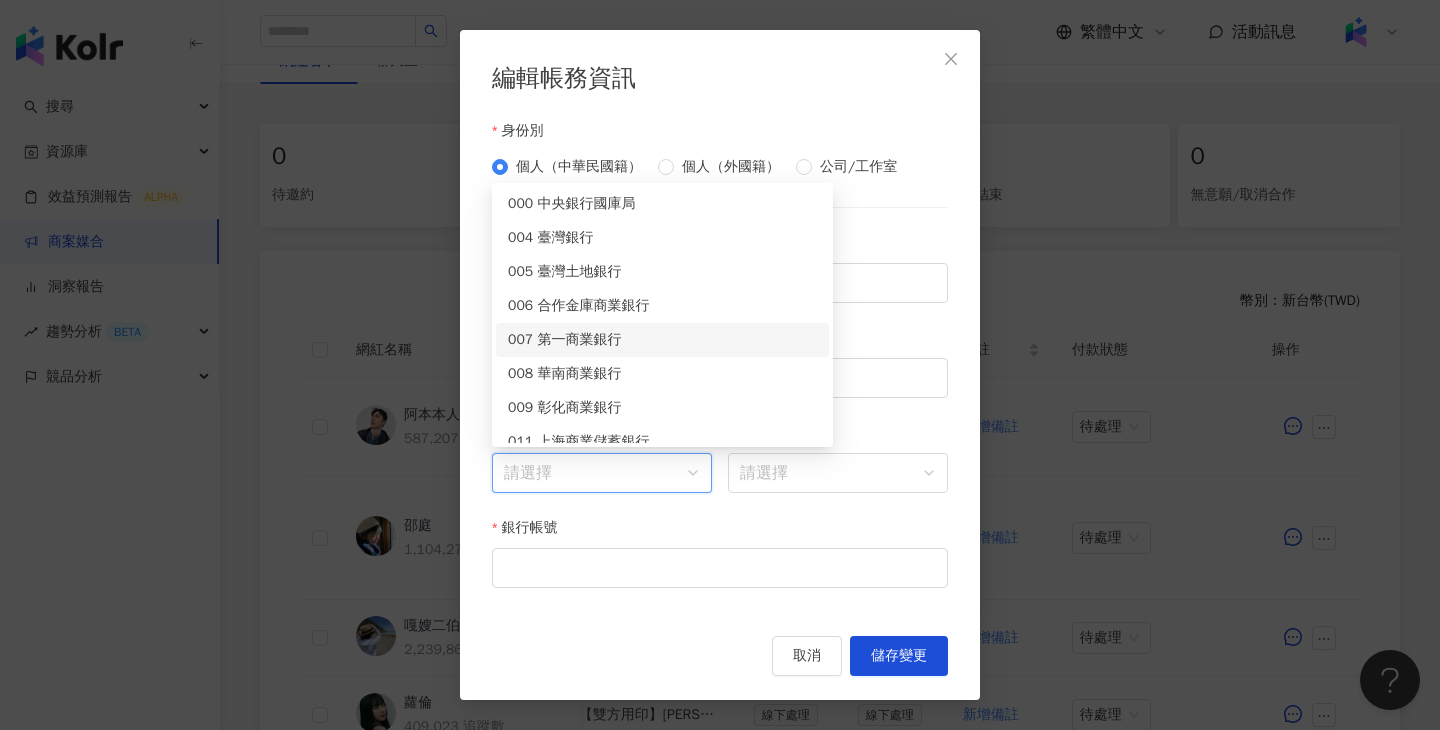 scroll, scrollTop: 1, scrollLeft: 0, axis: vertical 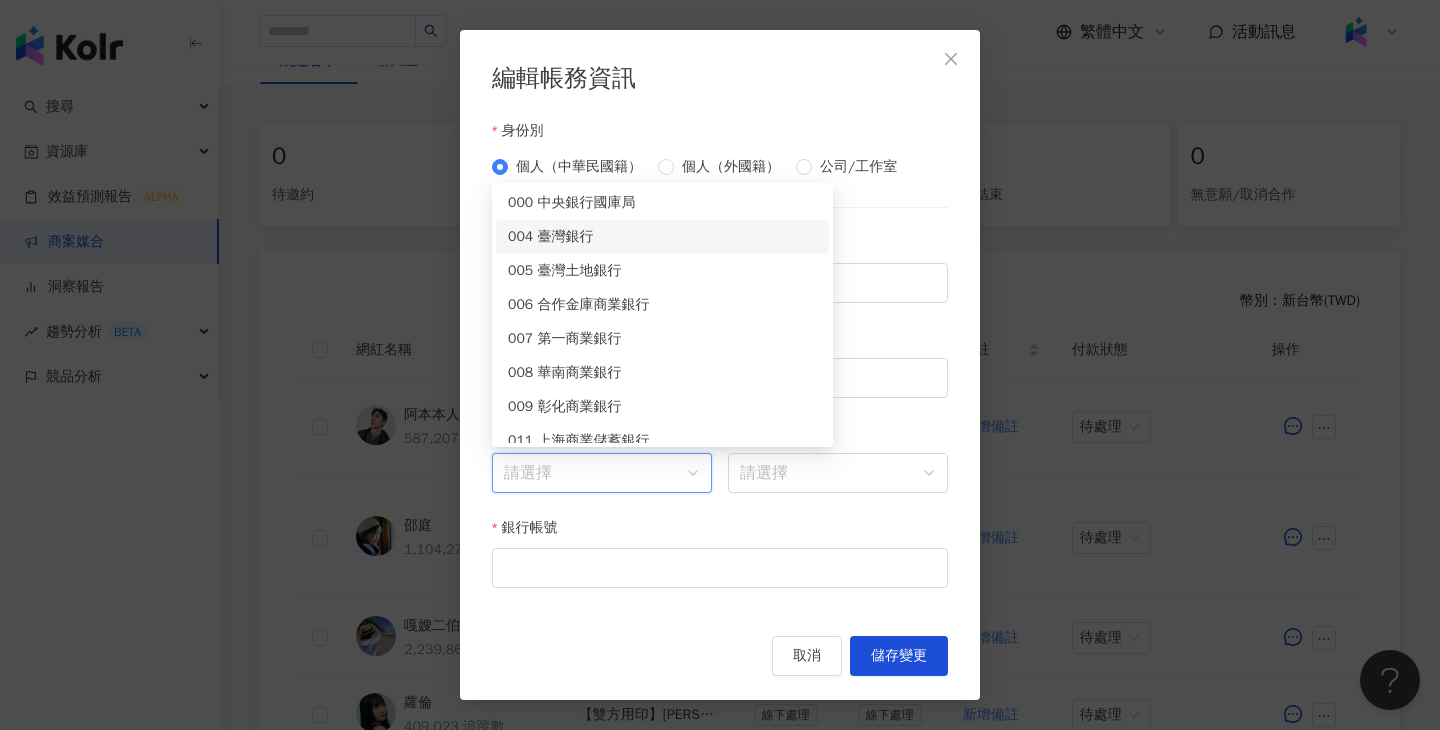 click on "004 臺灣銀行" at bounding box center [662, 237] 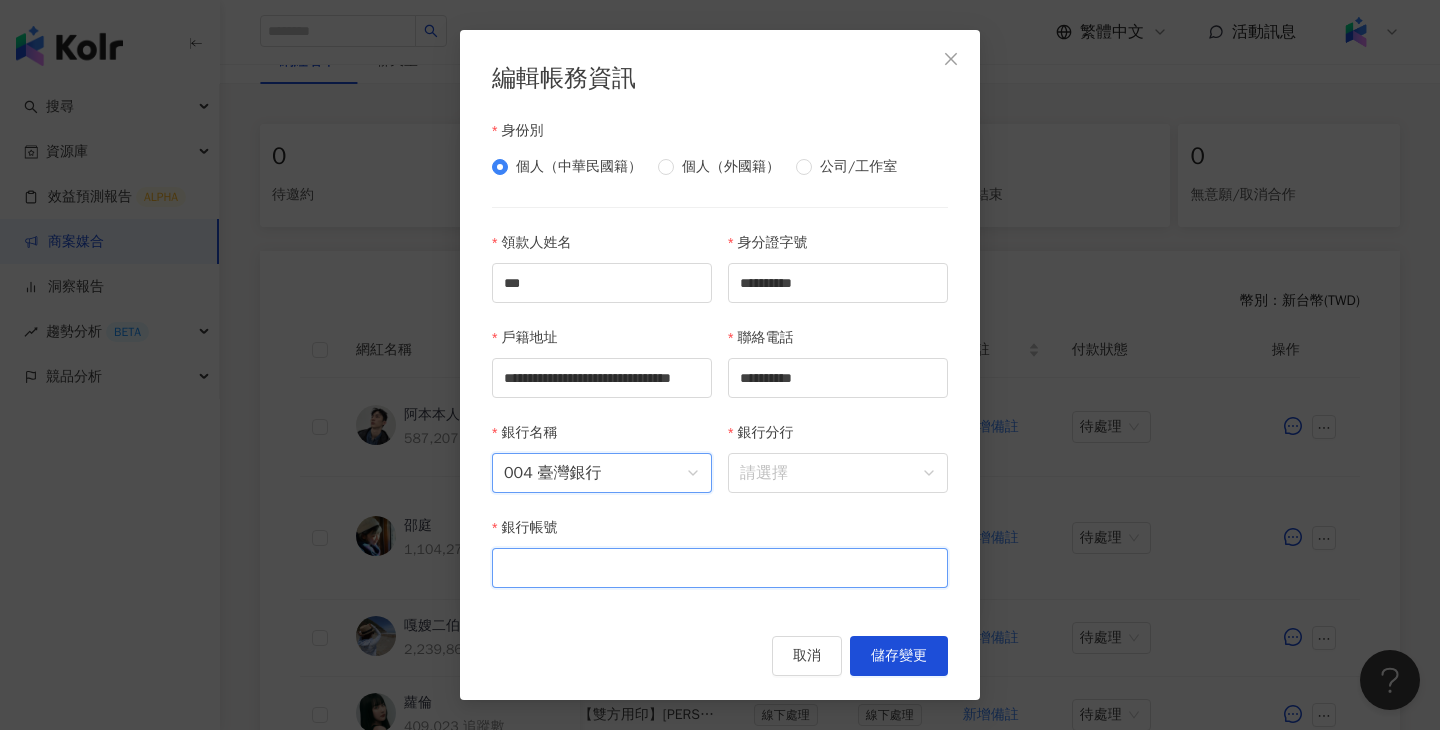 click on "銀行帳號" at bounding box center (720, 568) 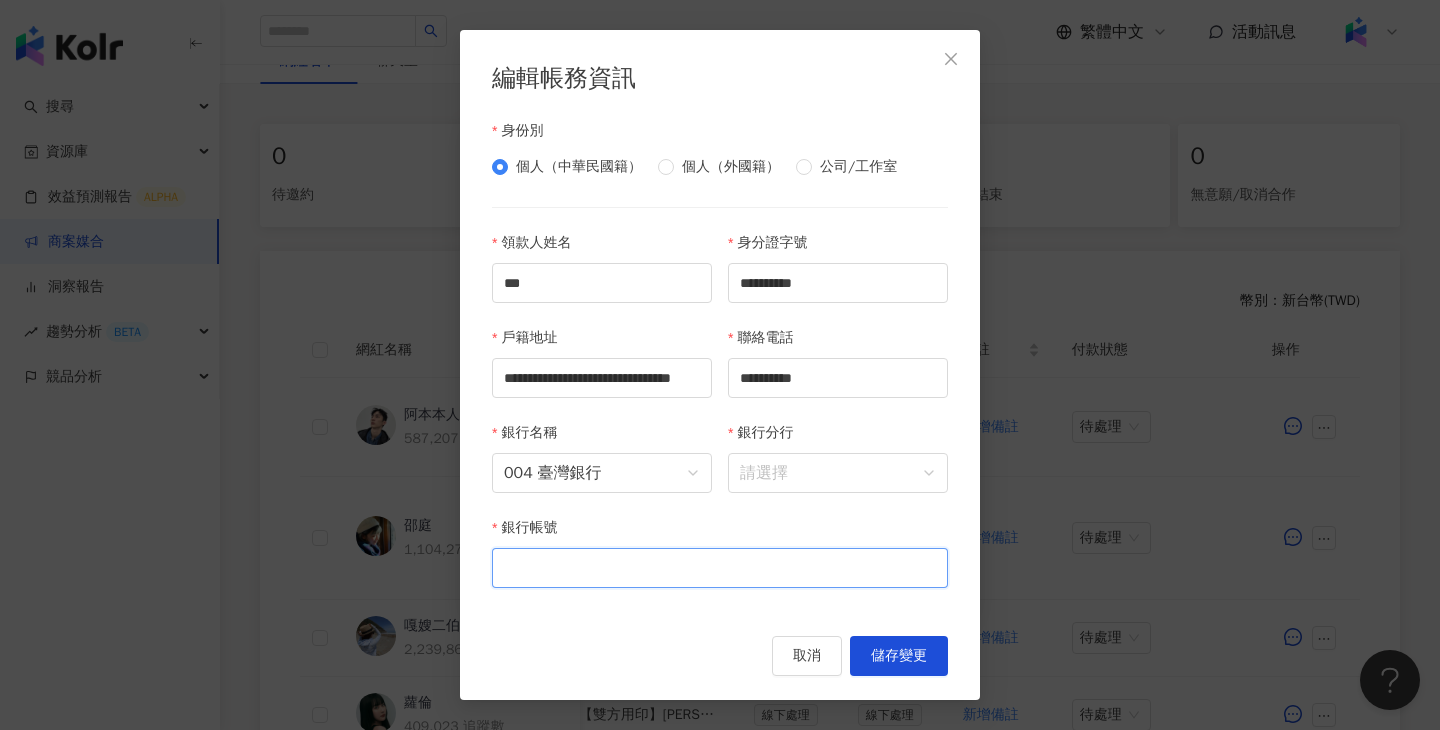 paste on "**********" 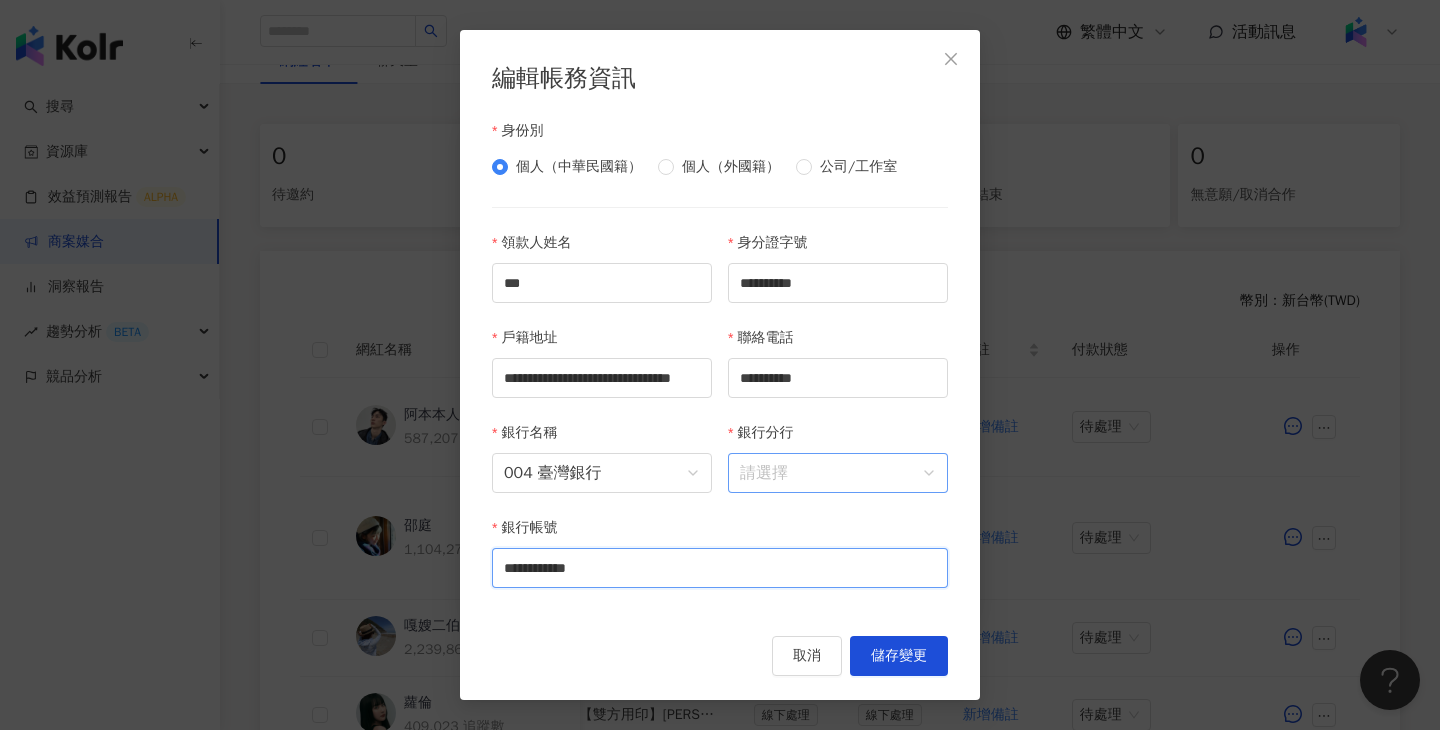 type on "**********" 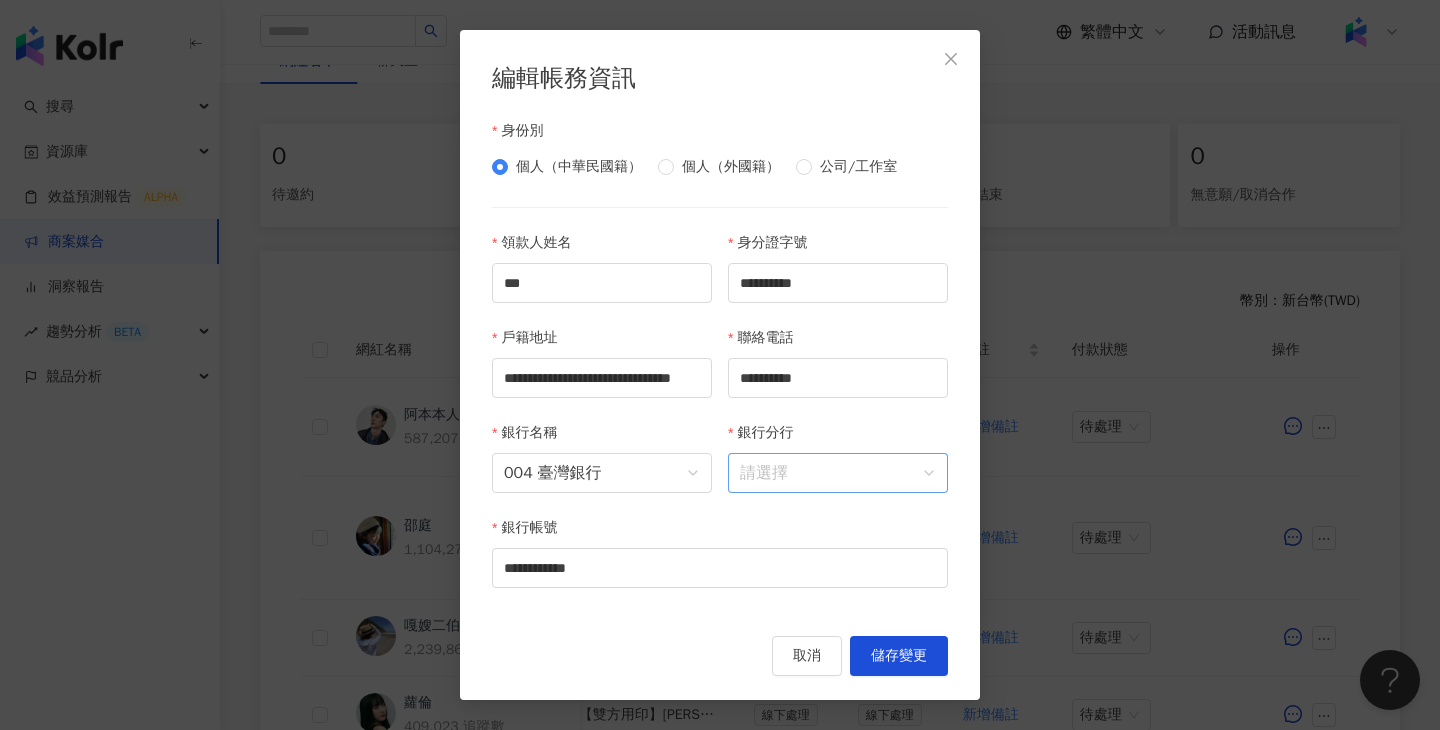 click on "銀行分行" at bounding box center (838, 473) 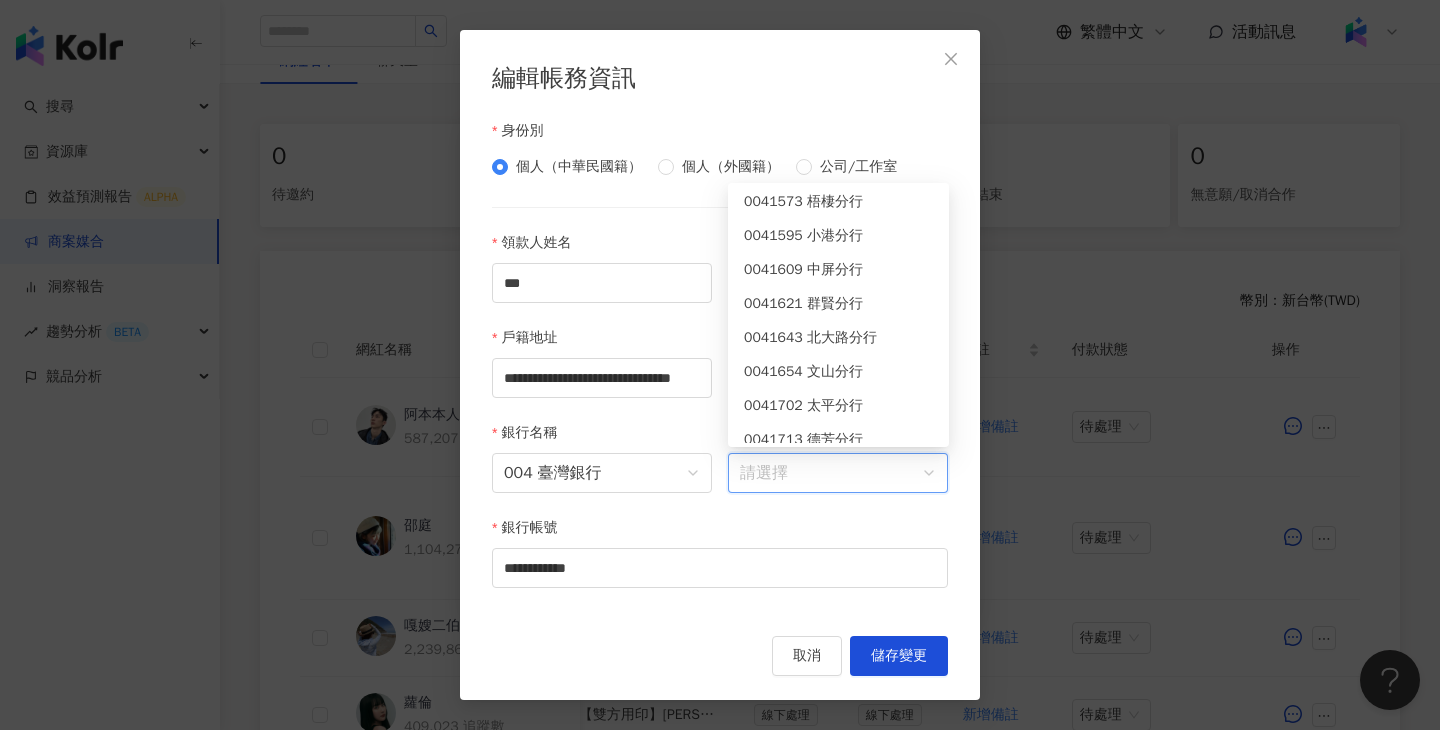 scroll, scrollTop: 3722, scrollLeft: 0, axis: vertical 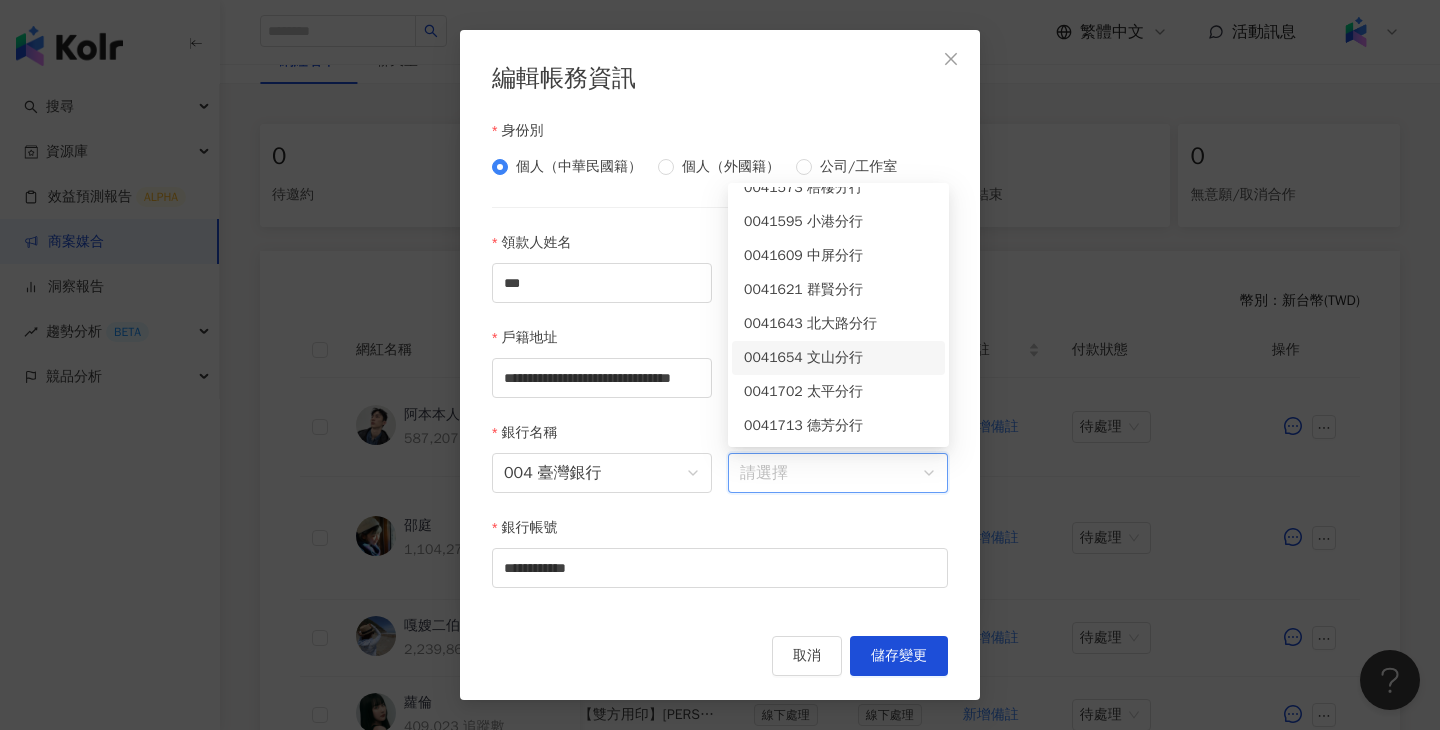 click on "0041654 文山分行" at bounding box center (838, 358) 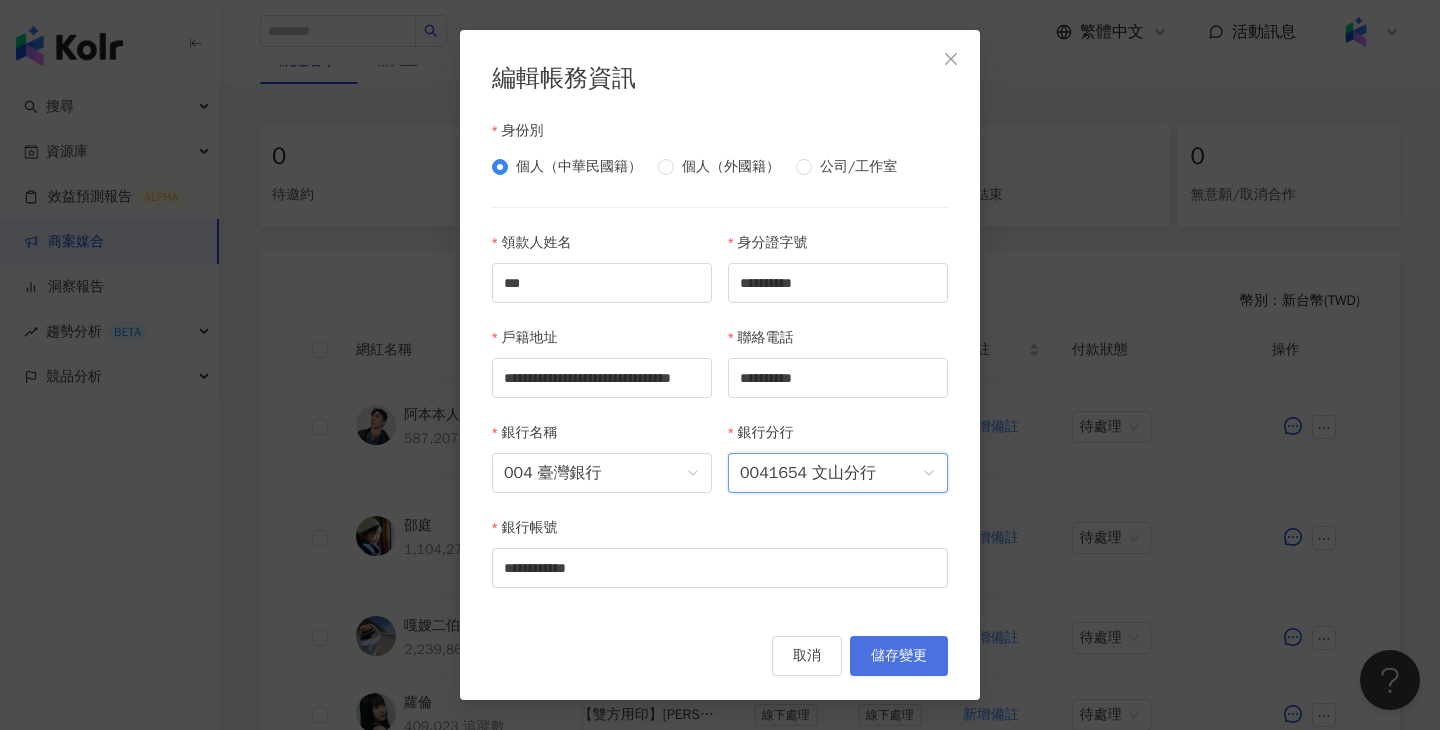 click on "儲存變更" at bounding box center (899, 656) 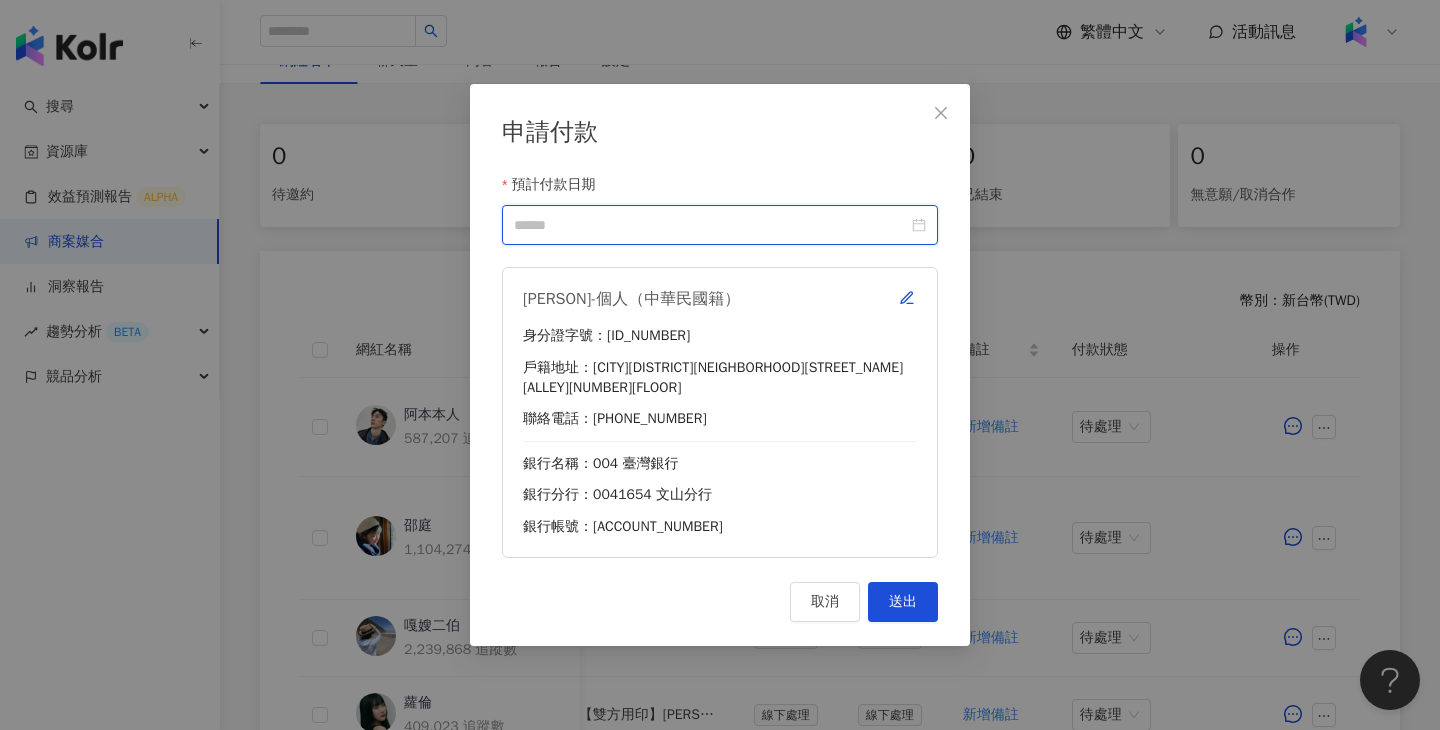 click on "預計付款日期" at bounding box center (711, 225) 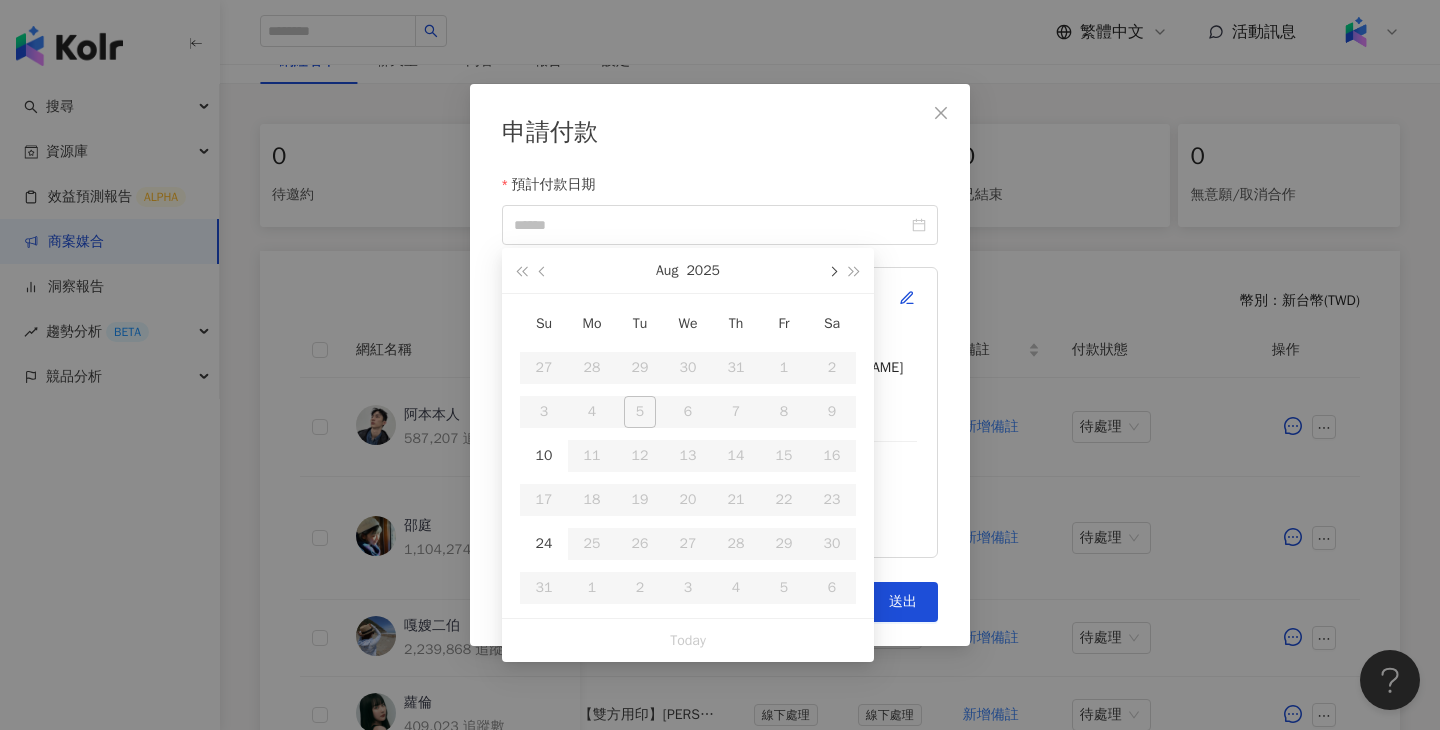 click at bounding box center (832, 270) 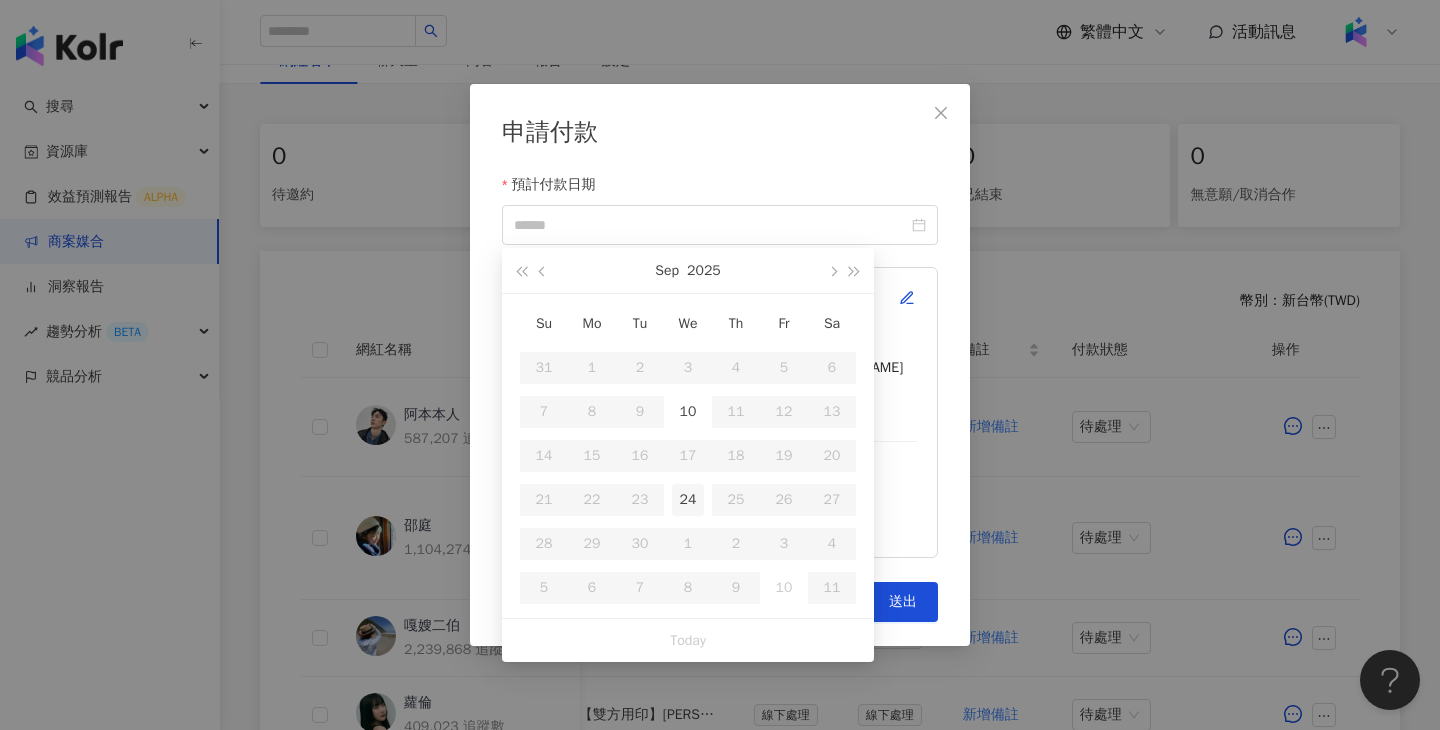 type on "**********" 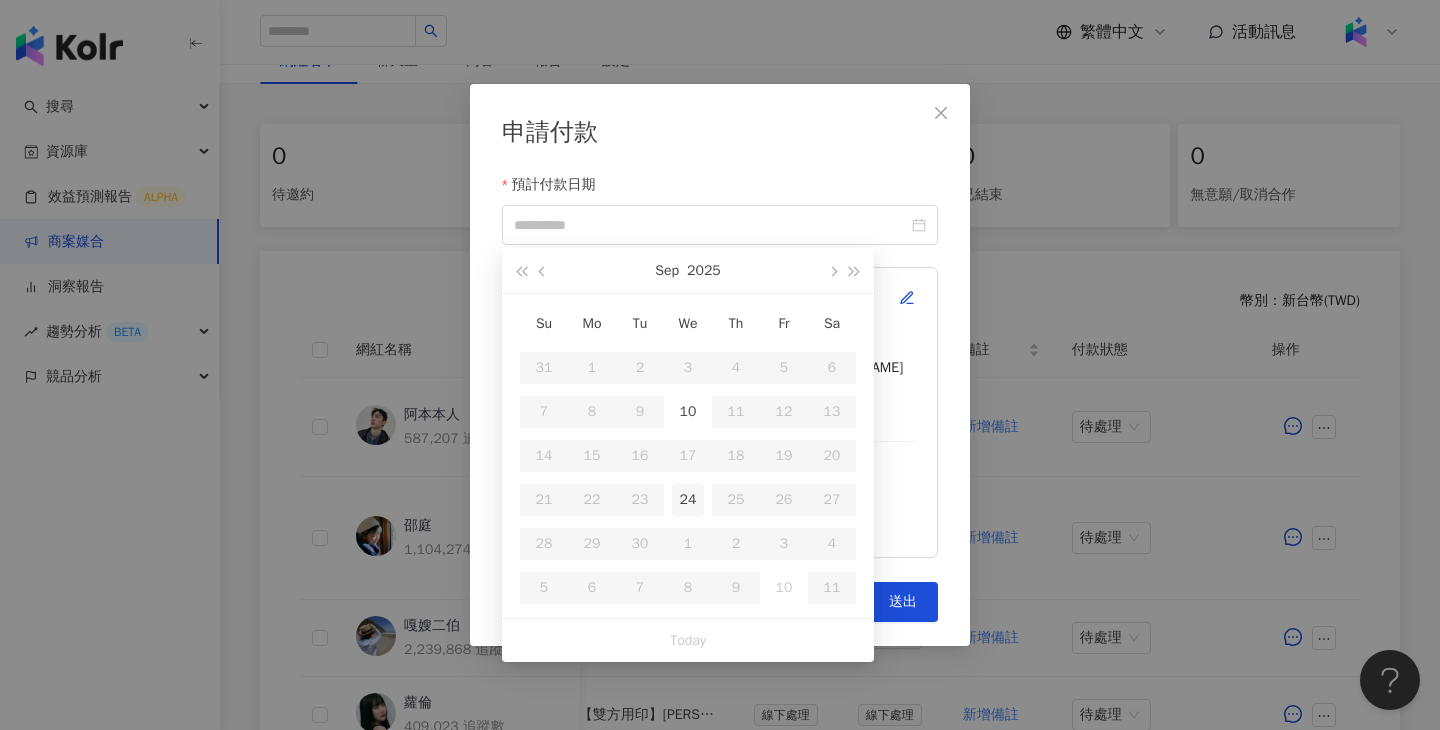 click on "24" at bounding box center [688, 500] 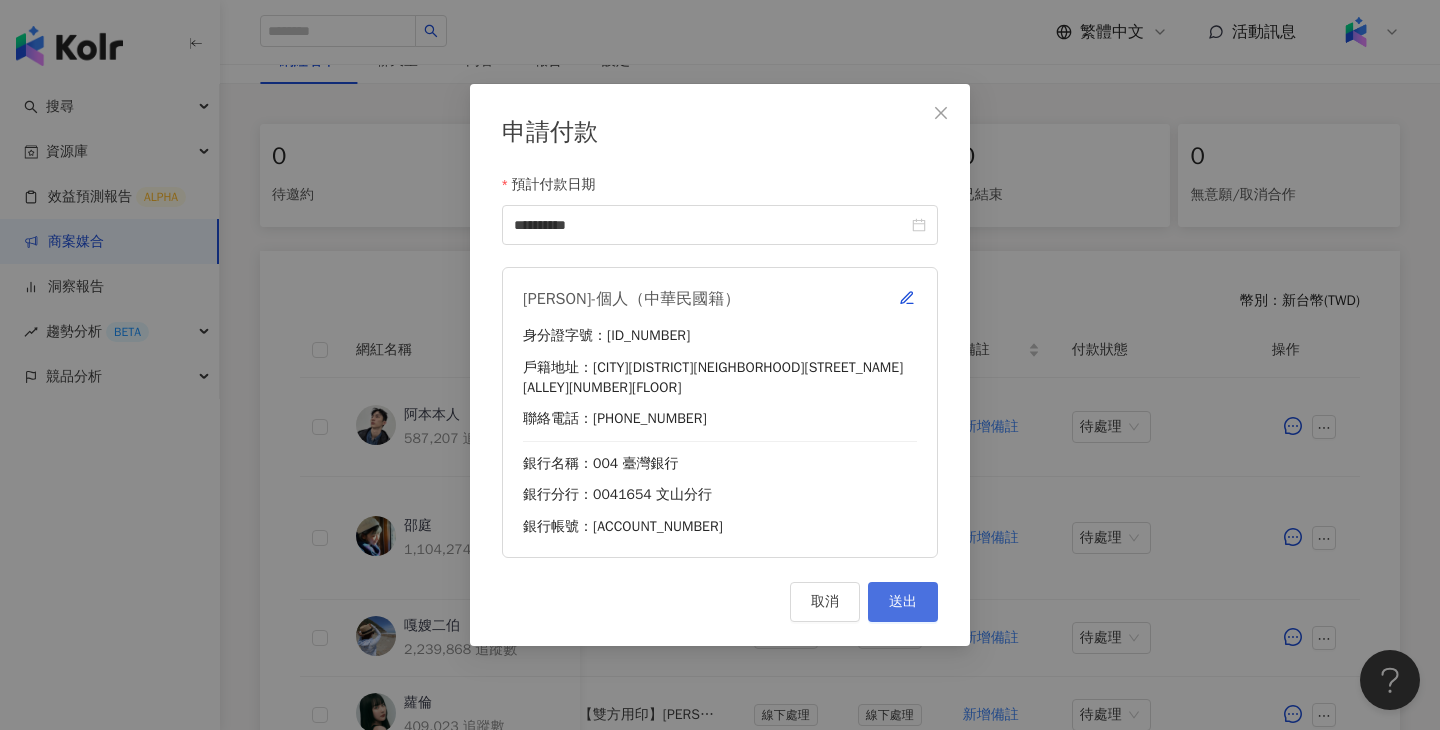click on "送出" at bounding box center (903, 602) 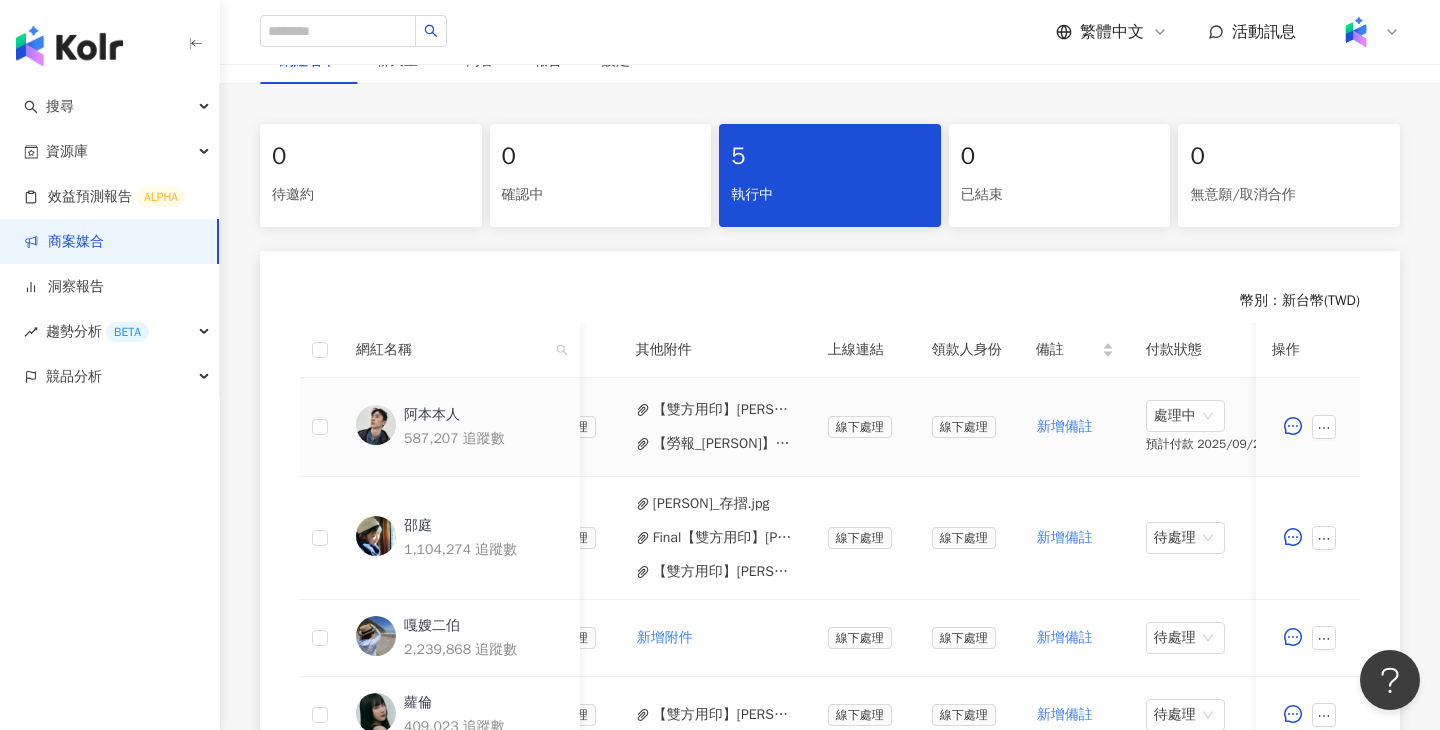 scroll, scrollTop: 0, scrollLeft: 768, axis: horizontal 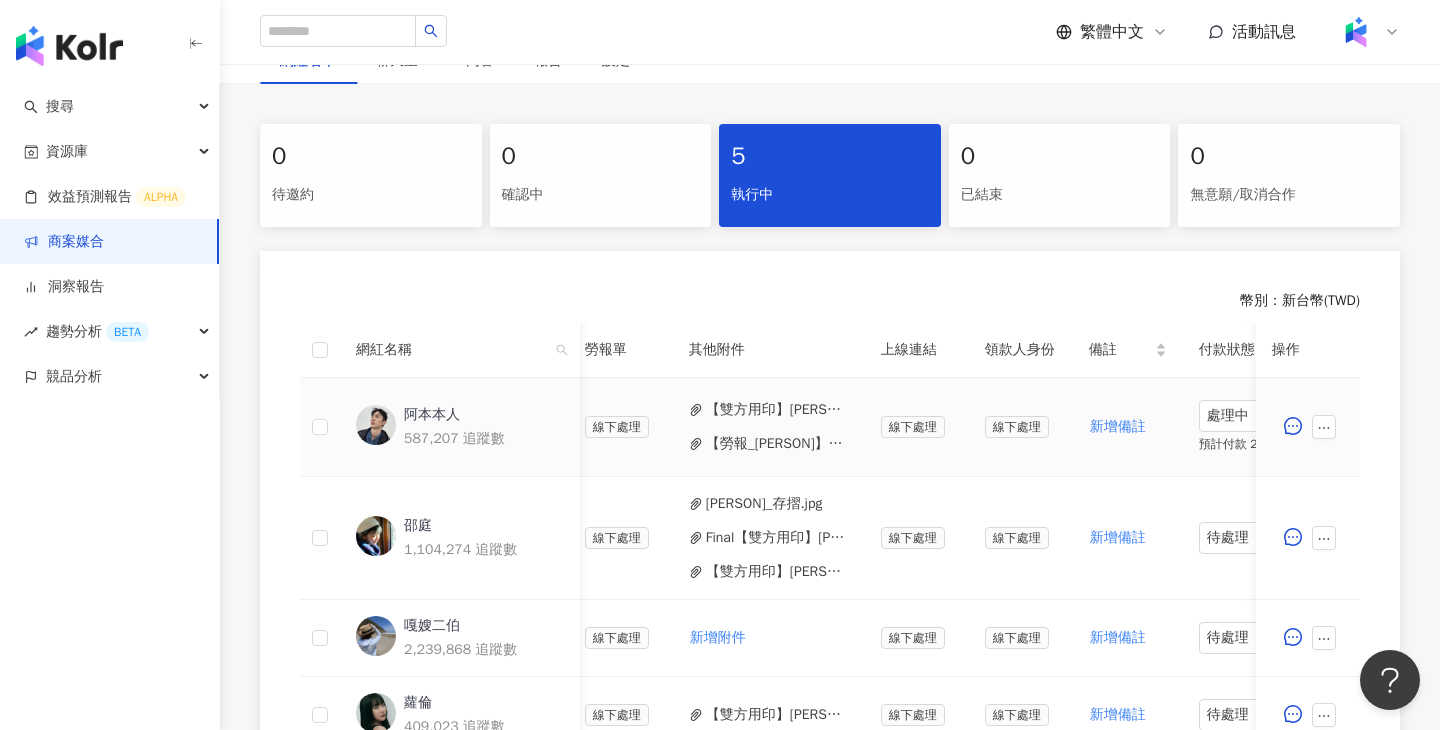 click on "【勞報_[PERSON]】PJ0001574 Loreal_ACD_SKC_EC_momo_2025Q3_KOL+授權 (1).pdf" at bounding box center (777, 444) 